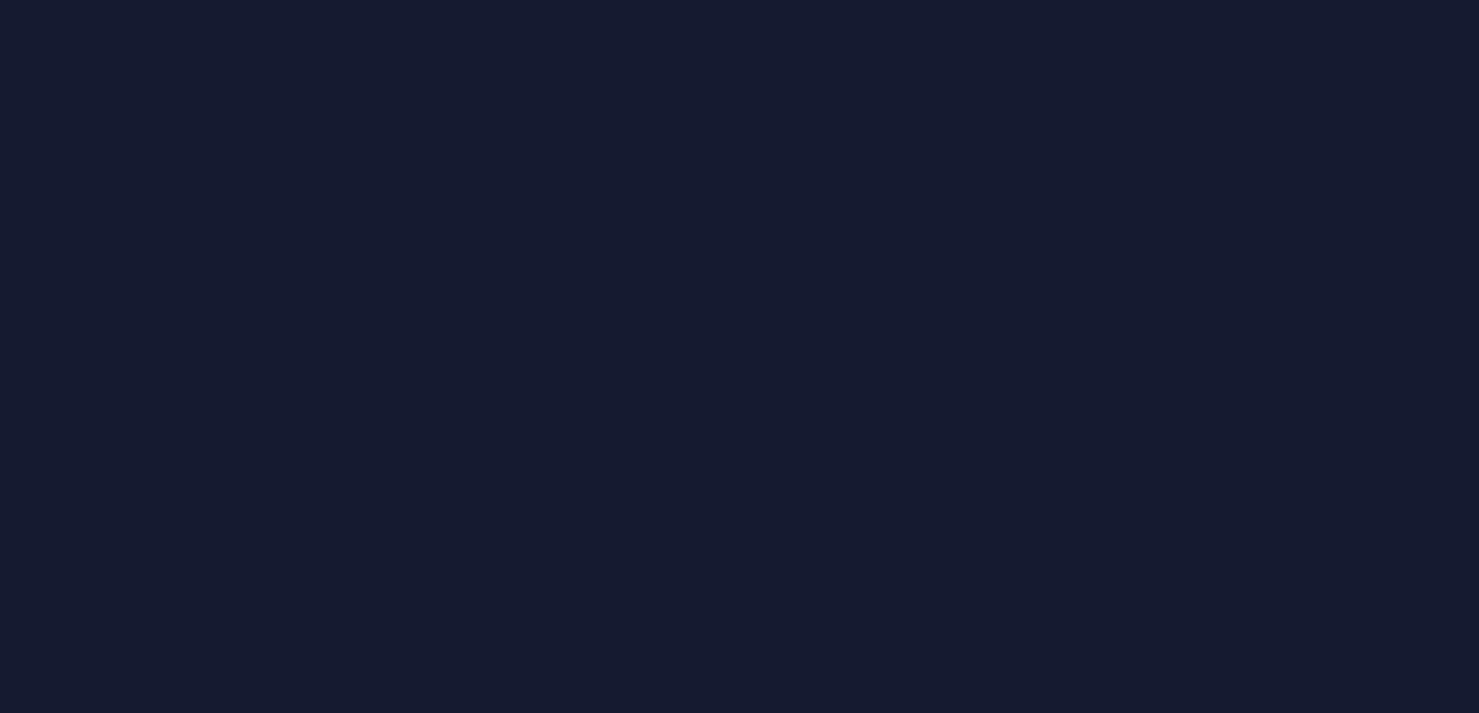scroll, scrollTop: 0, scrollLeft: 0, axis: both 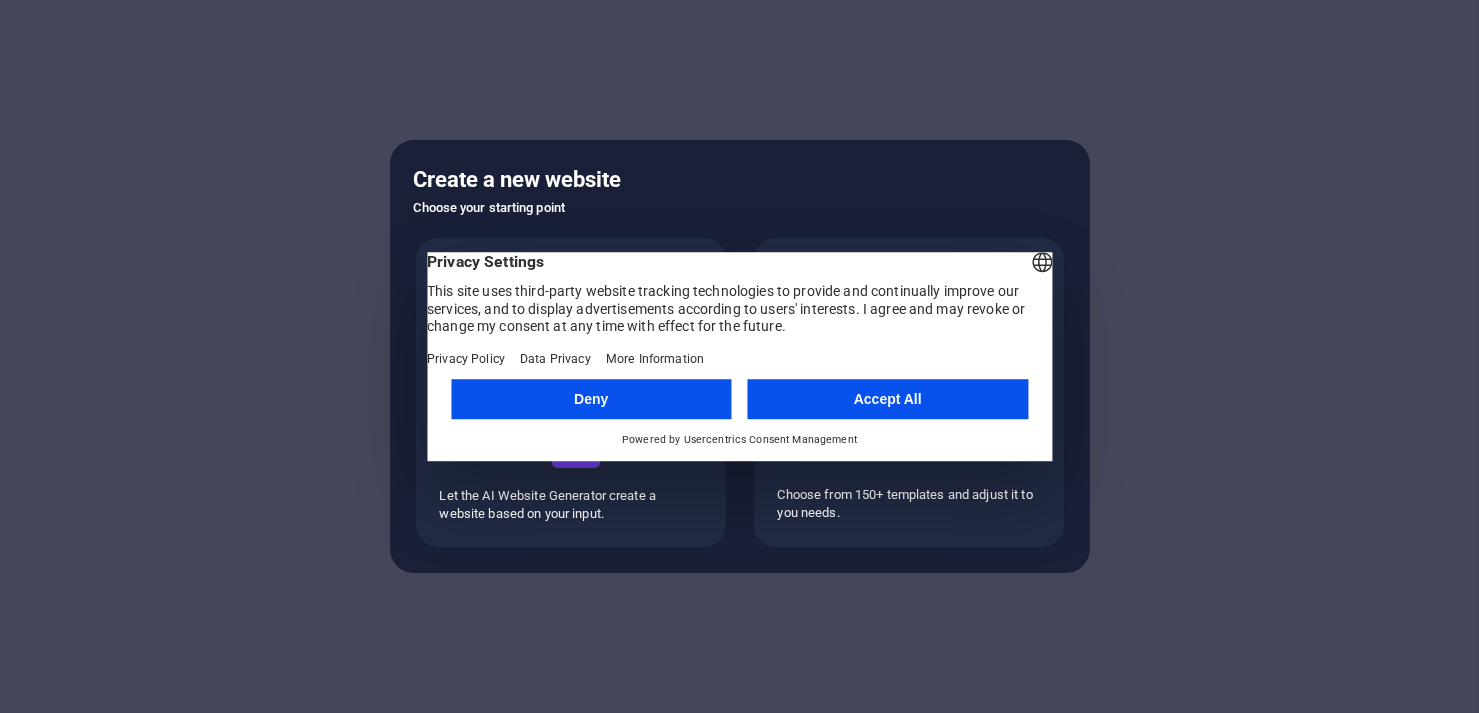 click on "Deny" at bounding box center [591, 399] 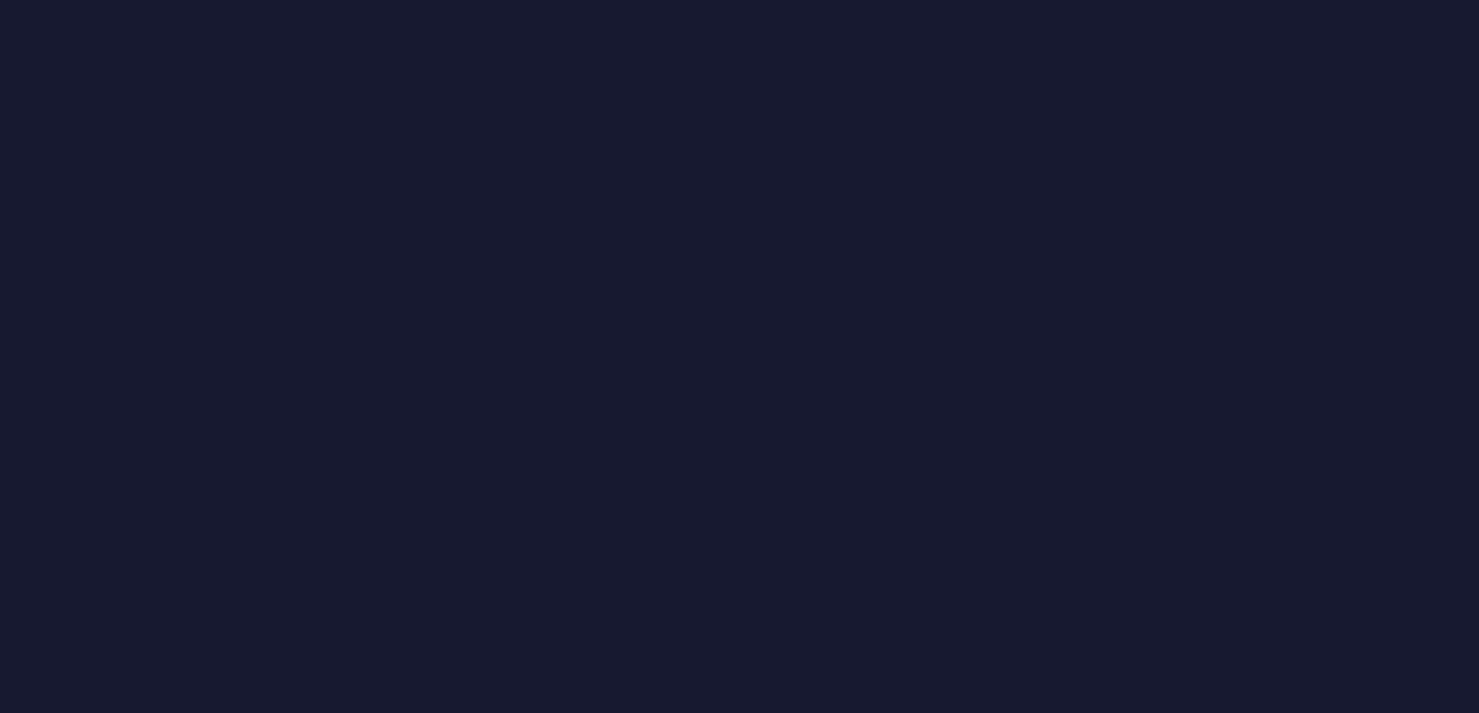 scroll, scrollTop: 0, scrollLeft: 0, axis: both 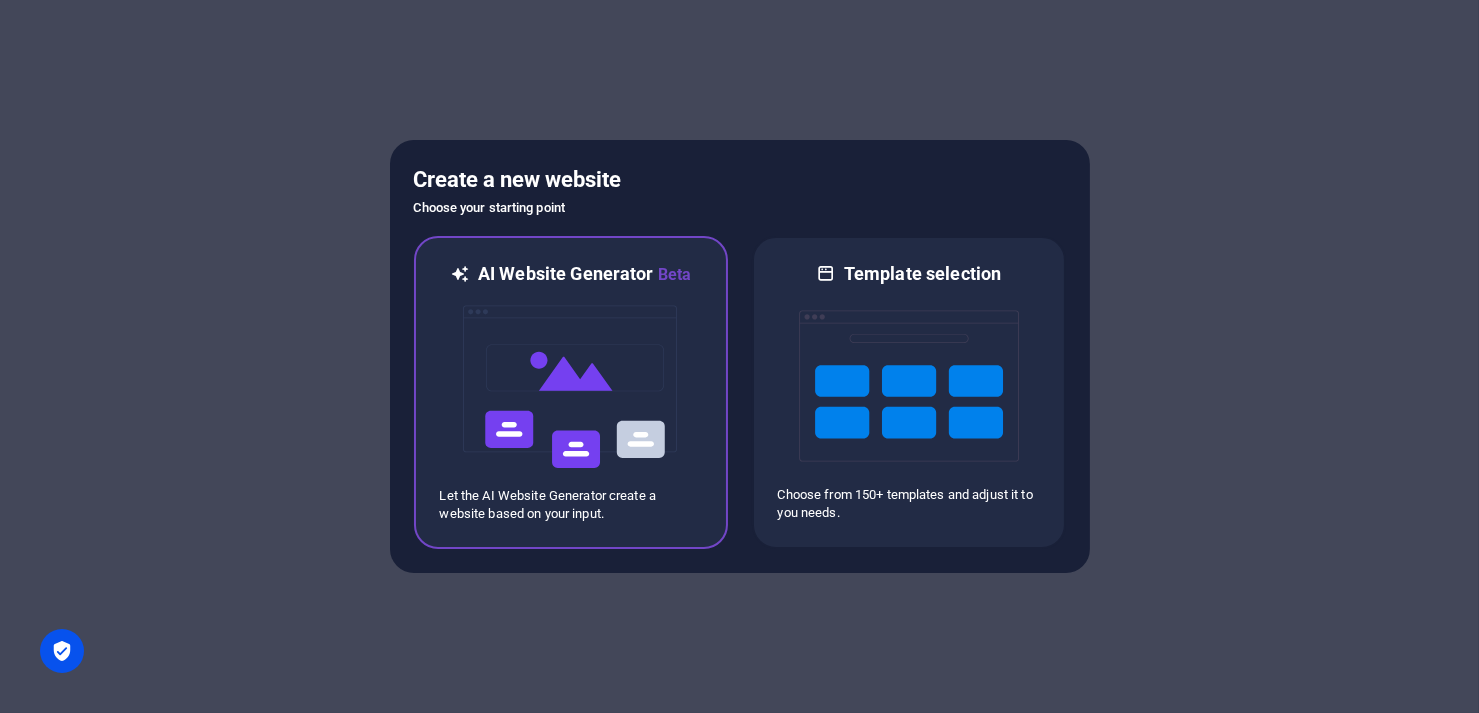 click at bounding box center (571, 387) 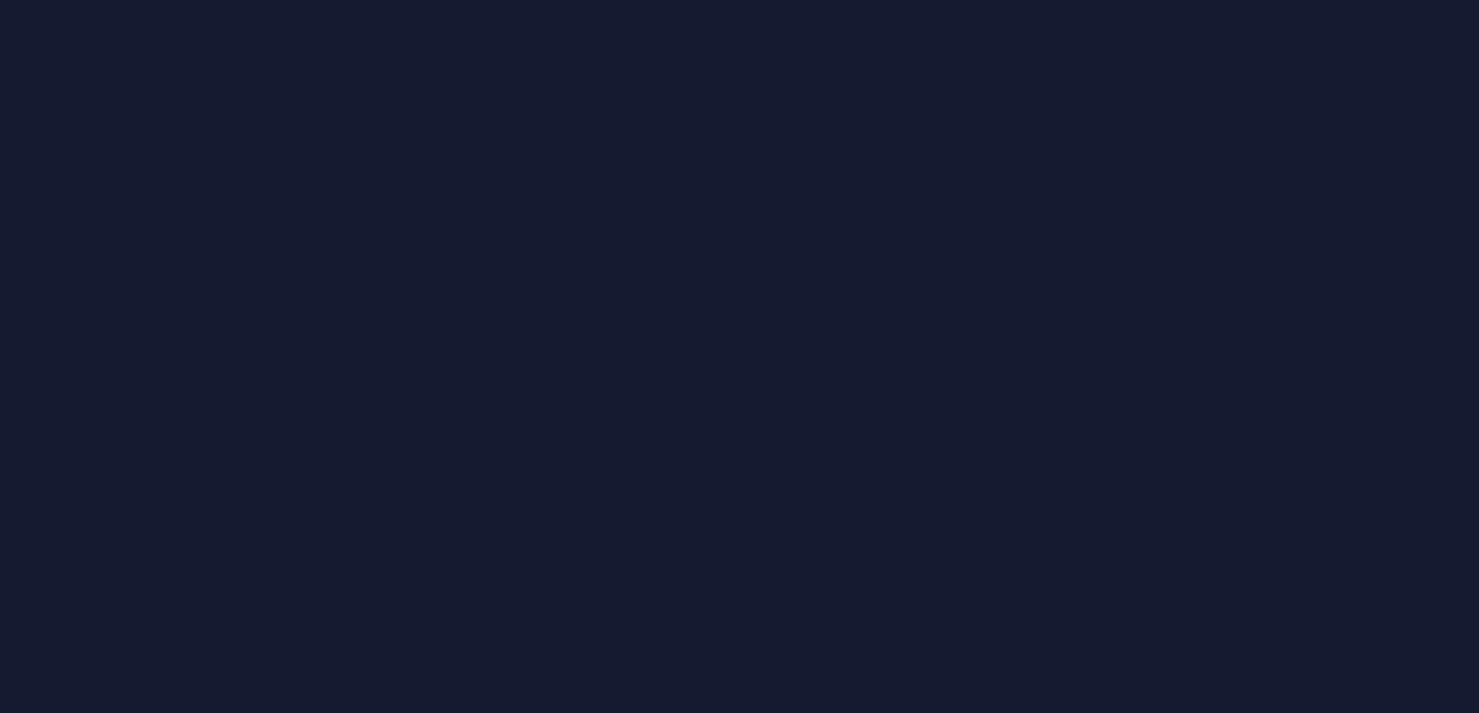 scroll, scrollTop: 0, scrollLeft: 0, axis: both 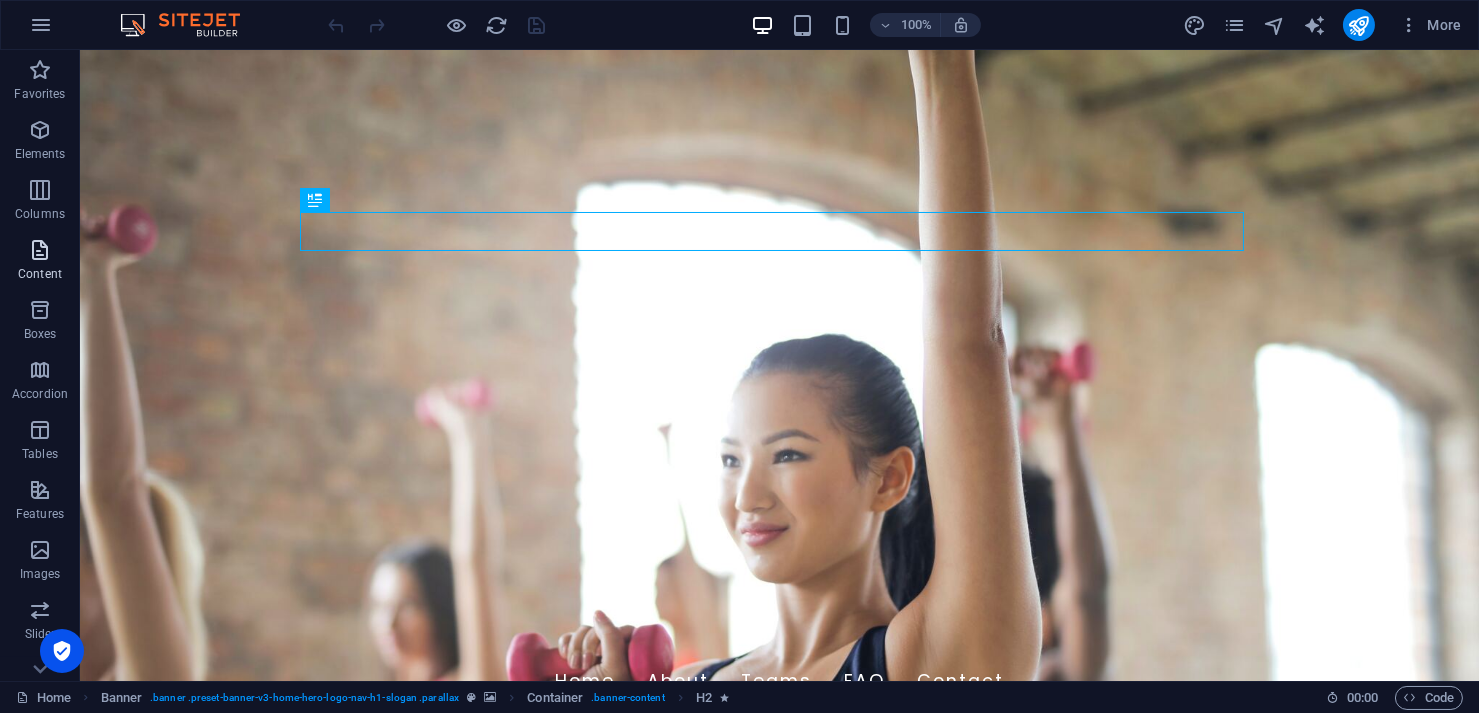 click on "Content" at bounding box center [40, 274] 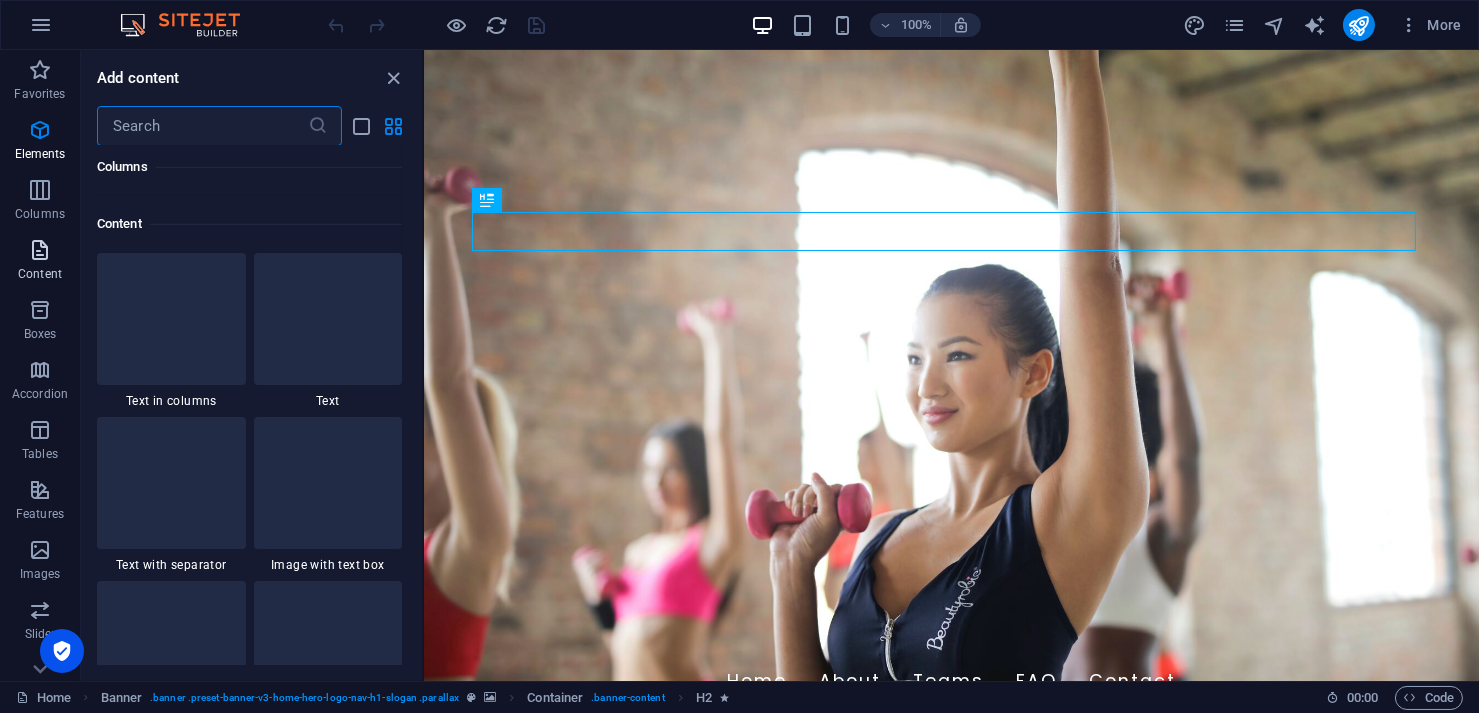 scroll, scrollTop: 3498, scrollLeft: 0, axis: vertical 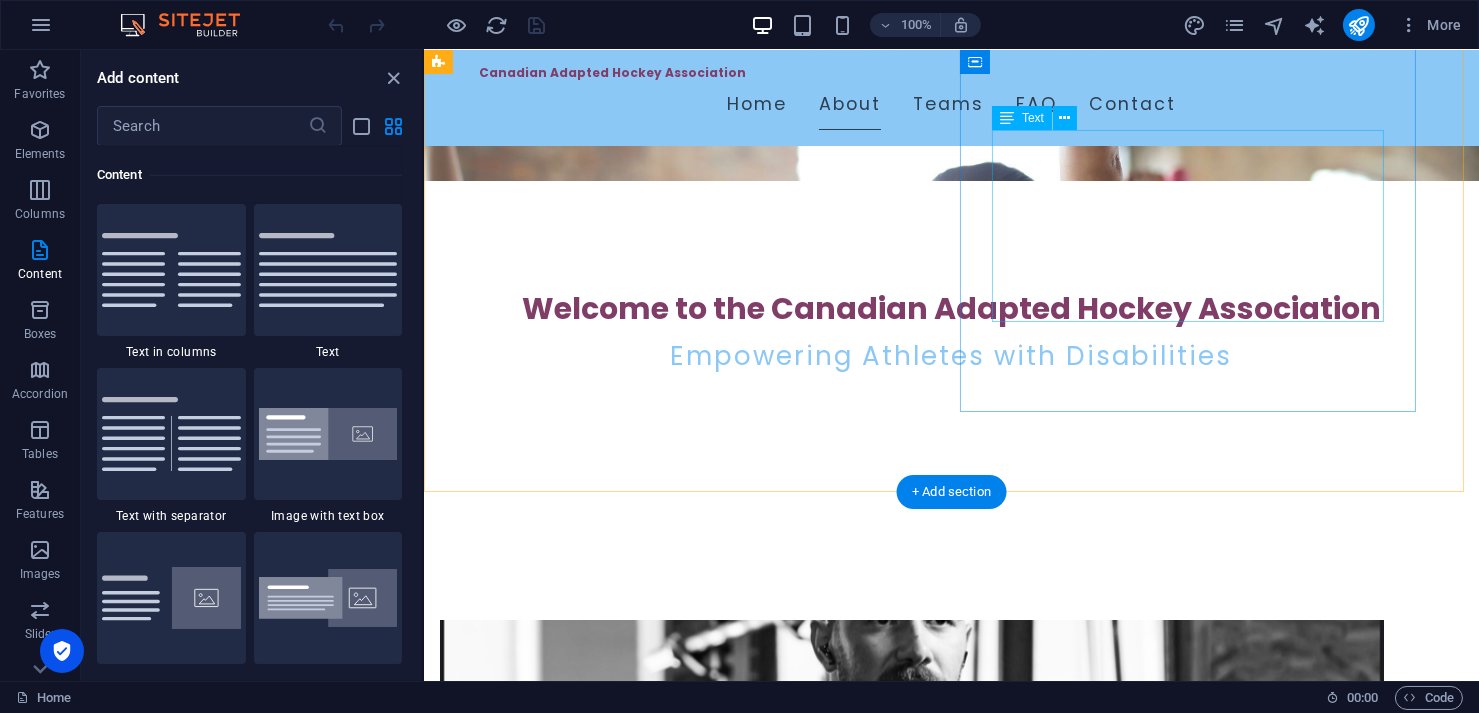 click on "The Canadian Adapted Hockey Association (CAHA) is dedicated to promoting adapted hockey for individuals with special needs. Our focus is on providing inclusive opportunities for athletes with both intellectual and physical disabilities. With support from our community and multiple teams across Canada, we are committed to building a stronger, more inclusive hockey environment." at bounding box center (911, 1282) 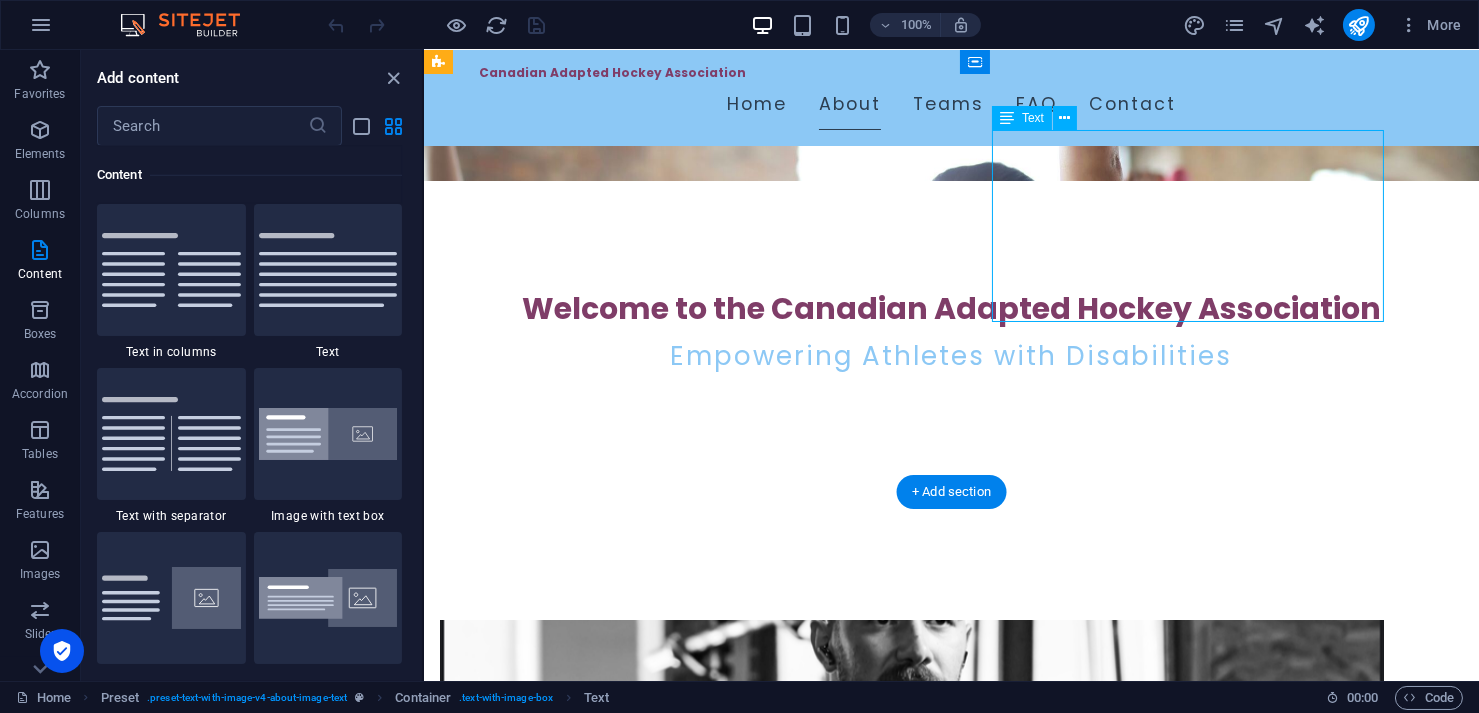 click on "The Canadian Adapted Hockey Association (CAHA) is dedicated to promoting adapted hockey for individuals with special needs. Our focus is on providing inclusive opportunities for athletes with both intellectual and physical disabilities. With support from our community and multiple teams across Canada, we are committed to building a stronger, more inclusive hockey environment." at bounding box center (911, 1282) 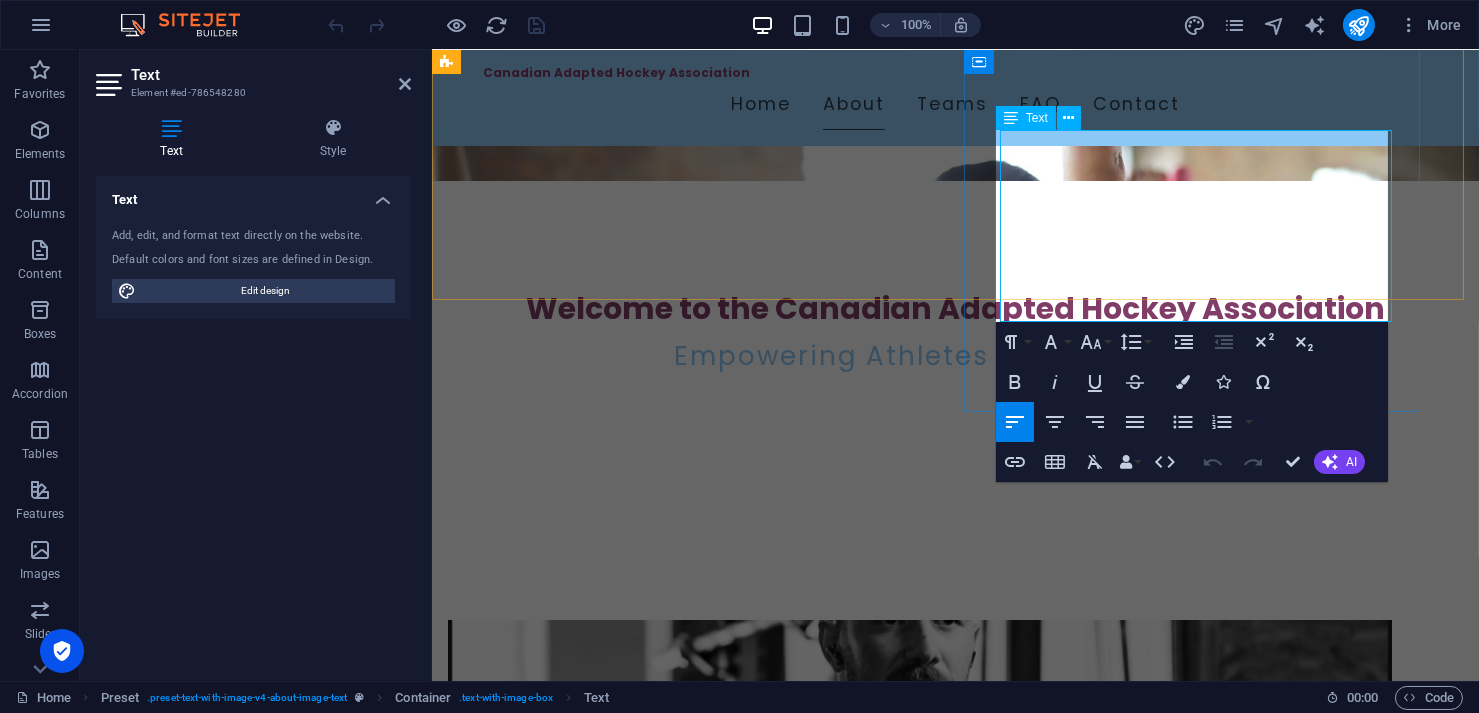 click on "The Canadian Adapted Hockey Association (CAHA) is dedicated to promoting adapted hockey for individuals with special needs. Our focus is on providing inclusive opportunities for athletes with both intellectual and physical disabilities. With support from our community and multiple teams across Canada, we are committed to building a stronger, more inclusive hockey environment." at bounding box center [919, 1282] 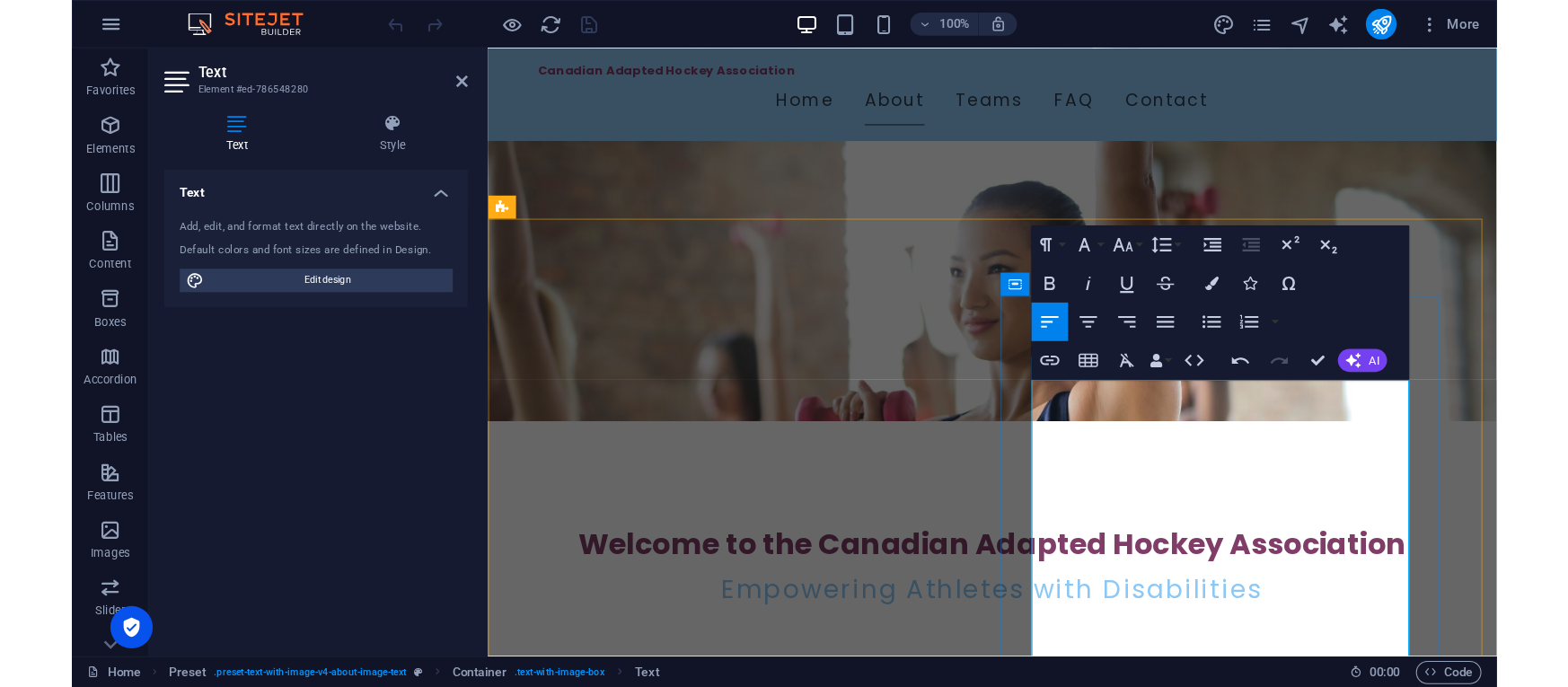 scroll, scrollTop: 90, scrollLeft: 0, axis: vertical 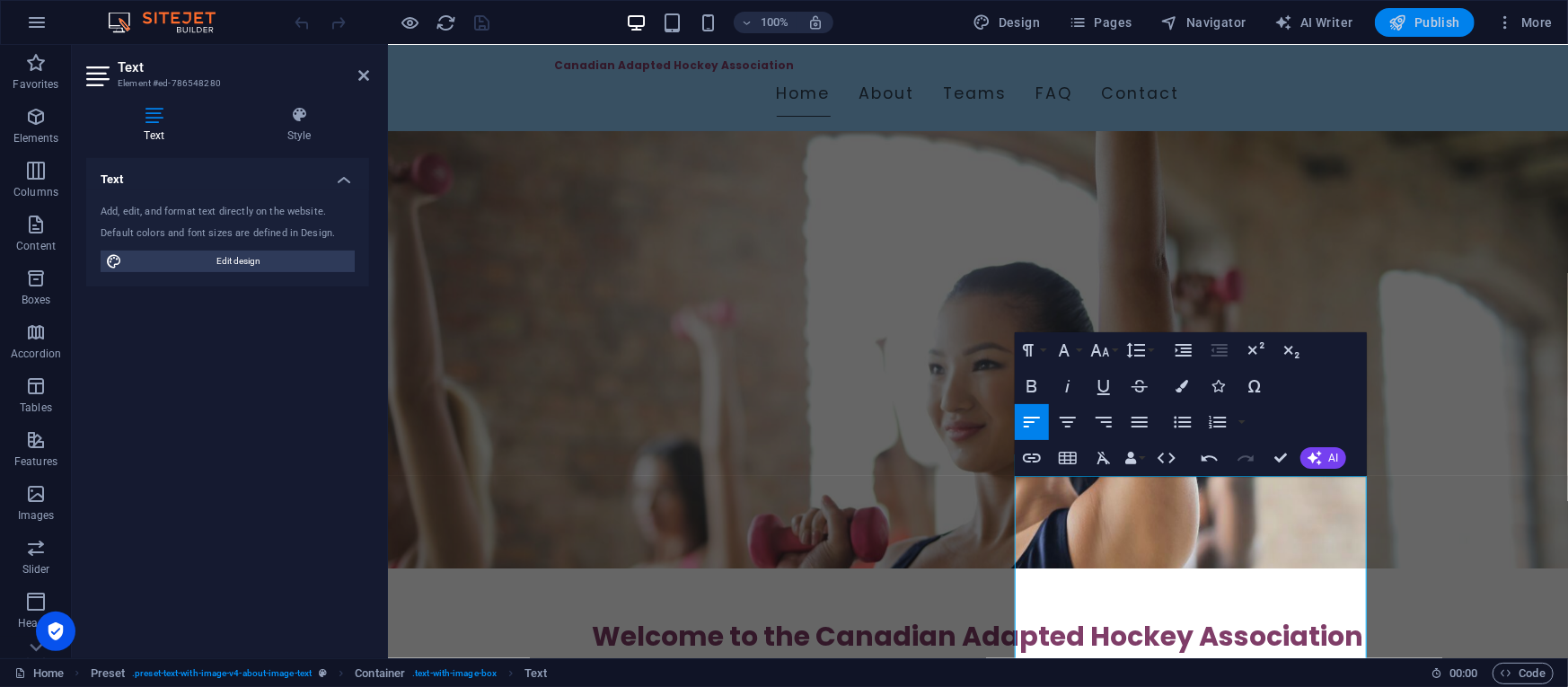 click on "Publish" at bounding box center [1424, 22] 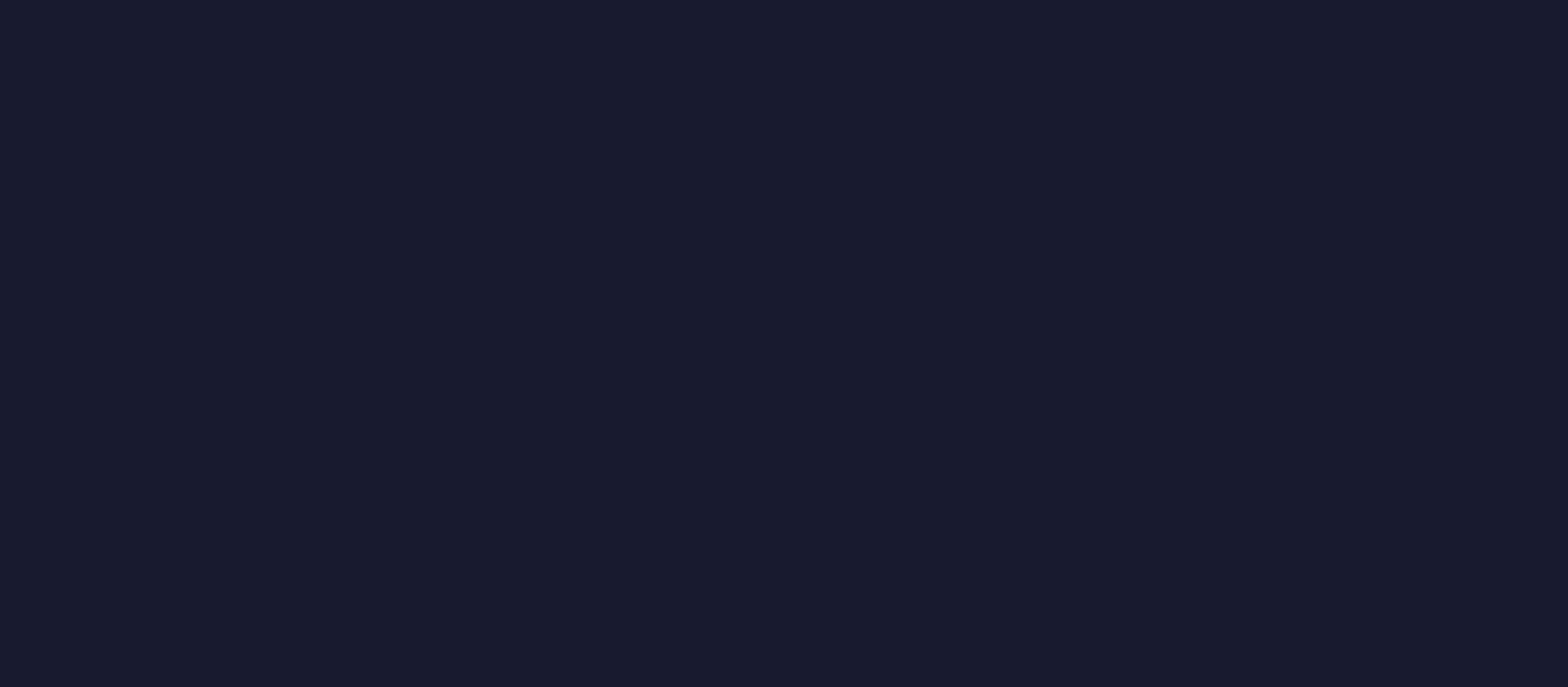 scroll, scrollTop: 0, scrollLeft: 0, axis: both 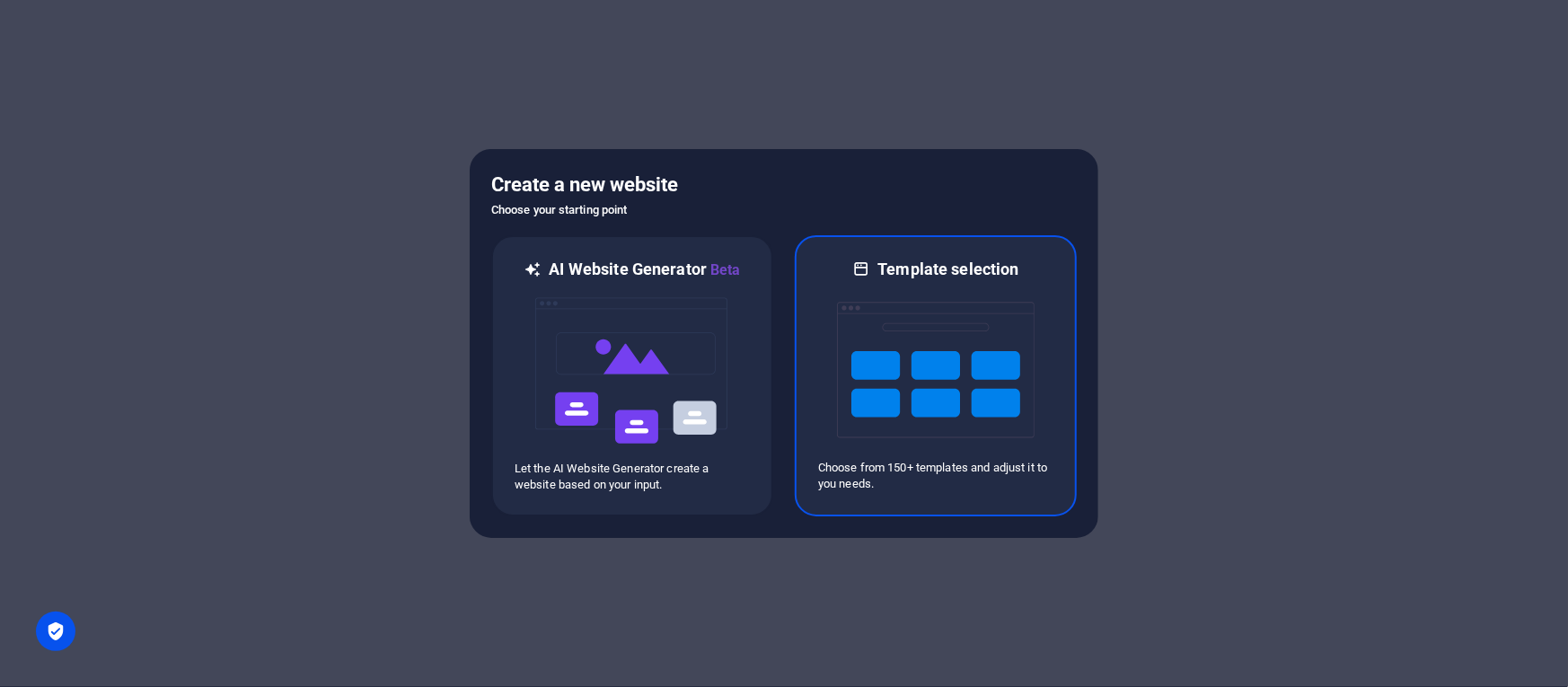 click at bounding box center [936, 370] 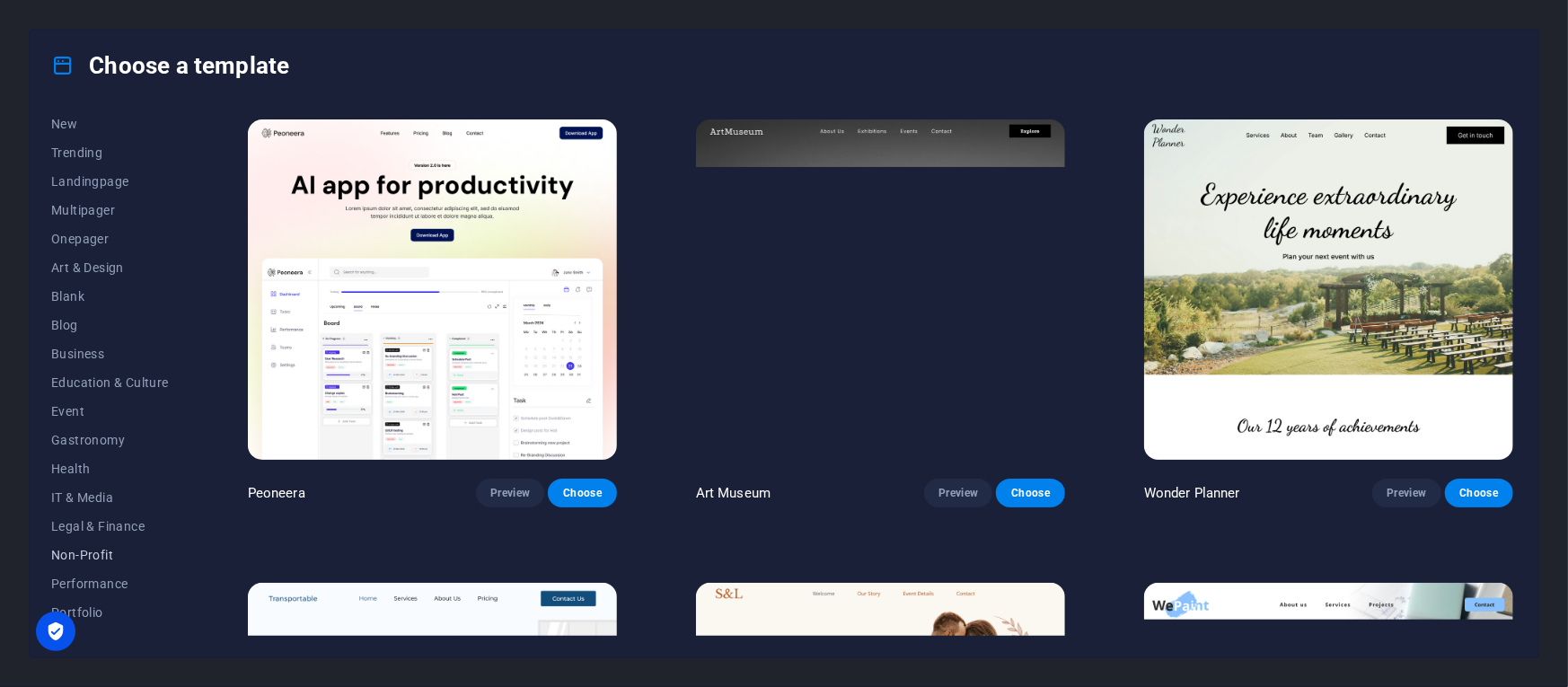 scroll, scrollTop: 0, scrollLeft: 0, axis: both 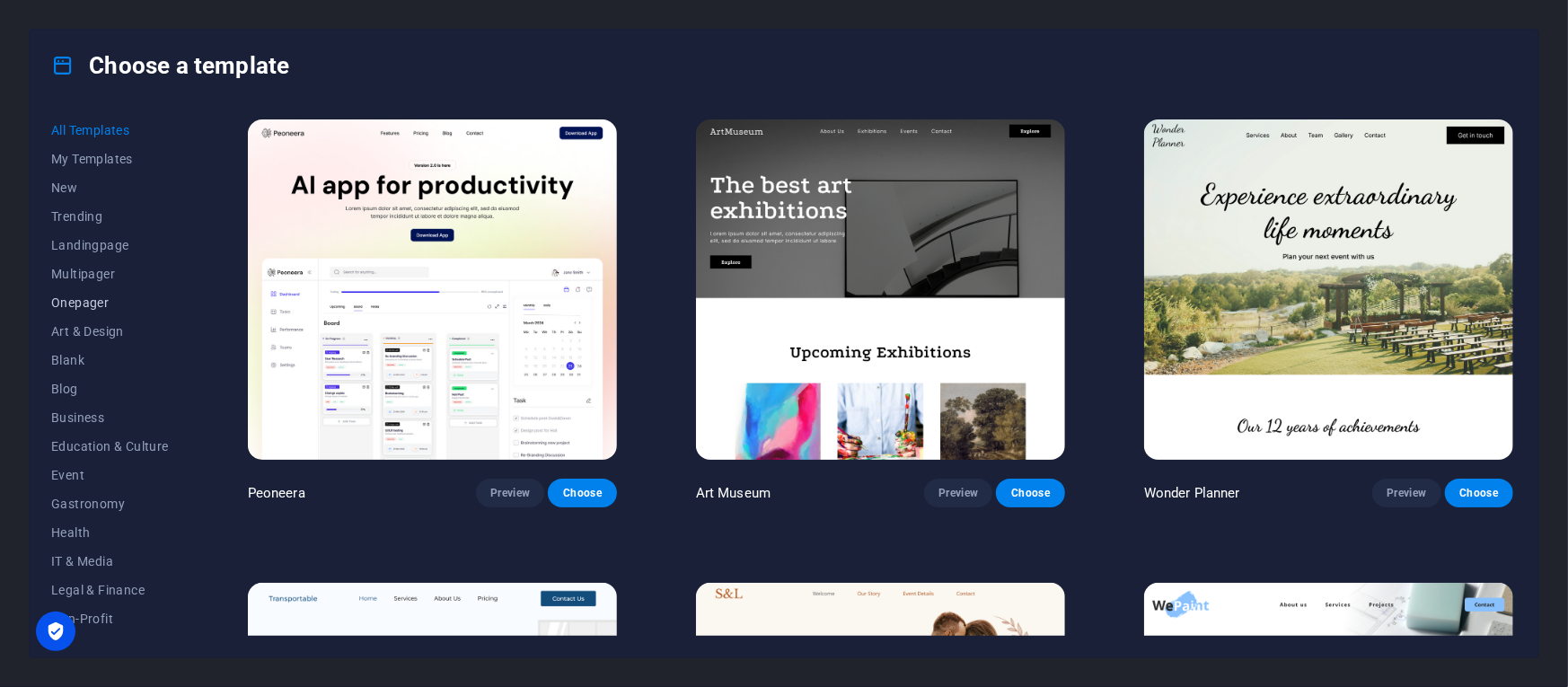 click on "Onepager" at bounding box center [110, 303] 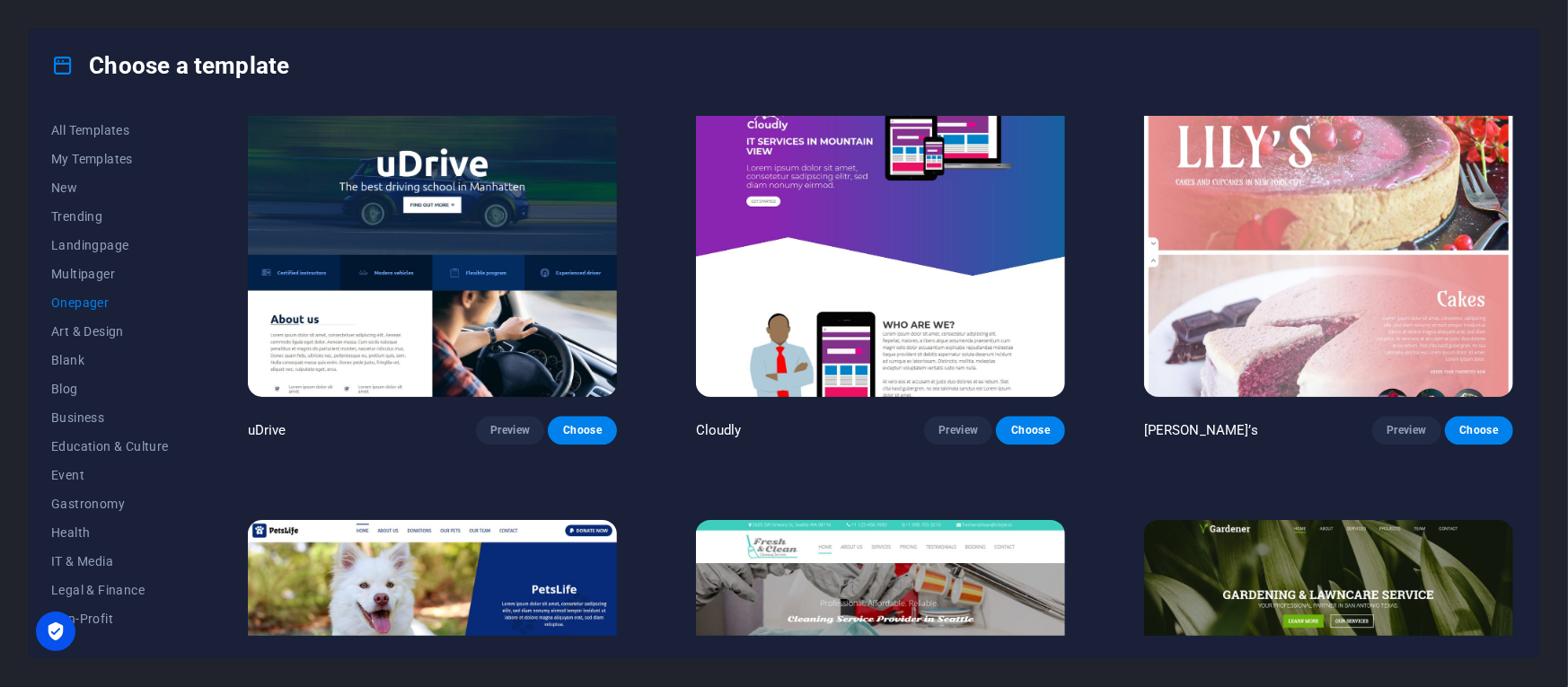 scroll, scrollTop: 7005, scrollLeft: 0, axis: vertical 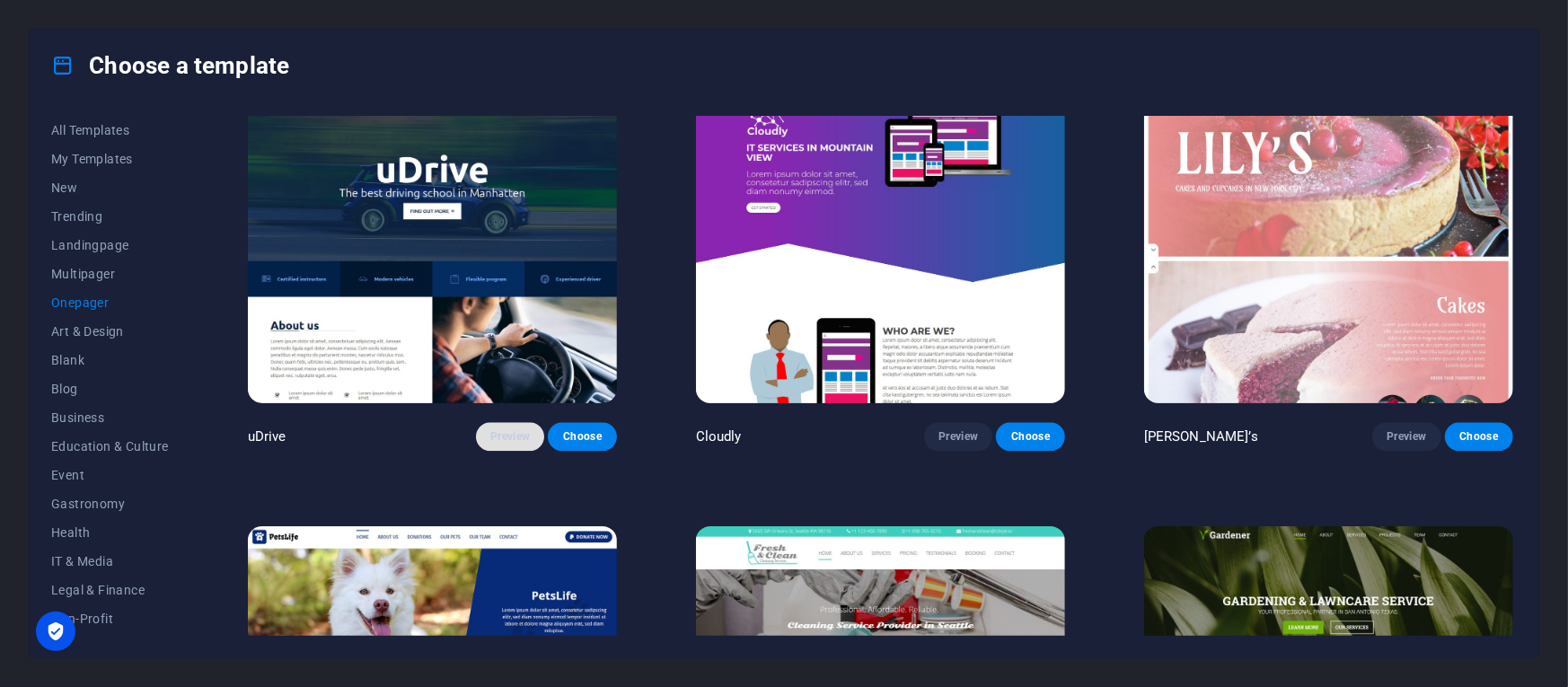 click on "Preview" at bounding box center [510, 436] 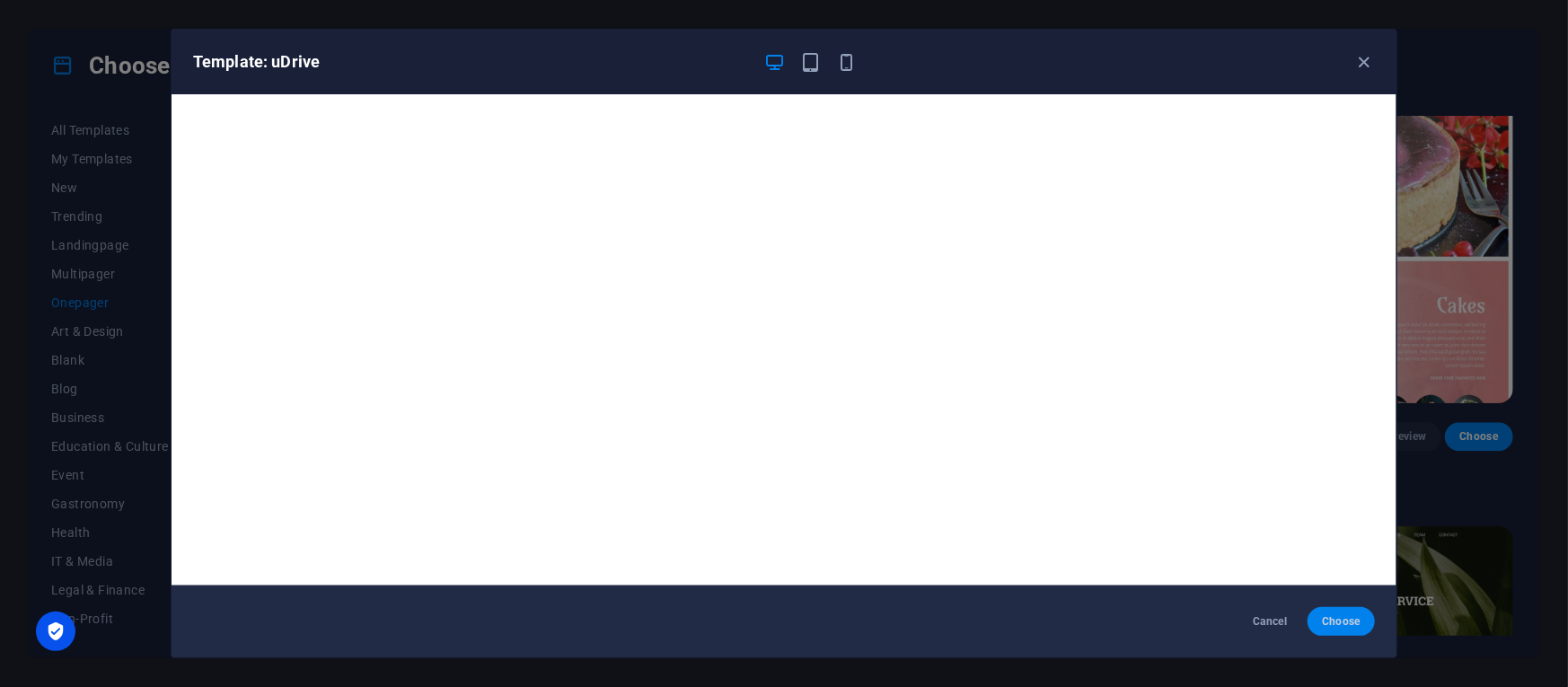 click on "Choose" at bounding box center (1341, 621) 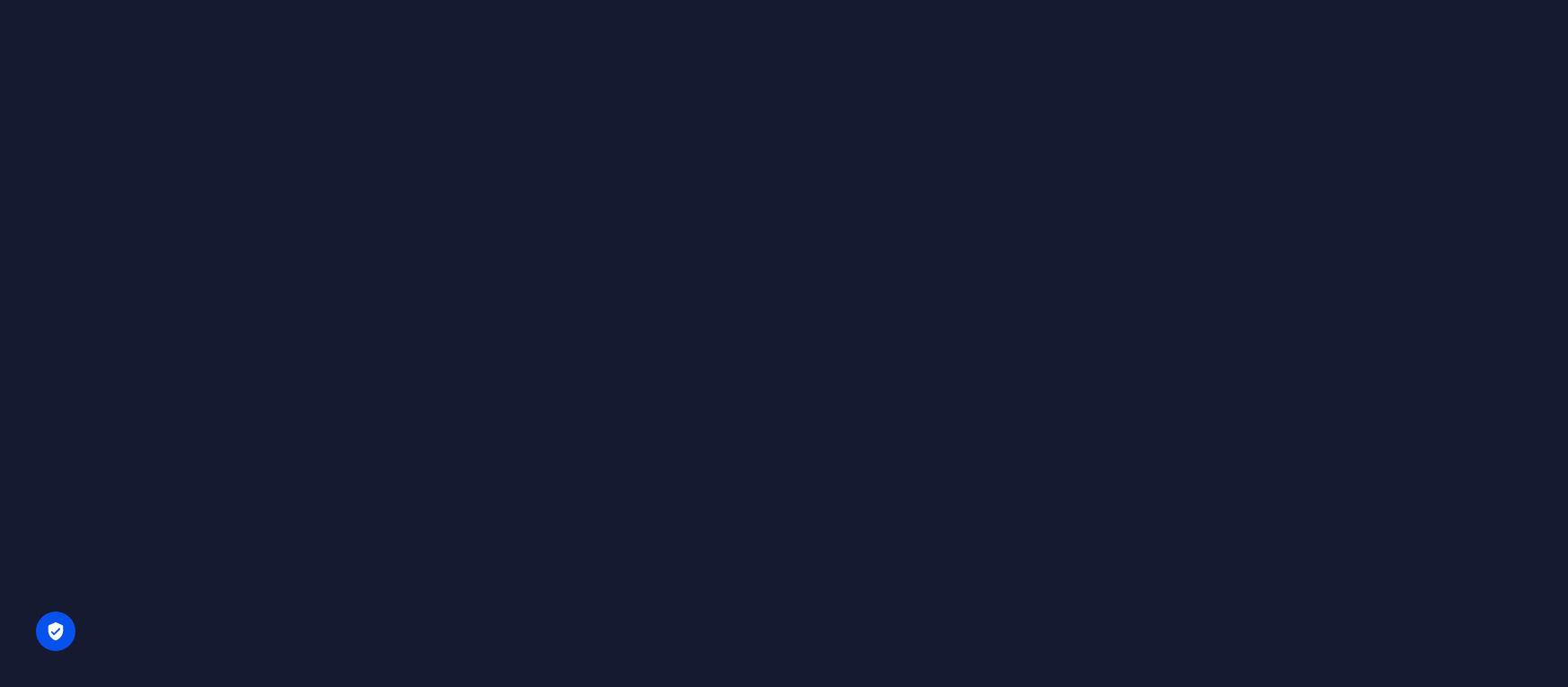 scroll, scrollTop: 0, scrollLeft: 0, axis: both 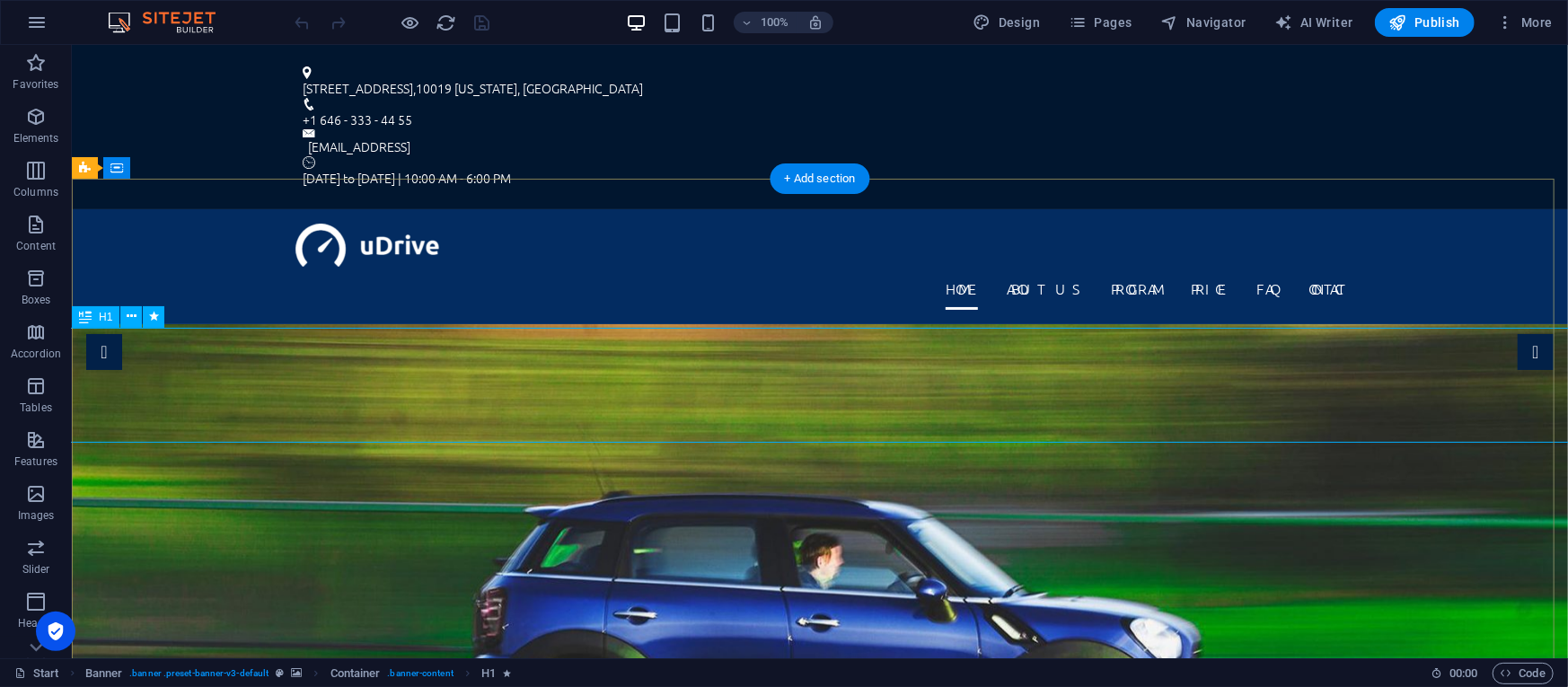 click on "[DOMAIN_NAME]" at bounding box center [819, 980] 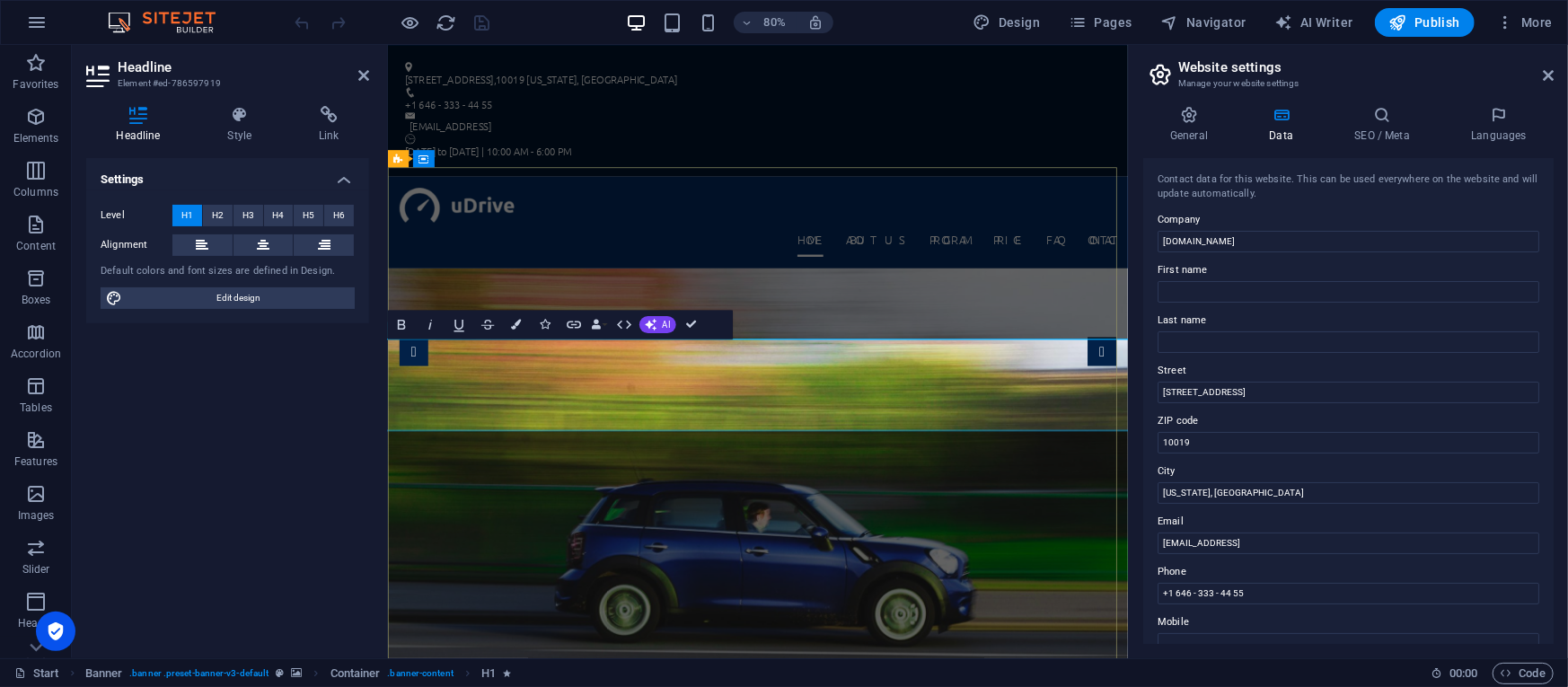type 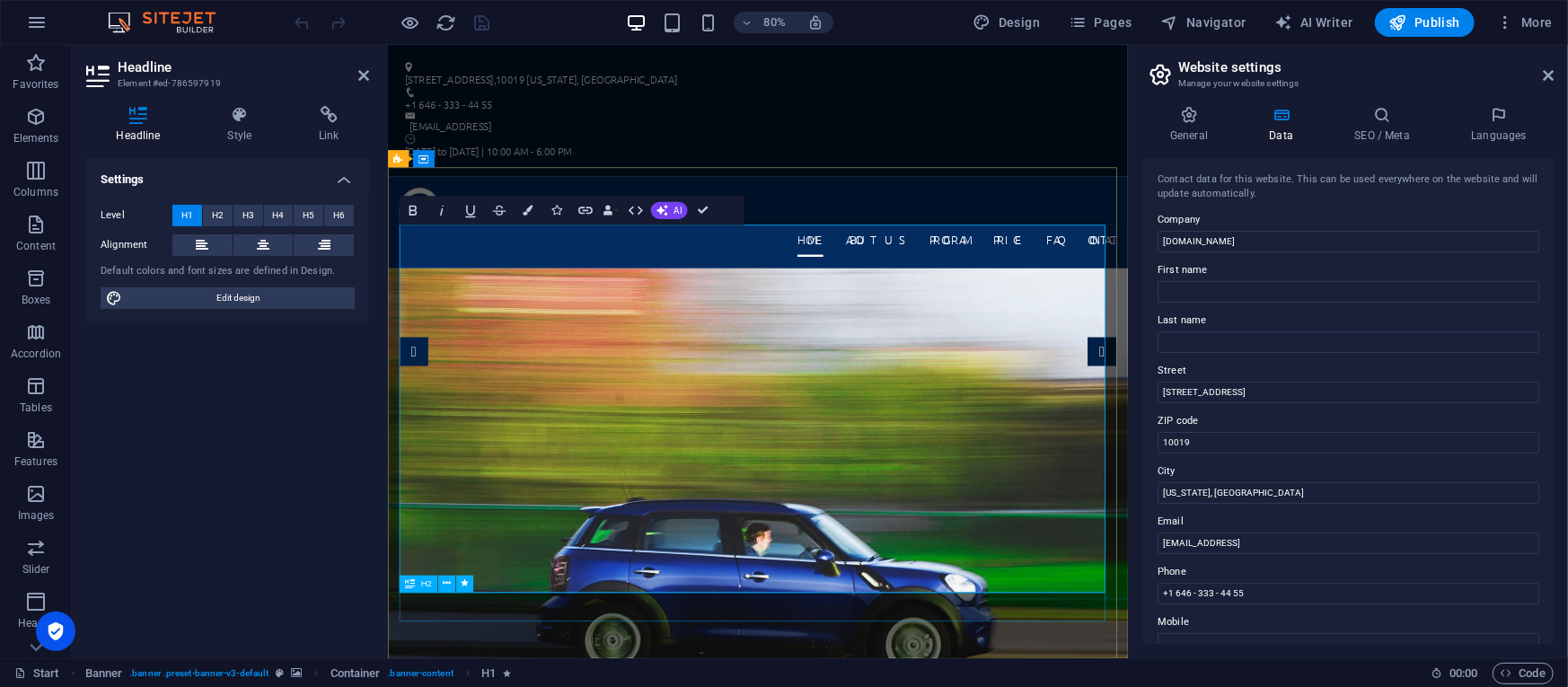 click on "The best driving school in [GEOGRAPHIC_DATA]" at bounding box center (850, 1609) 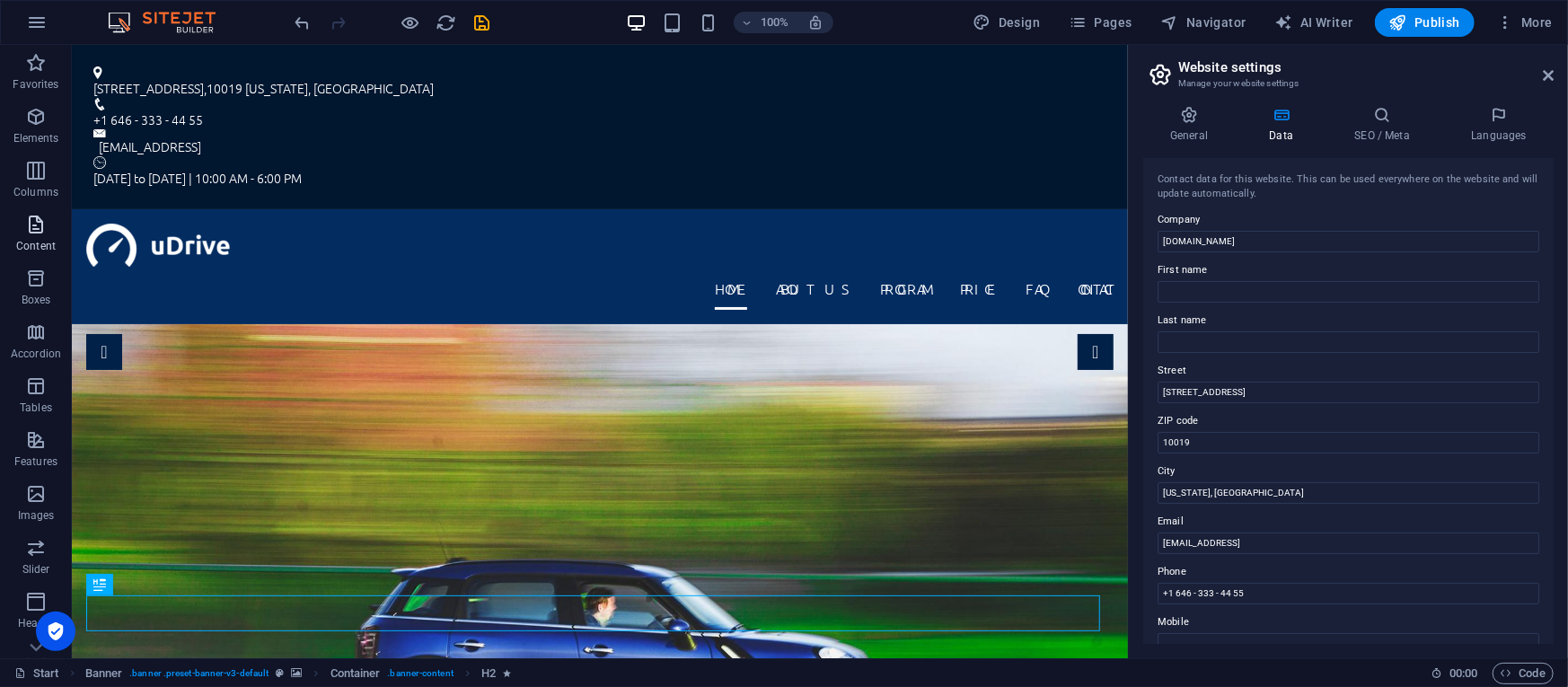 click on "Content" at bounding box center (36, 235) 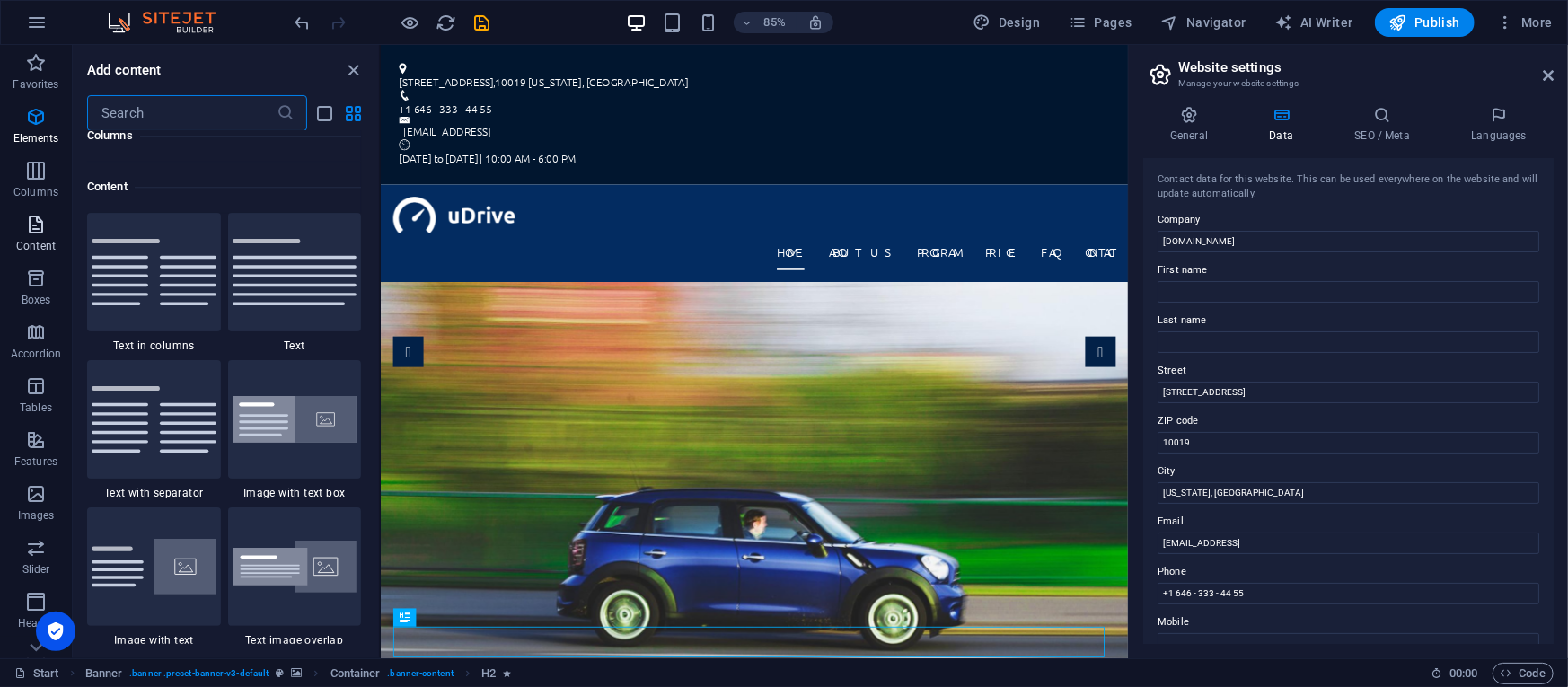 scroll, scrollTop: 3141, scrollLeft: 0, axis: vertical 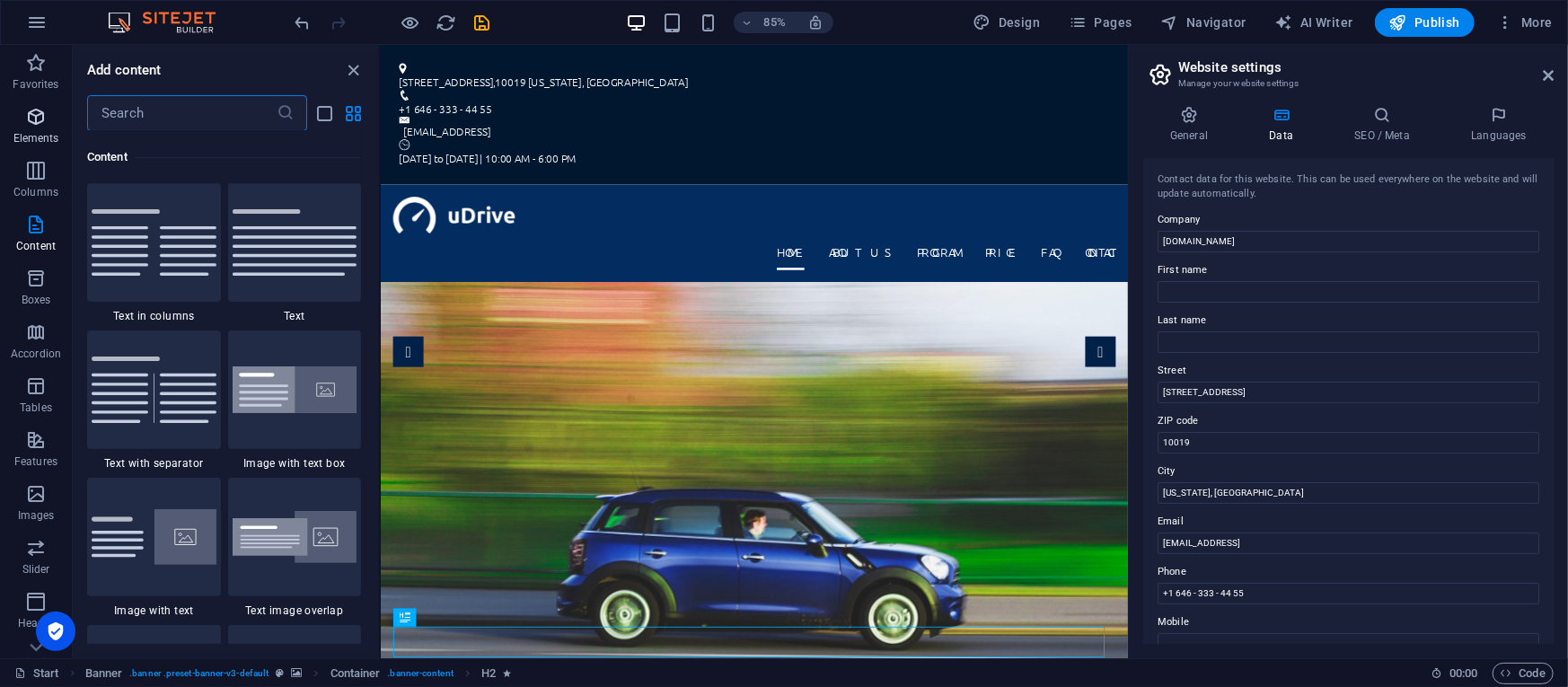 click at bounding box center [36, 117] 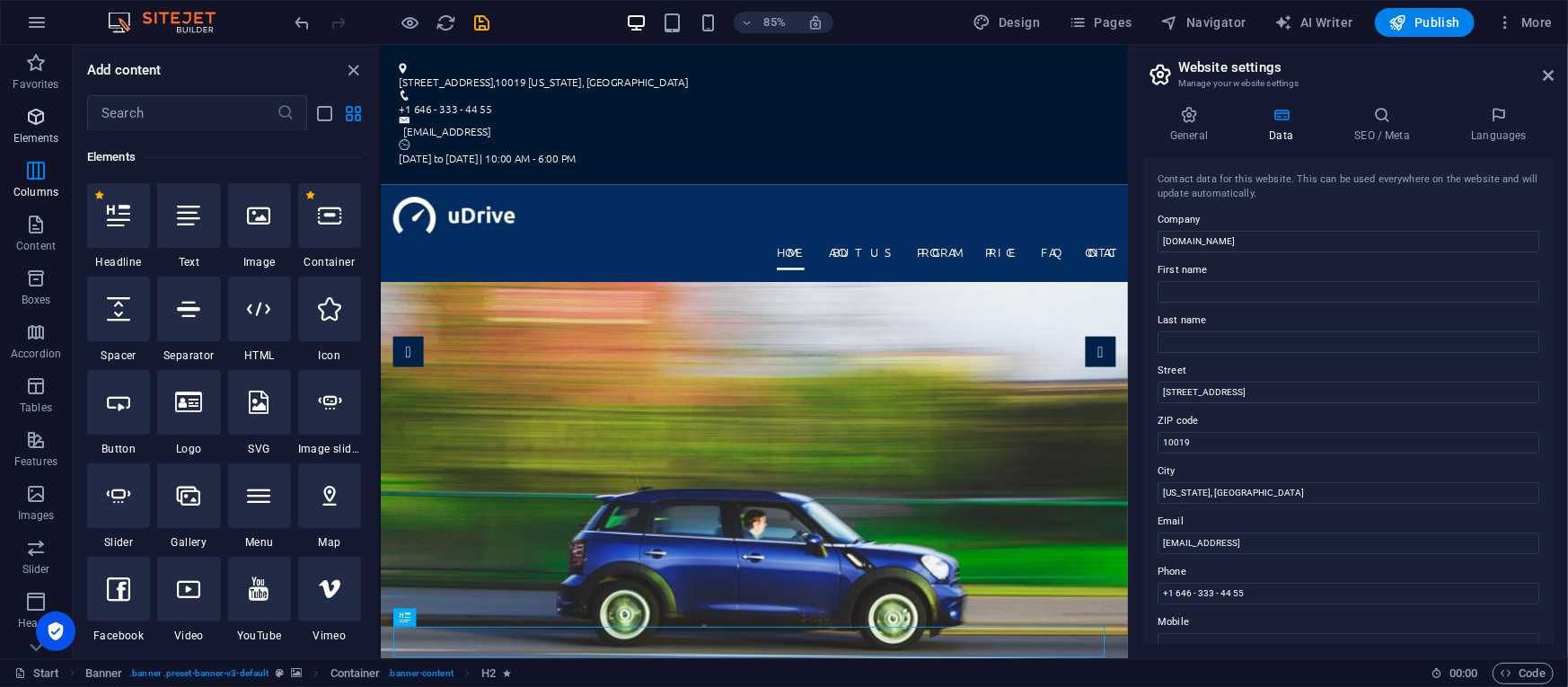 scroll, scrollTop: 190, scrollLeft: 0, axis: vertical 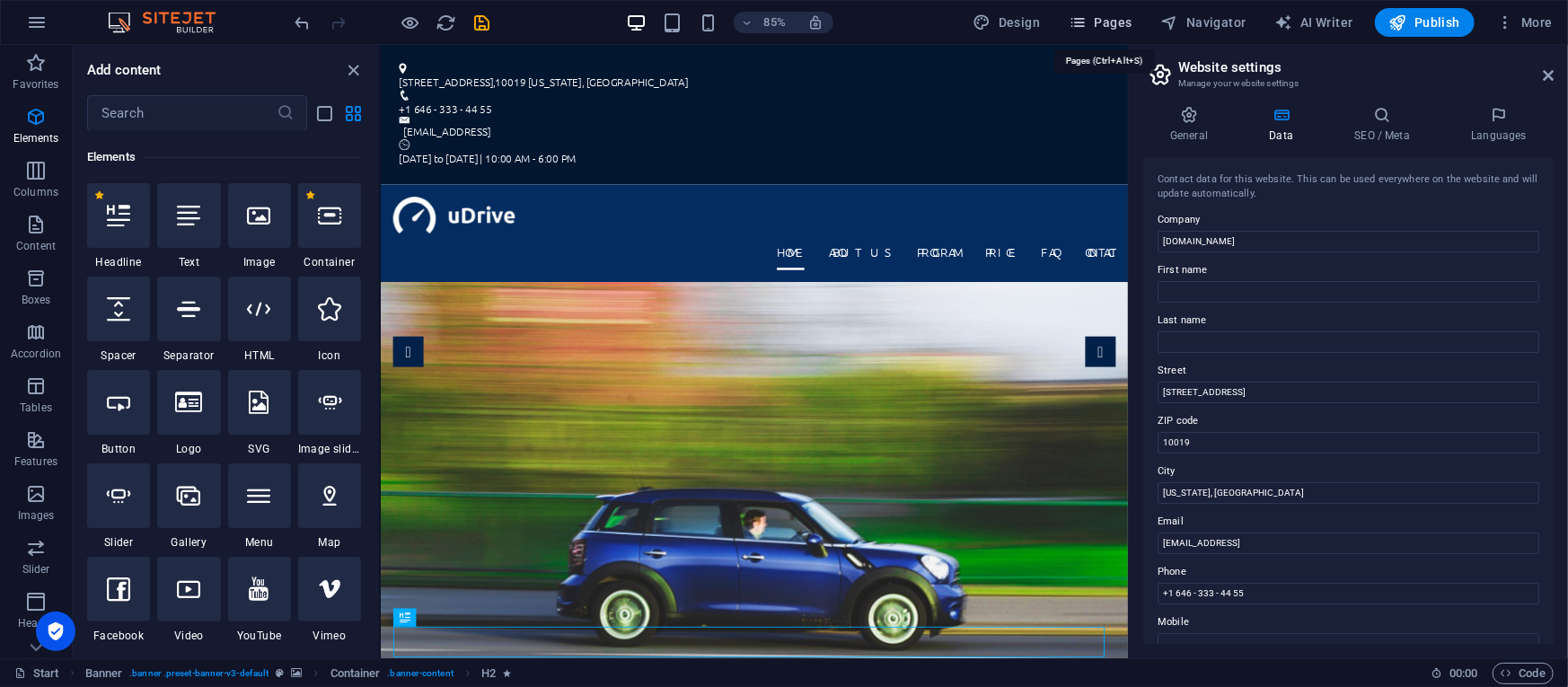 click on "Pages" at bounding box center [1100, 22] 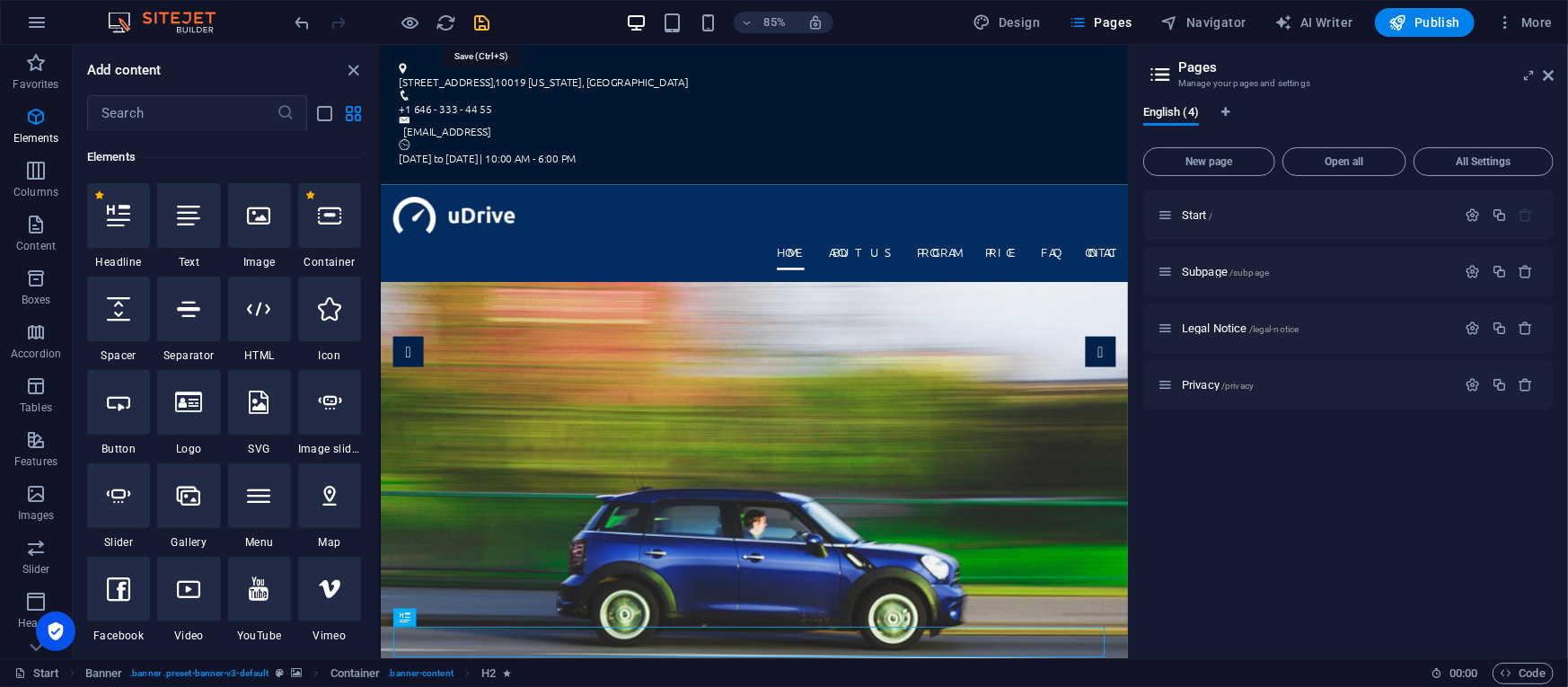 click at bounding box center [482, 22] 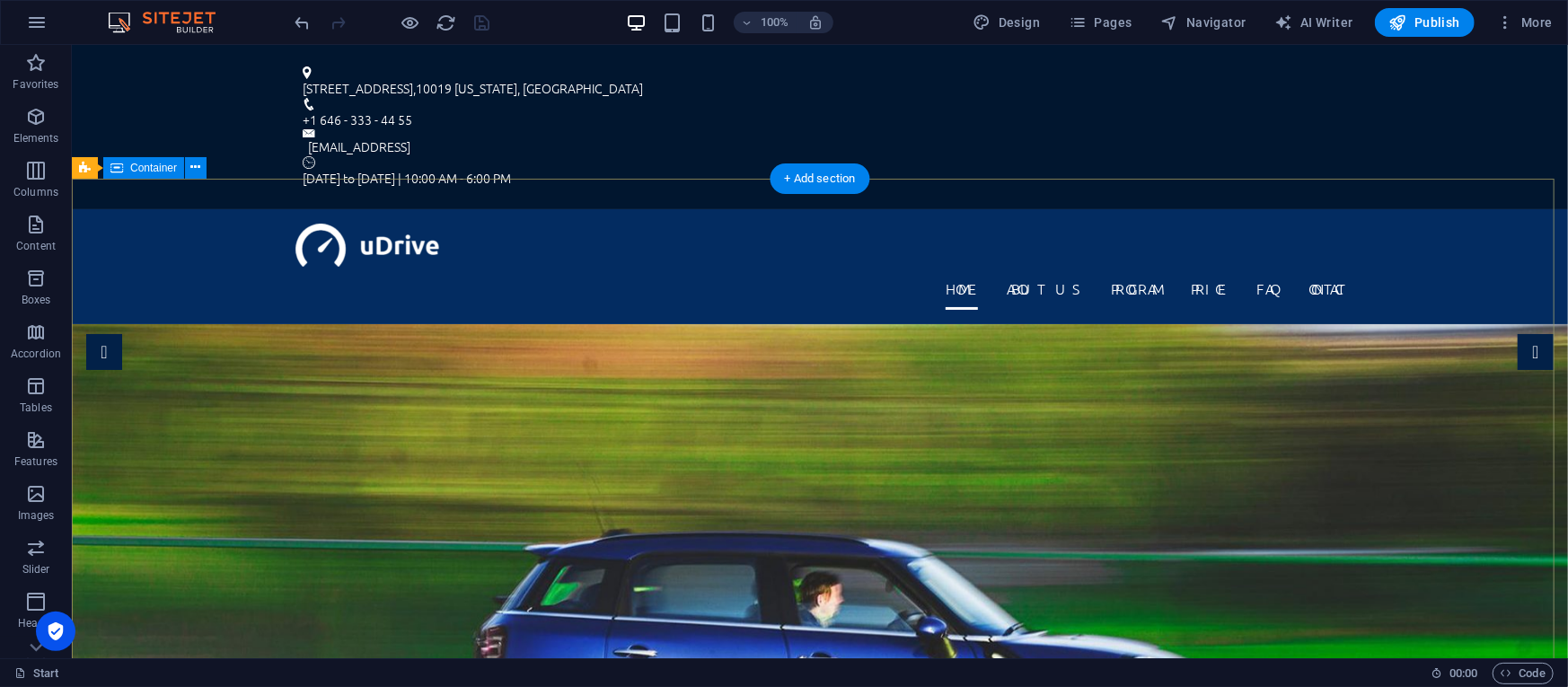 click on "Canadian Adapted Hockey Association The best driving school in [GEOGRAPHIC_DATA] Find out More" at bounding box center (819, 1246) 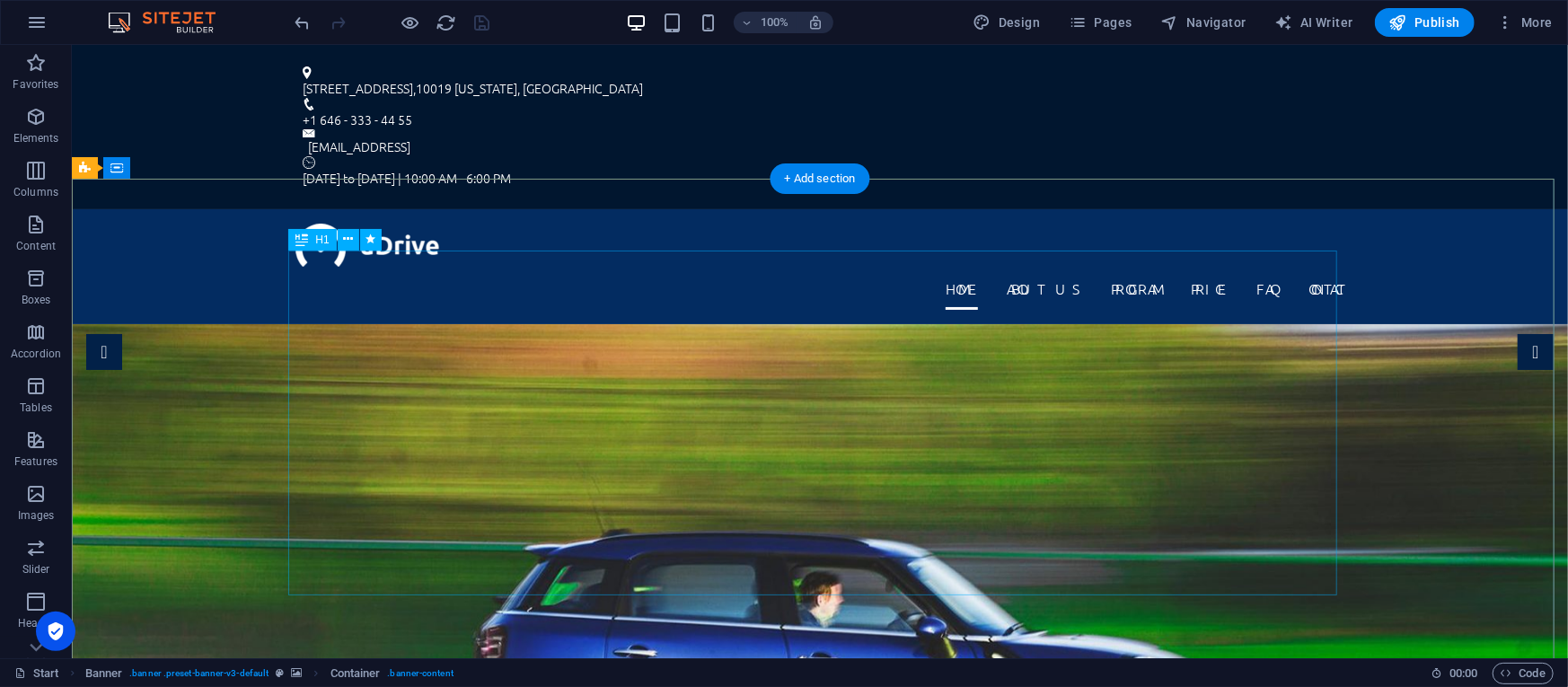 click on "Canadian Adapted Hockey Association" at bounding box center (819, 1171) 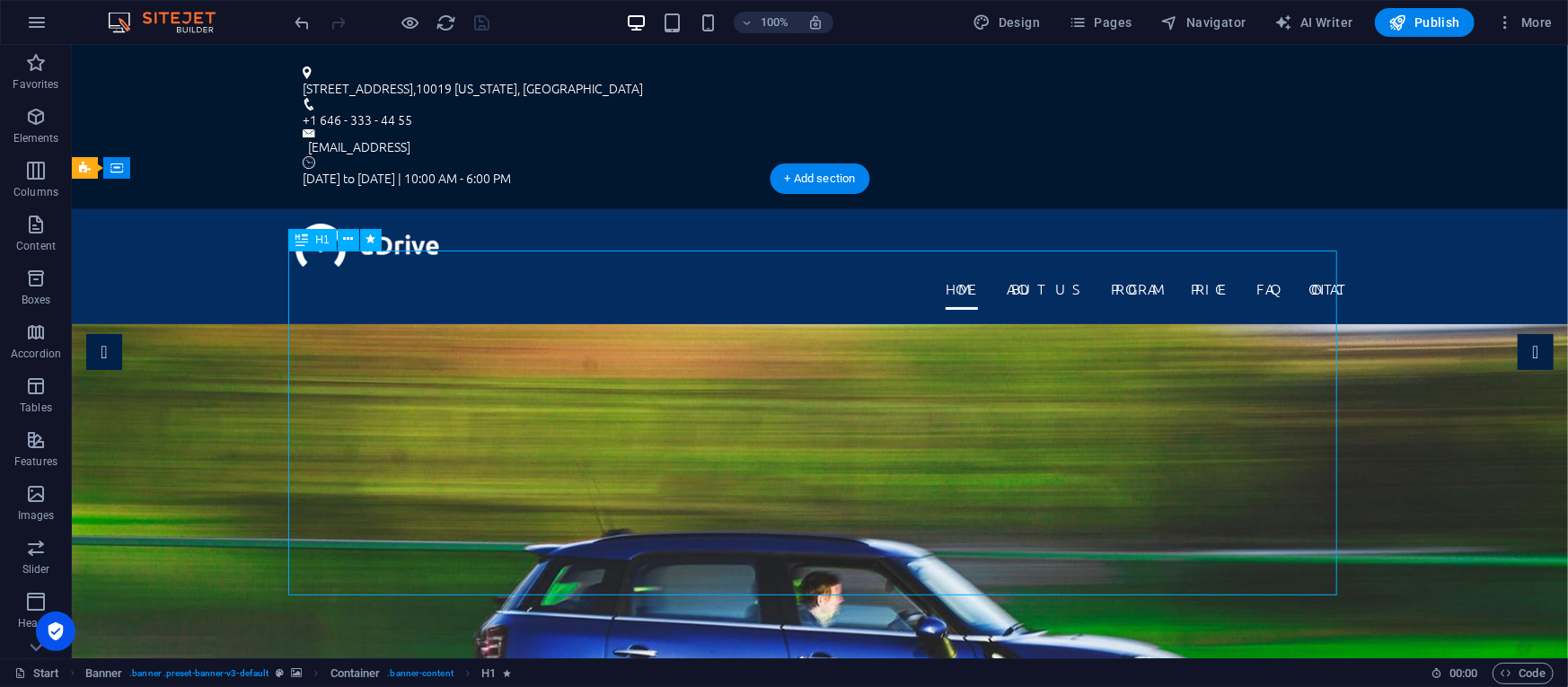 click on "Canadian Adapted Hockey Association" at bounding box center (819, 1171) 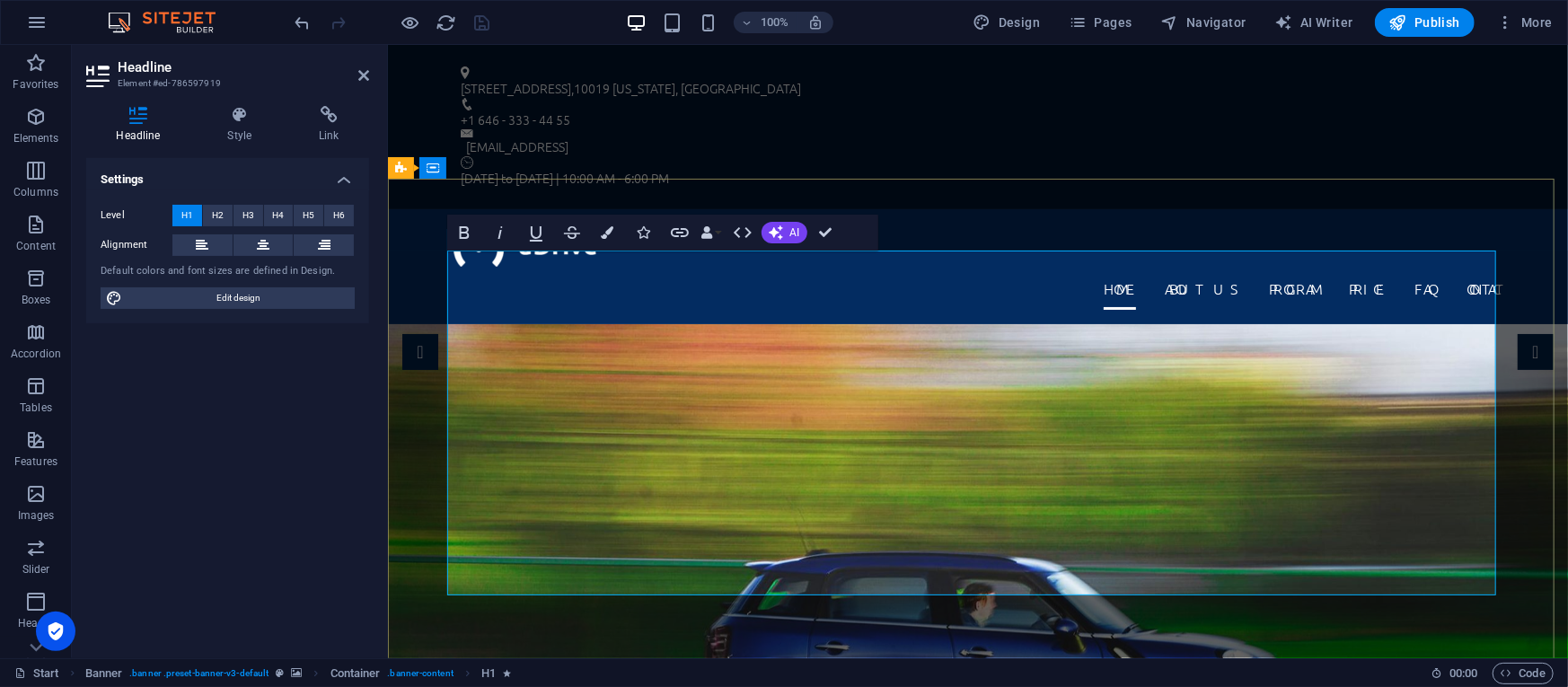 click on "Canadian Adapted Hockey Association" at bounding box center (977, 1171) 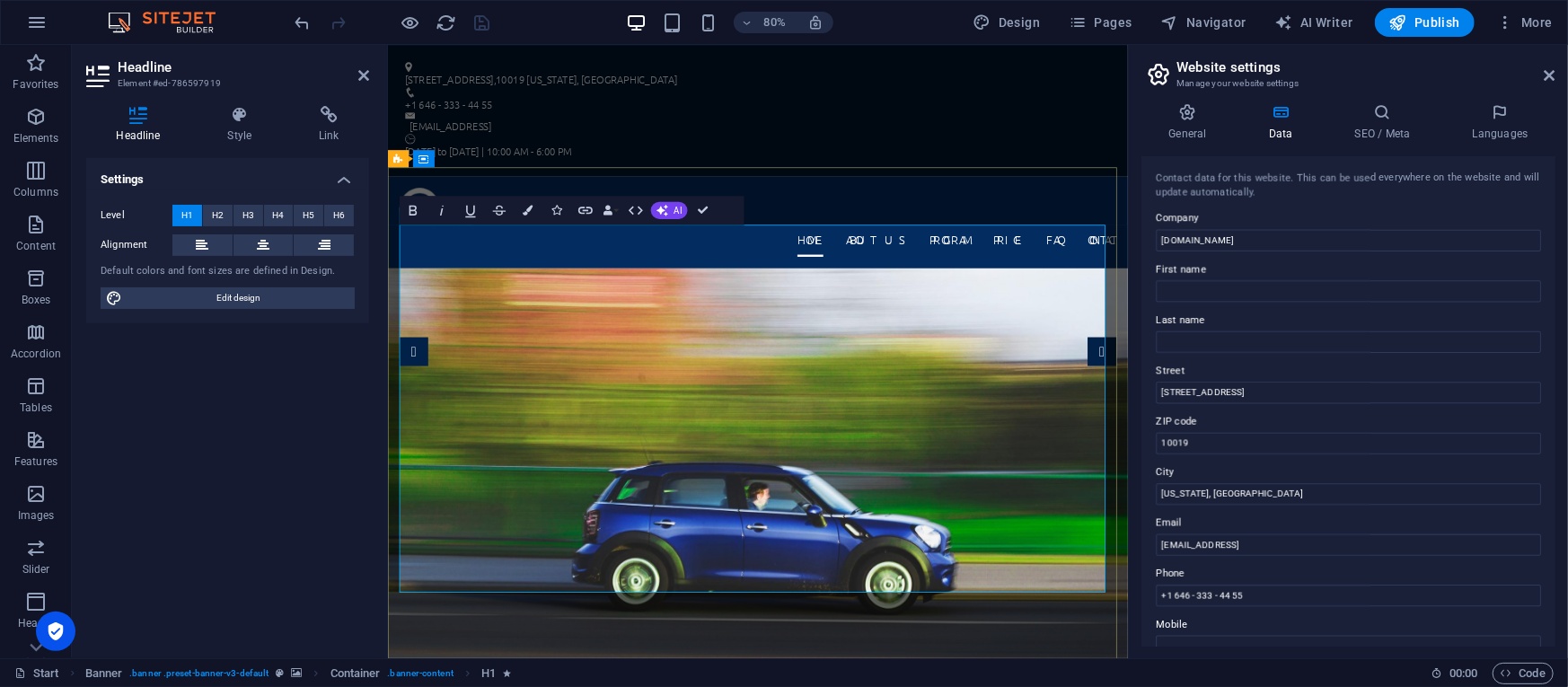 click on "Canadian Adapted Hockey Association" at bounding box center (850, 1229) 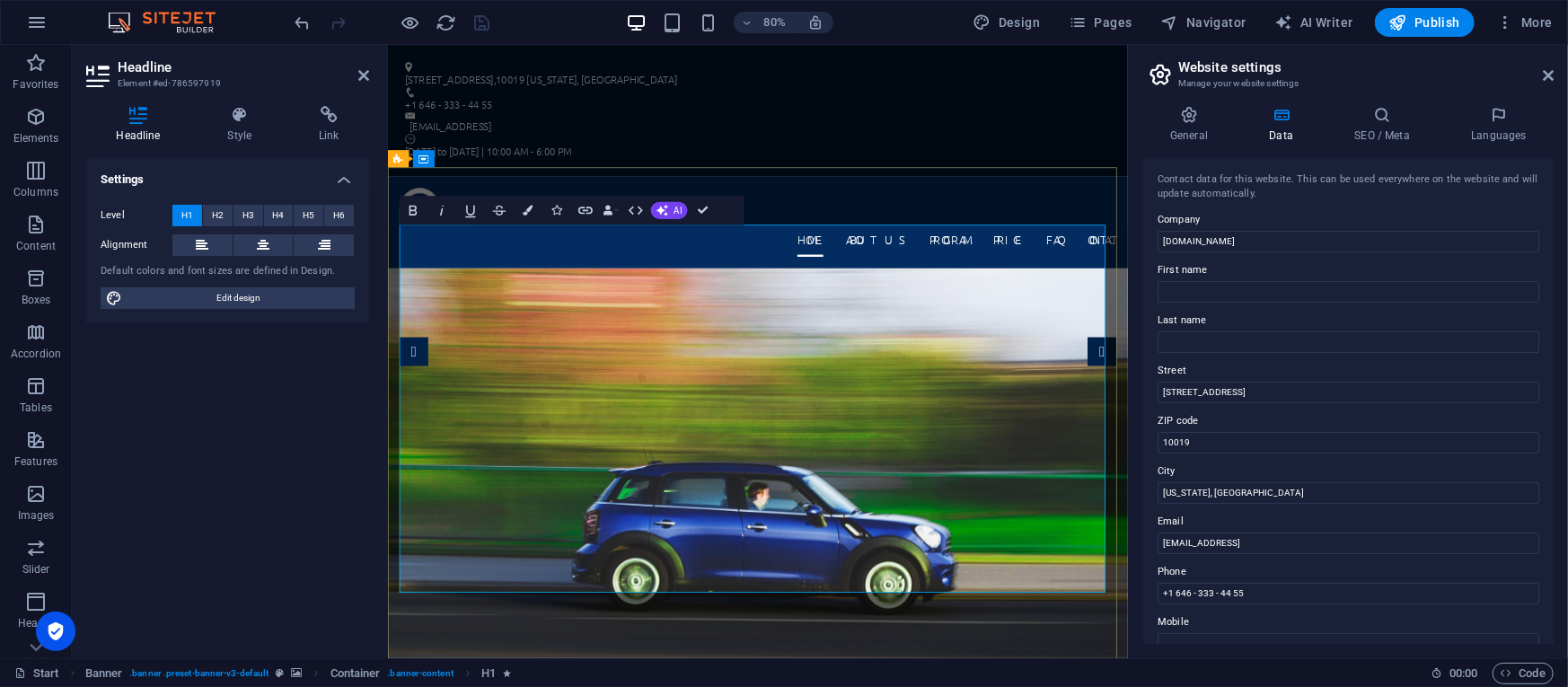 click on "Canadian Adapted Hockey Association" at bounding box center (850, 1229) 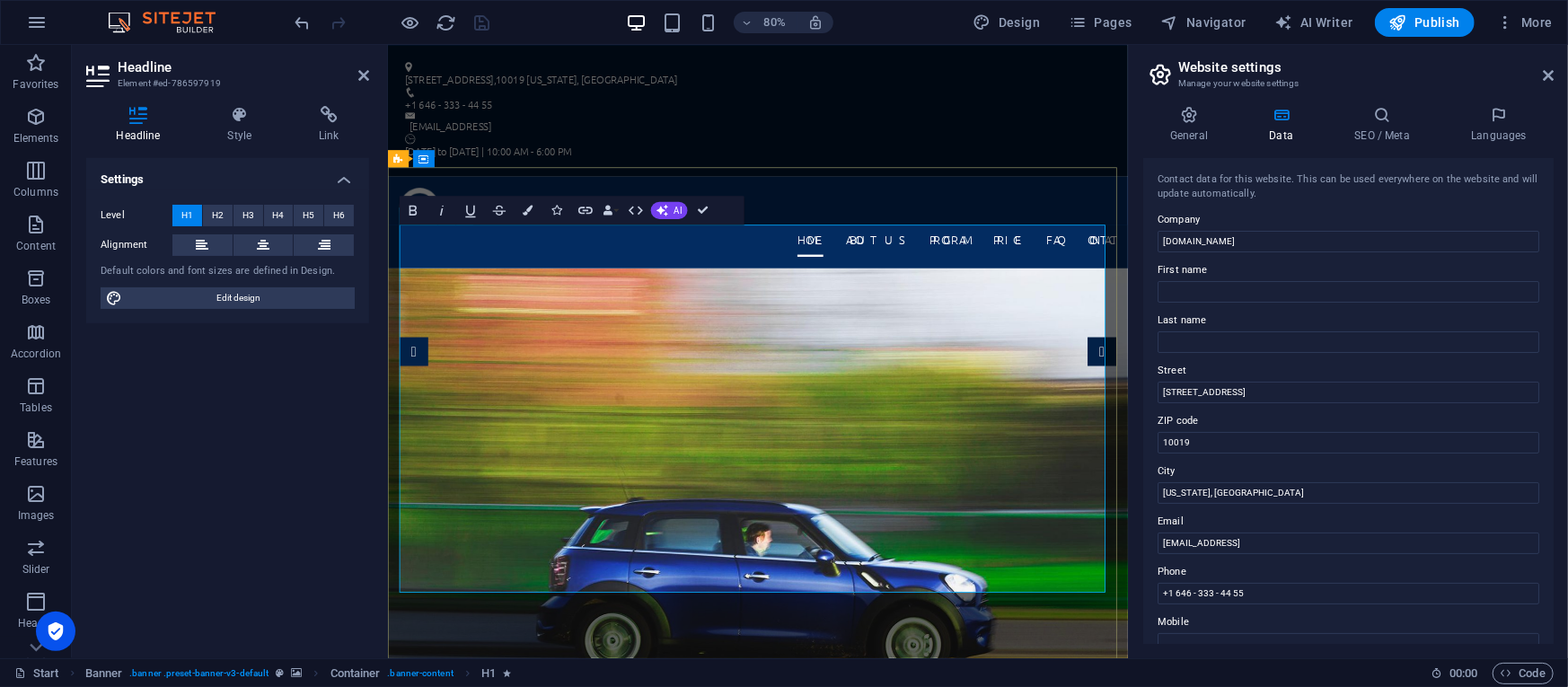 type 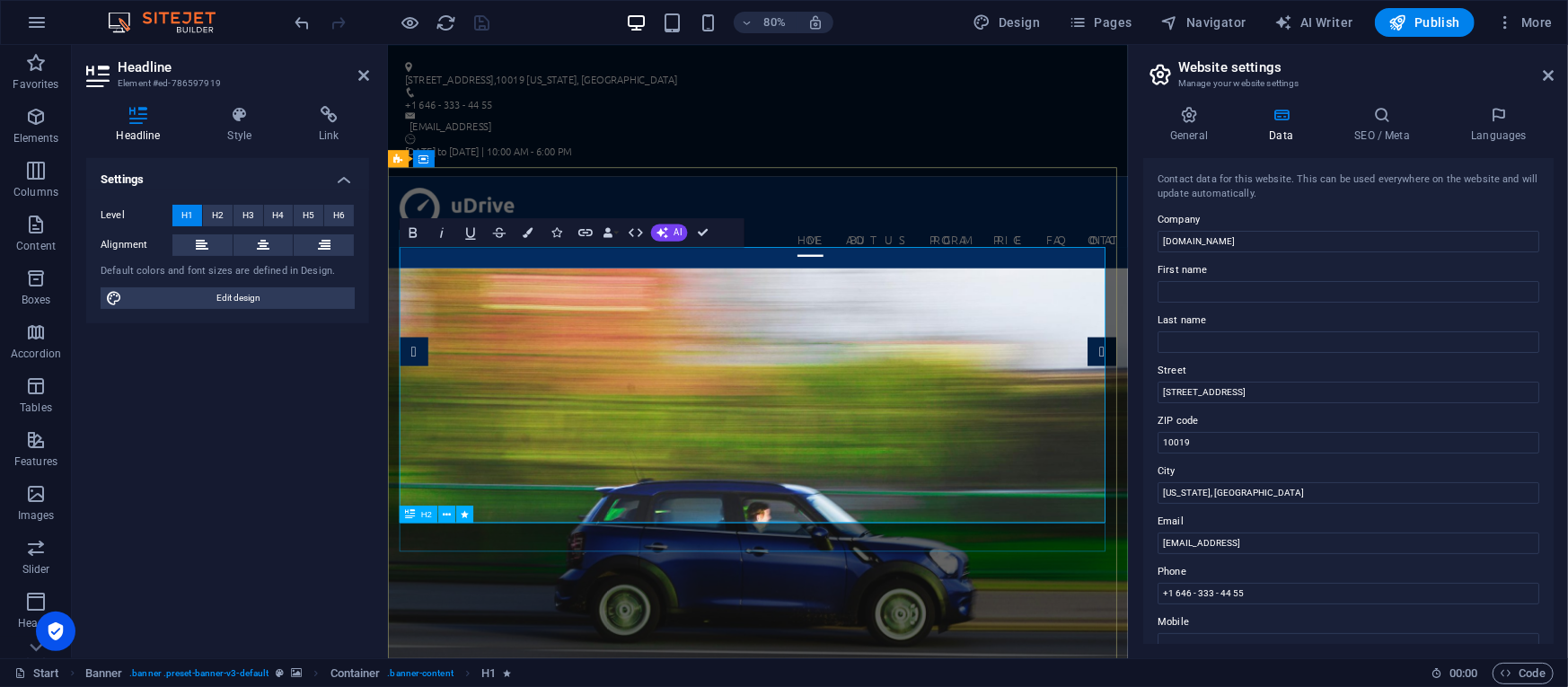 click on "The best driving school in [GEOGRAPHIC_DATA]" at bounding box center (850, 1435) 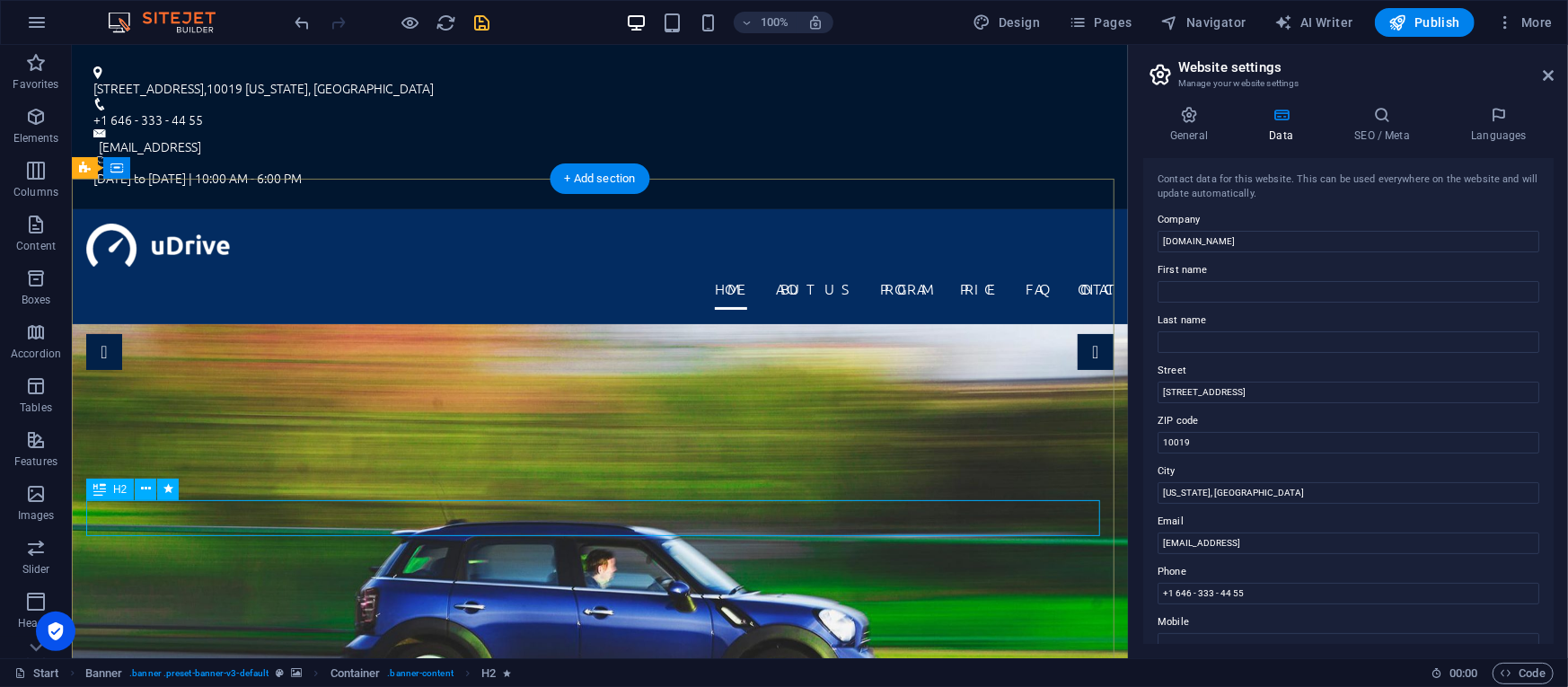 click on "The best driving school in [GEOGRAPHIC_DATA]" at bounding box center (599, 1188) 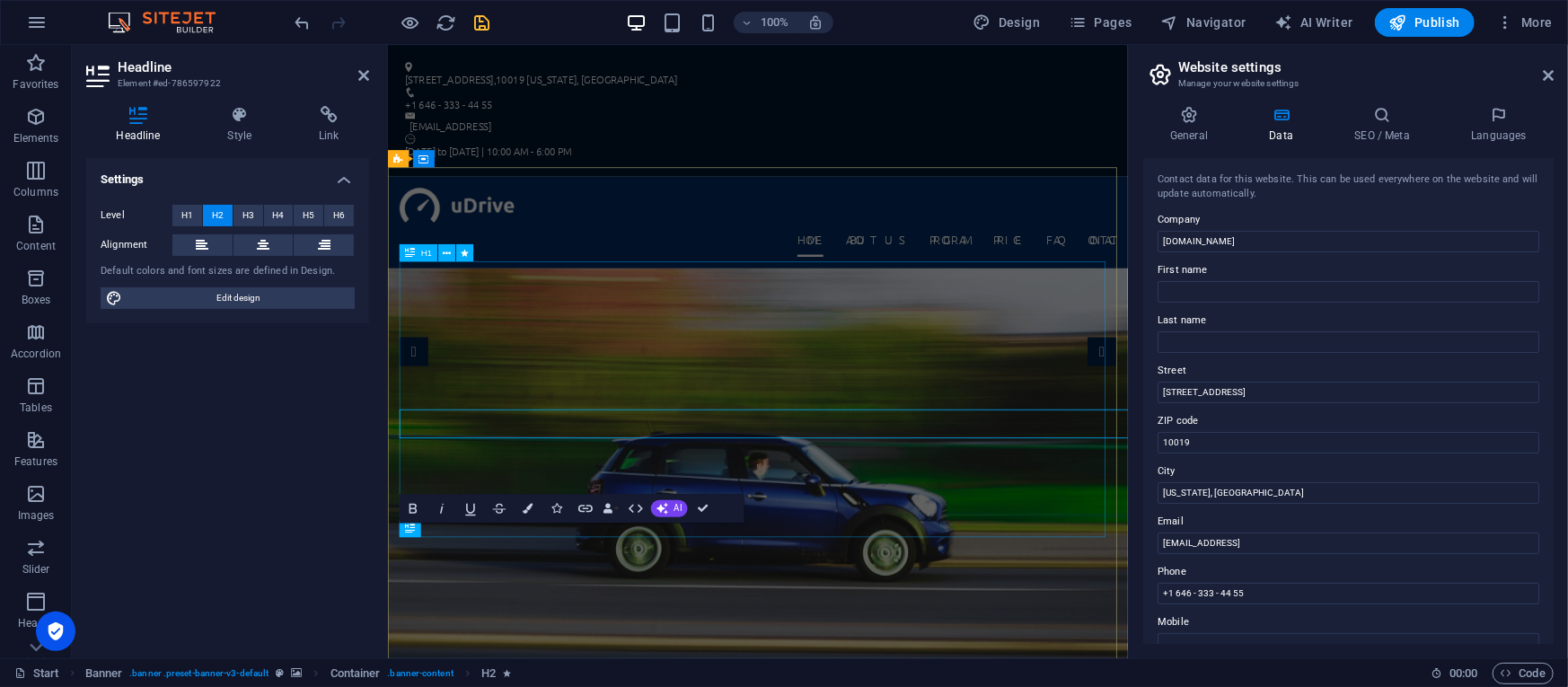 drag, startPoint x: 1097, startPoint y: 516, endPoint x: 881, endPoint y: 634, distance: 246.13005 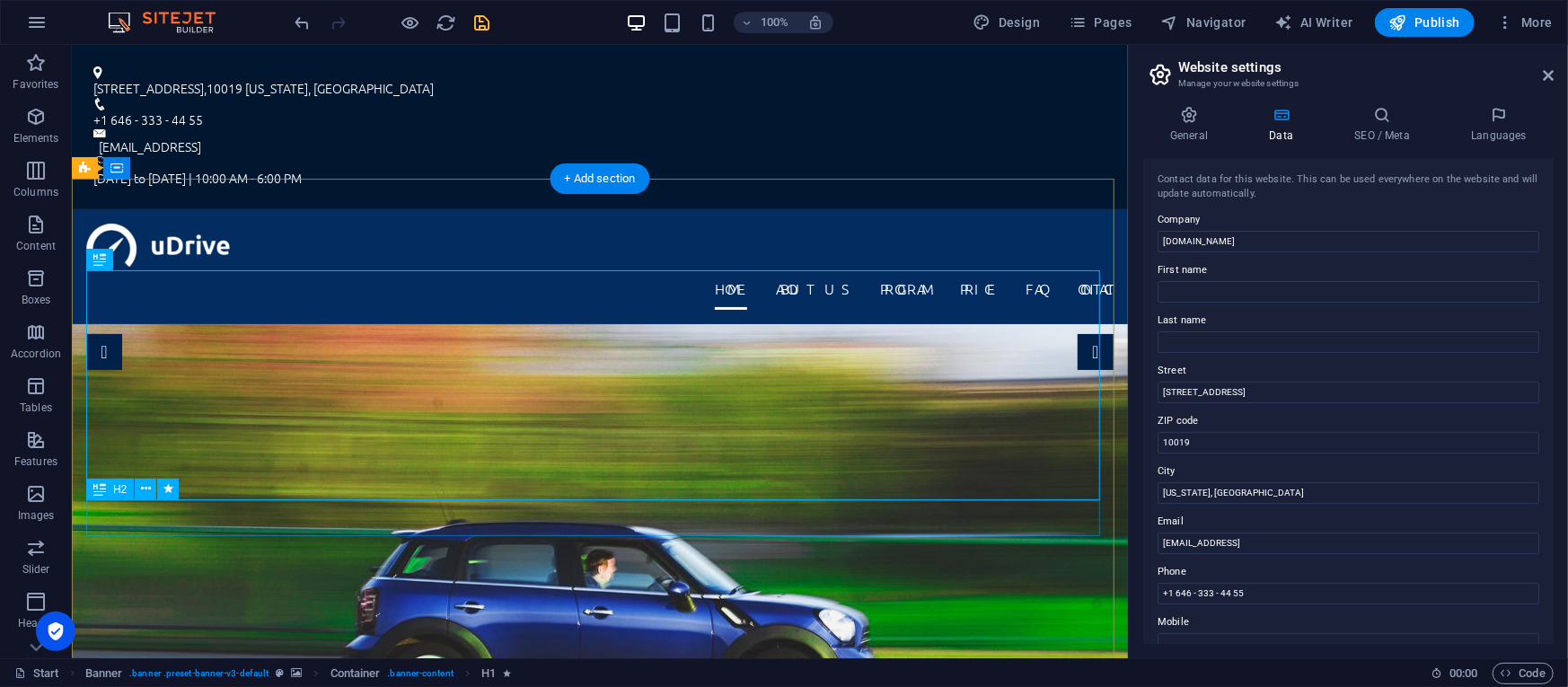 click on "The best driving school in [GEOGRAPHIC_DATA]" at bounding box center [599, 1188] 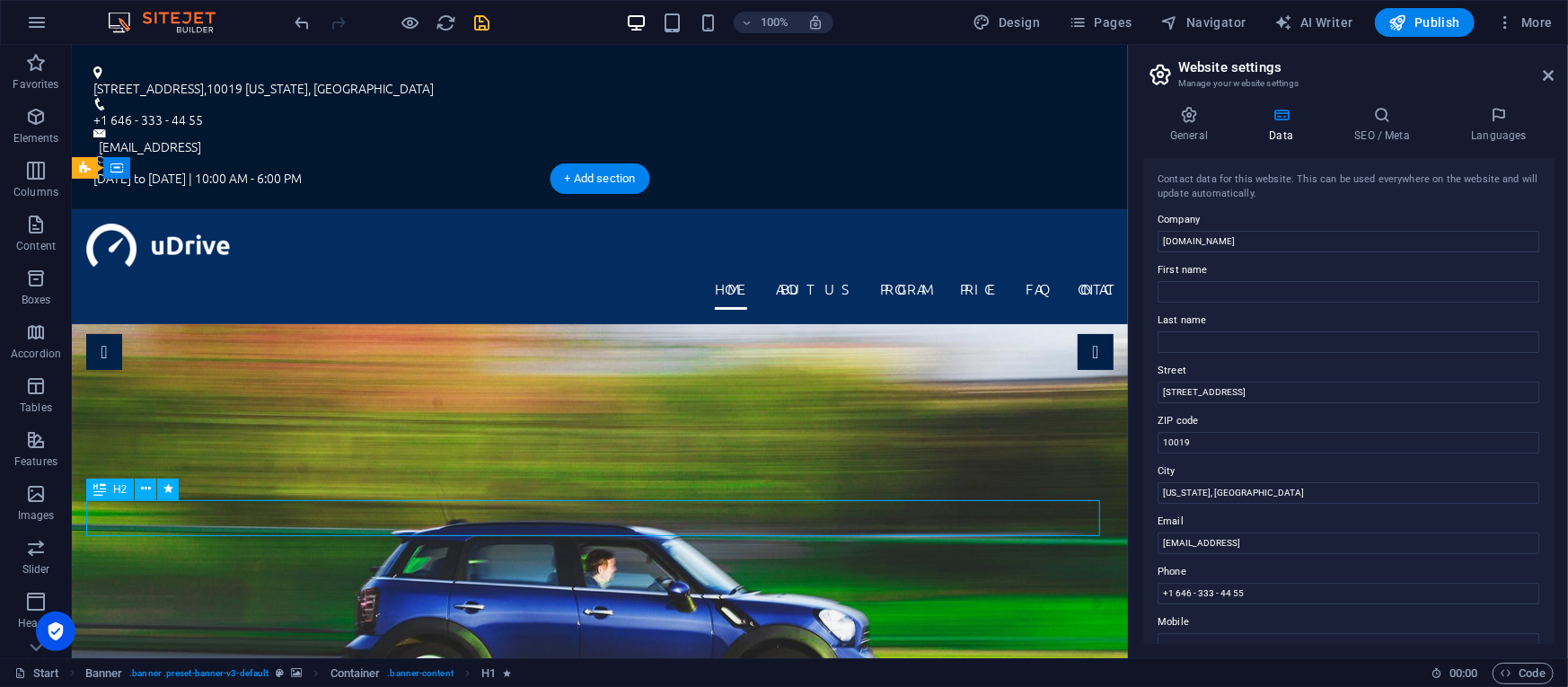 click on "The best driving school in [GEOGRAPHIC_DATA]" at bounding box center [599, 1188] 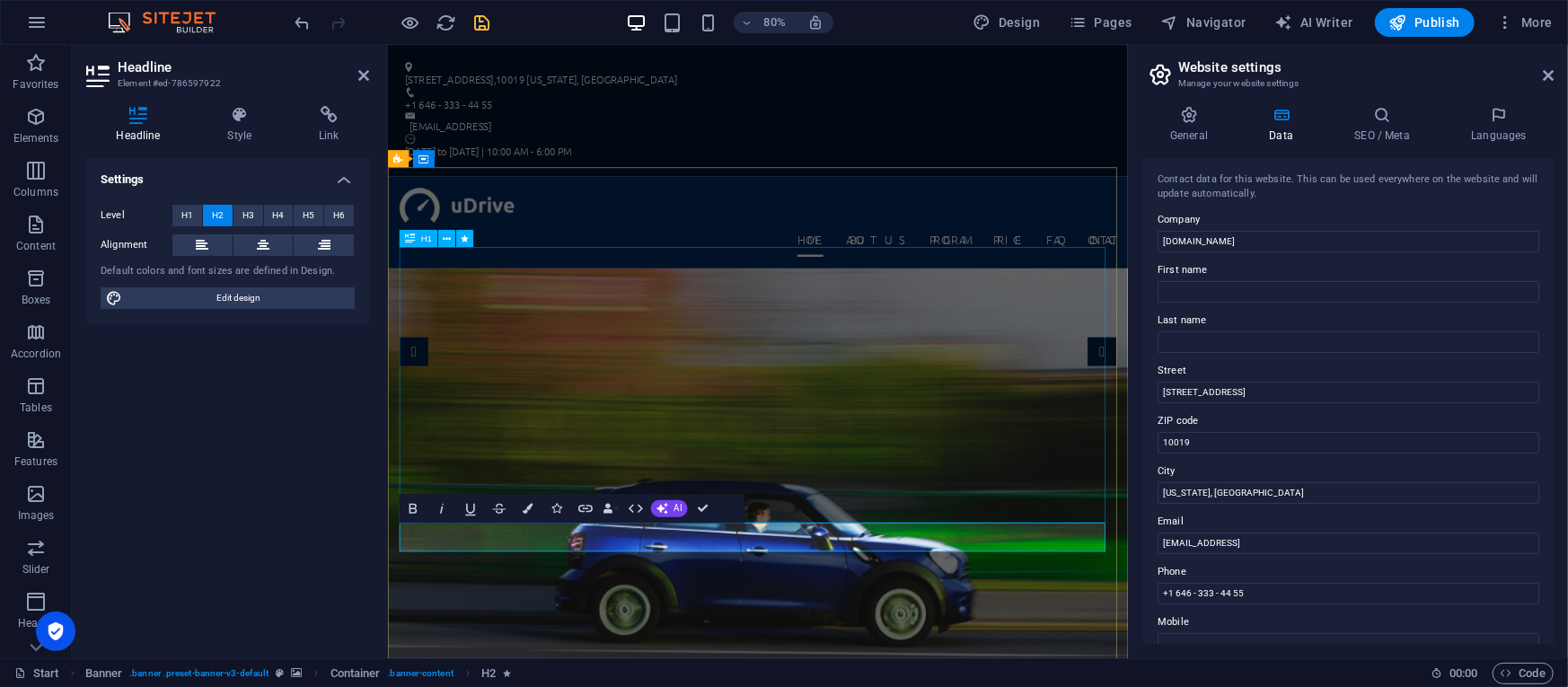 type 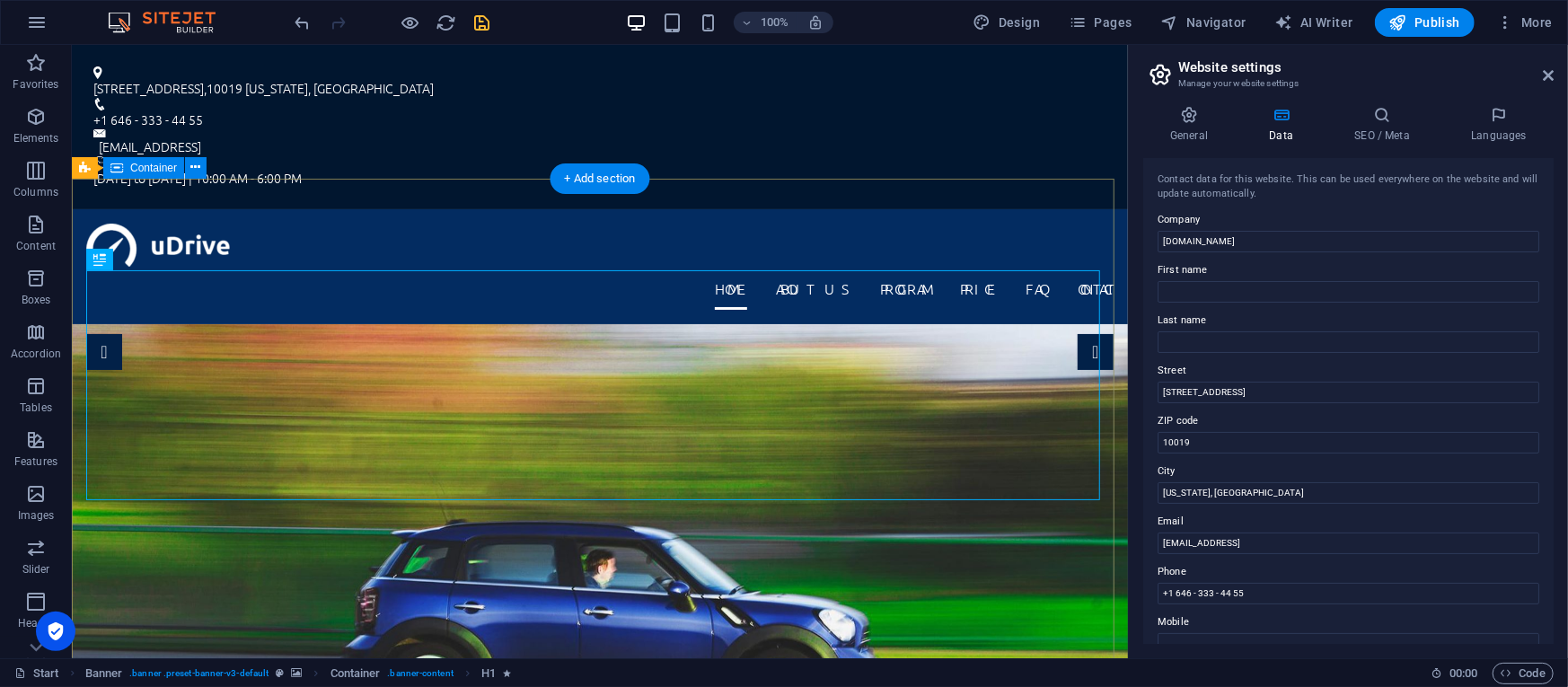 click on "Canadian Adapted Hockey Alliance For Special Needs Adaptive Hockey Teams Find out More" at bounding box center (599, 1095) 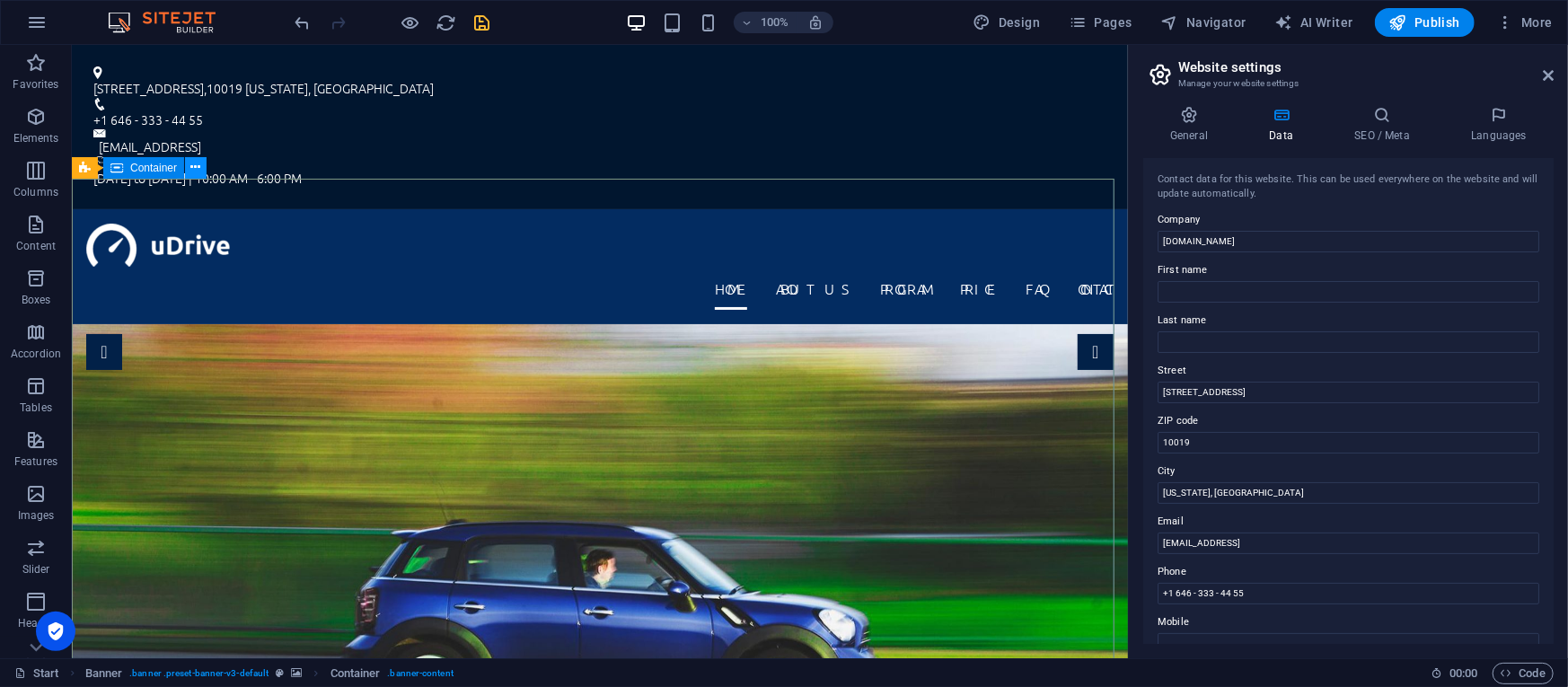 click at bounding box center (196, 167) 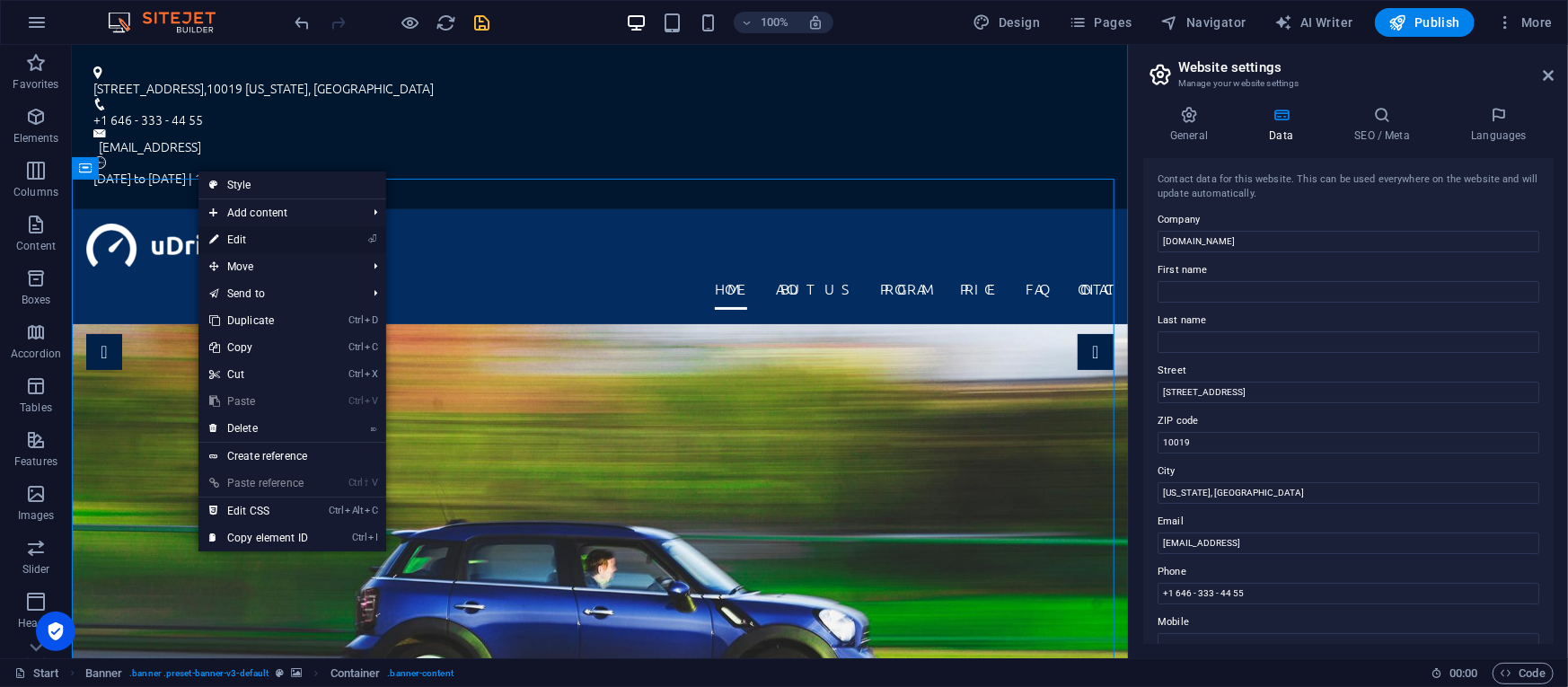click on "⏎  Edit" at bounding box center (259, 240) 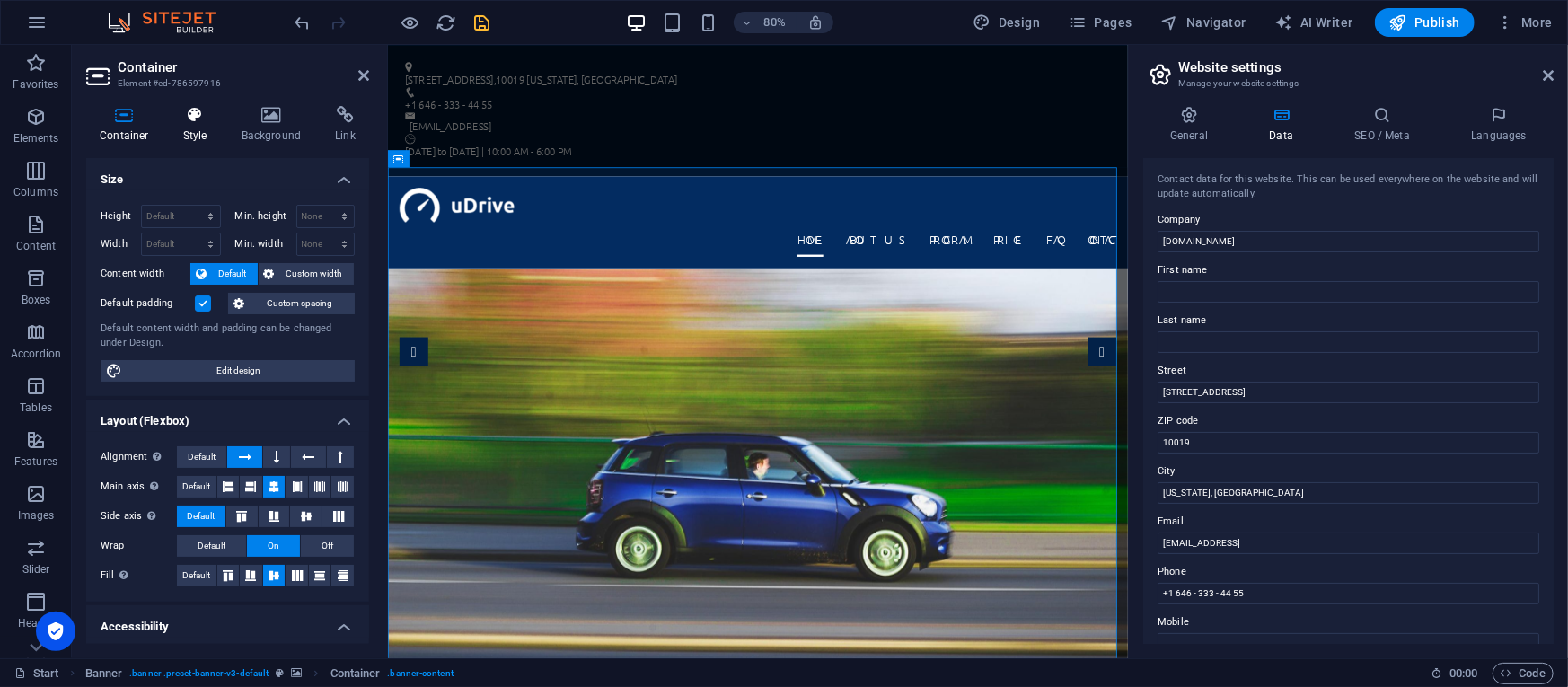 click at bounding box center [195, 115] 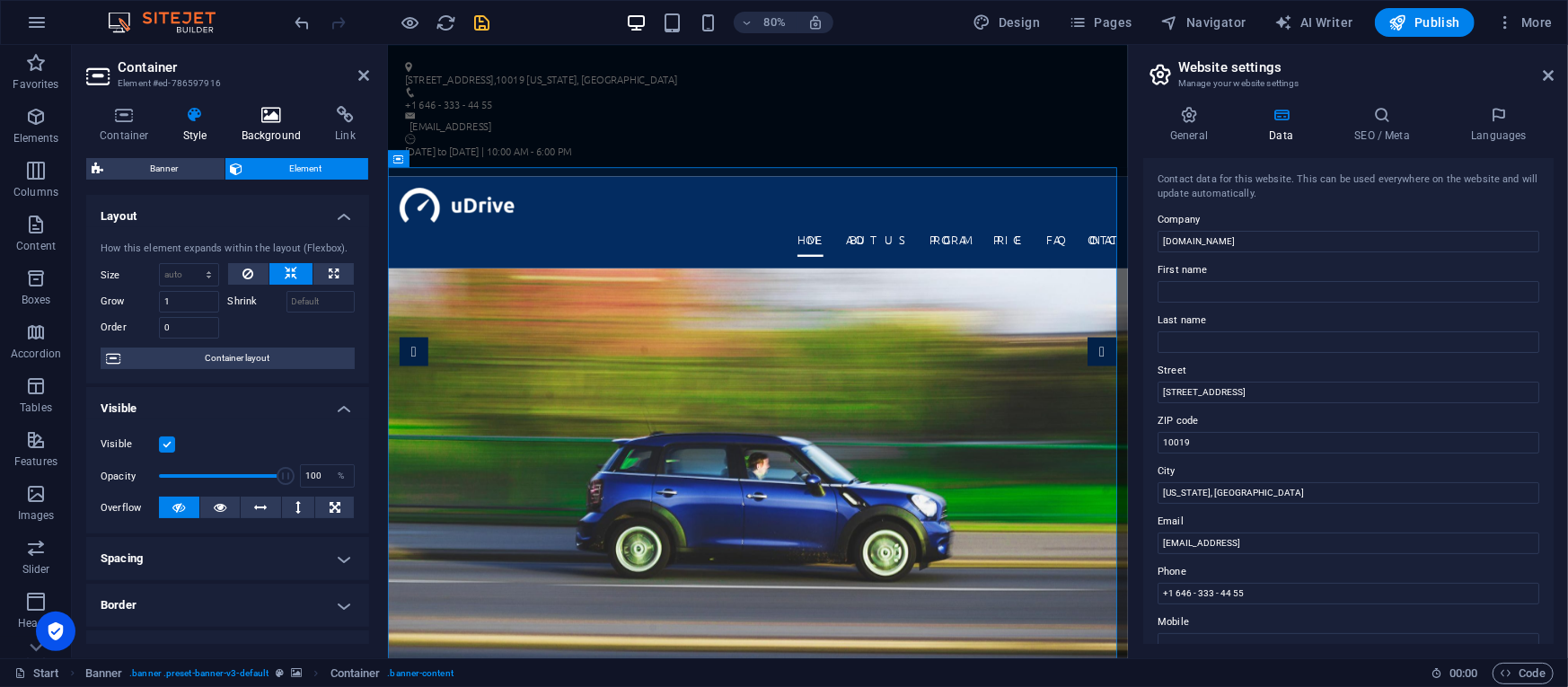 click at bounding box center (271, 115) 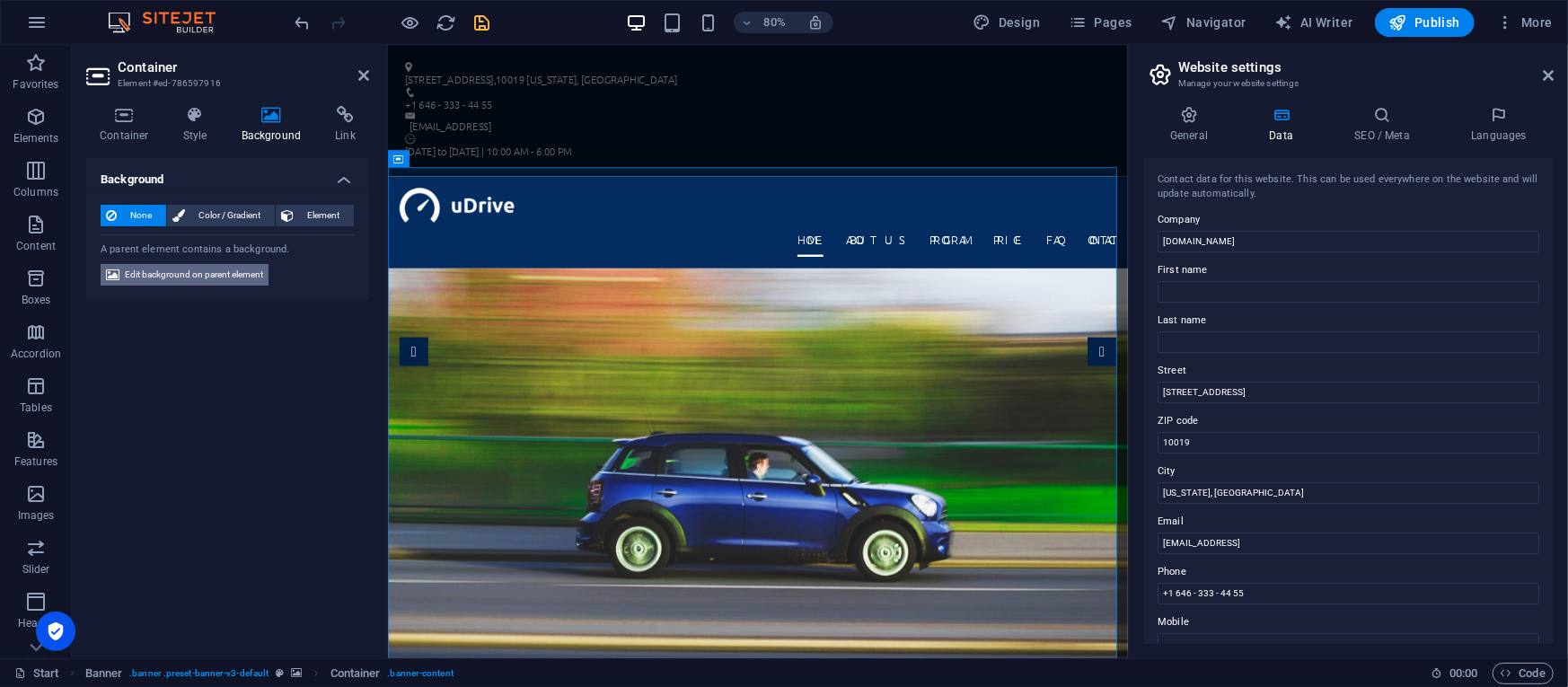 click on "Edit background on parent element" at bounding box center (194, 275) 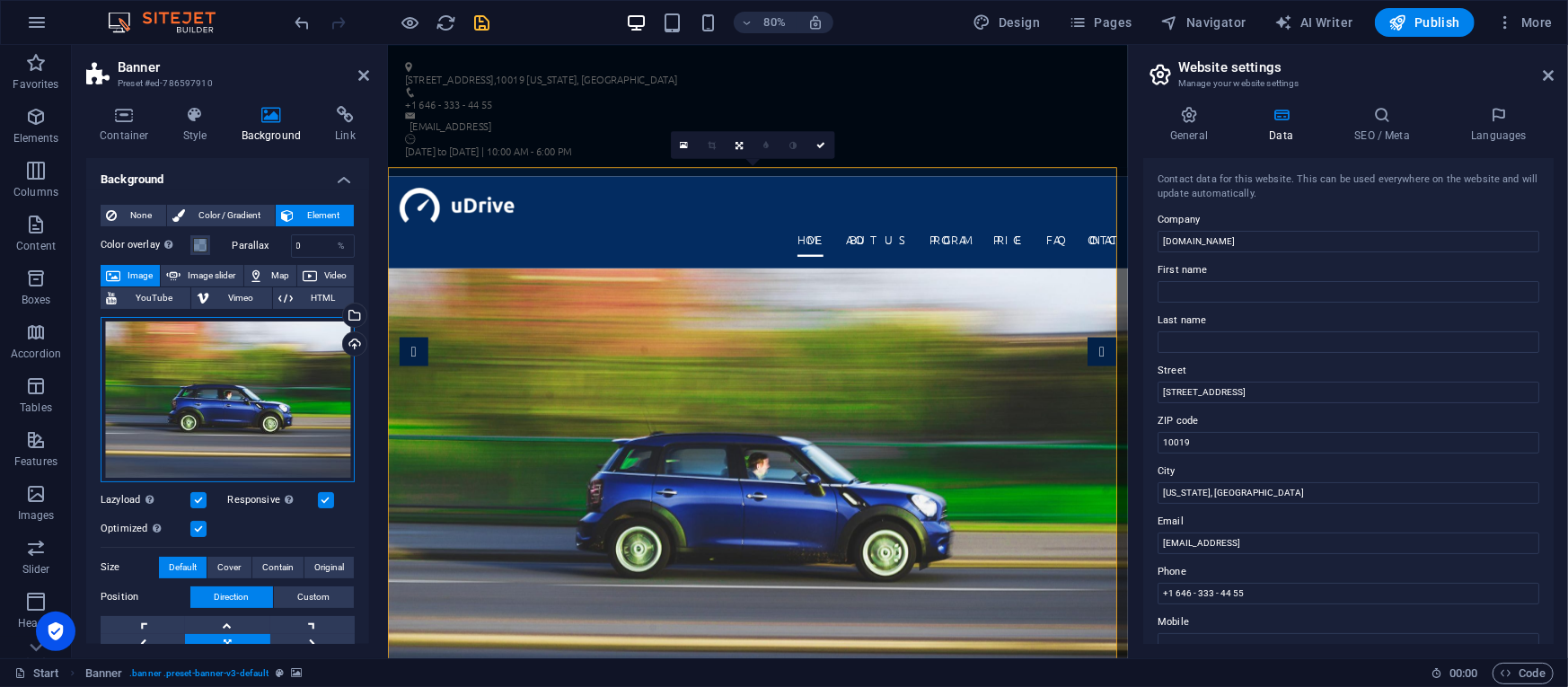 click on "Drag files here, click to choose files or select files from Files or our free stock photos & videos" at bounding box center [227, 400] 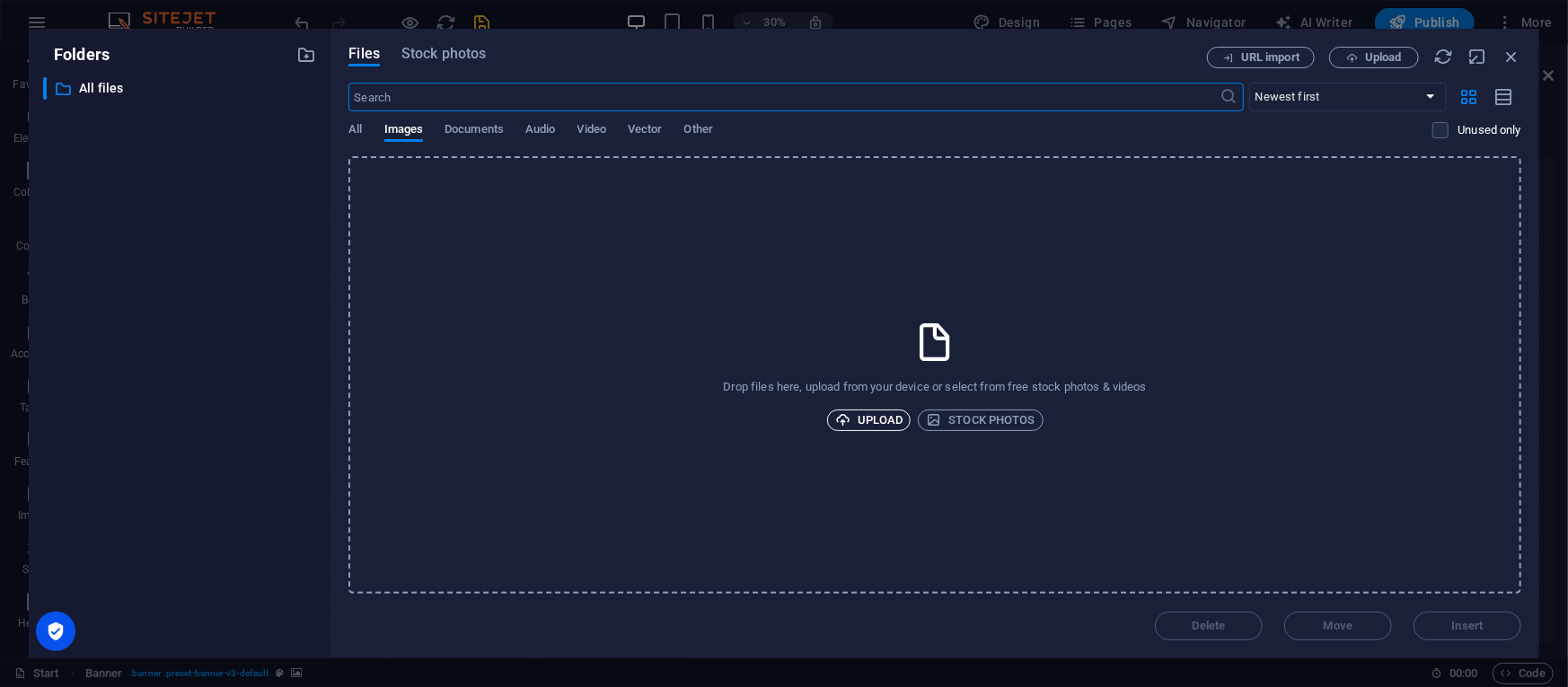 click on "Upload" at bounding box center (869, 420) 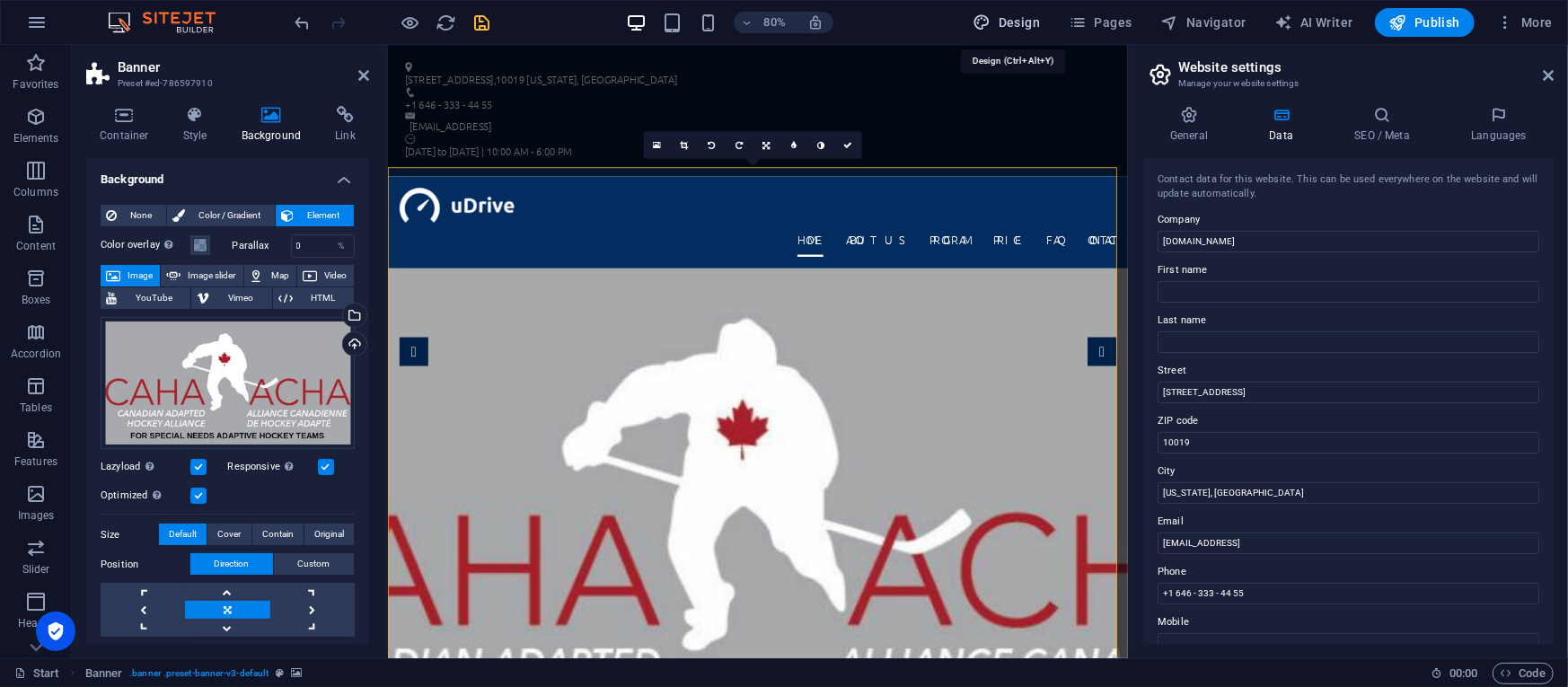 click on "Design" at bounding box center [1007, 22] 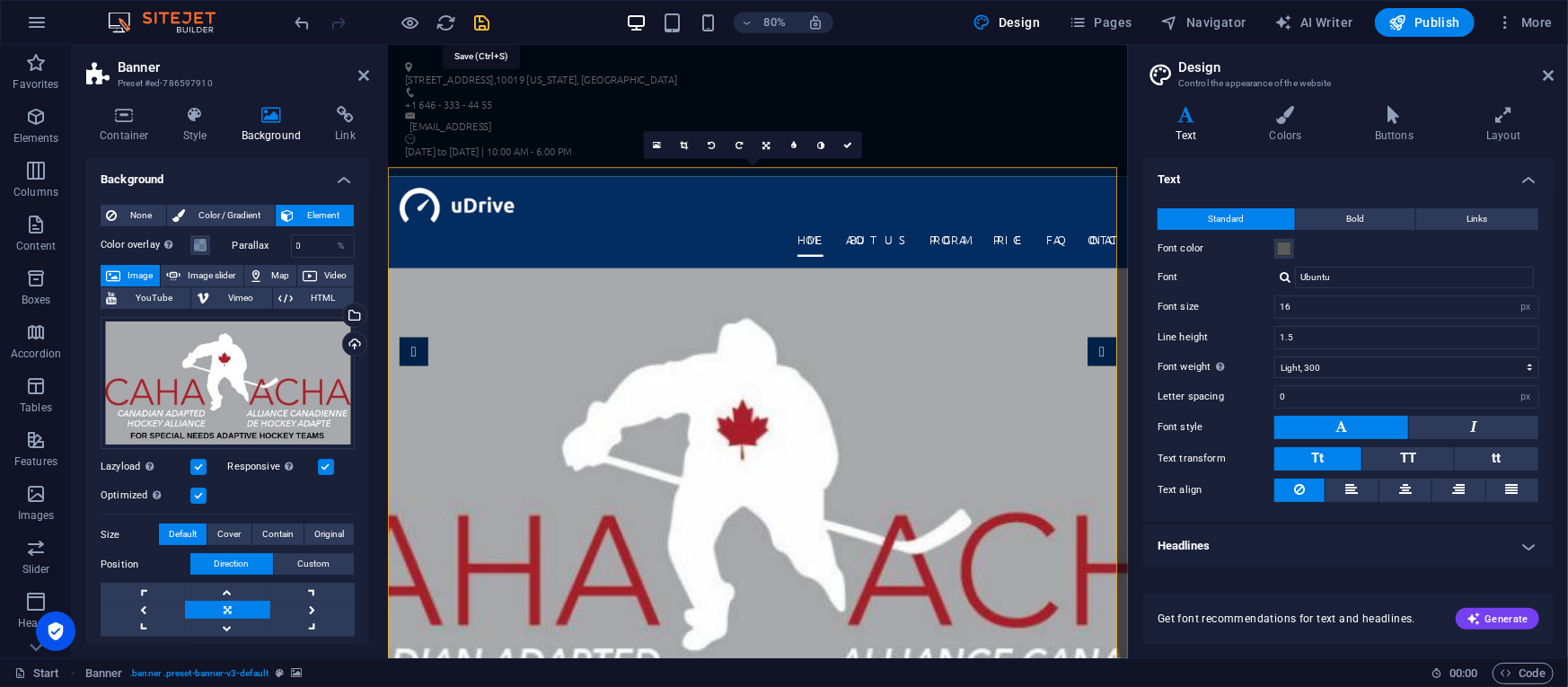 click at bounding box center [482, 22] 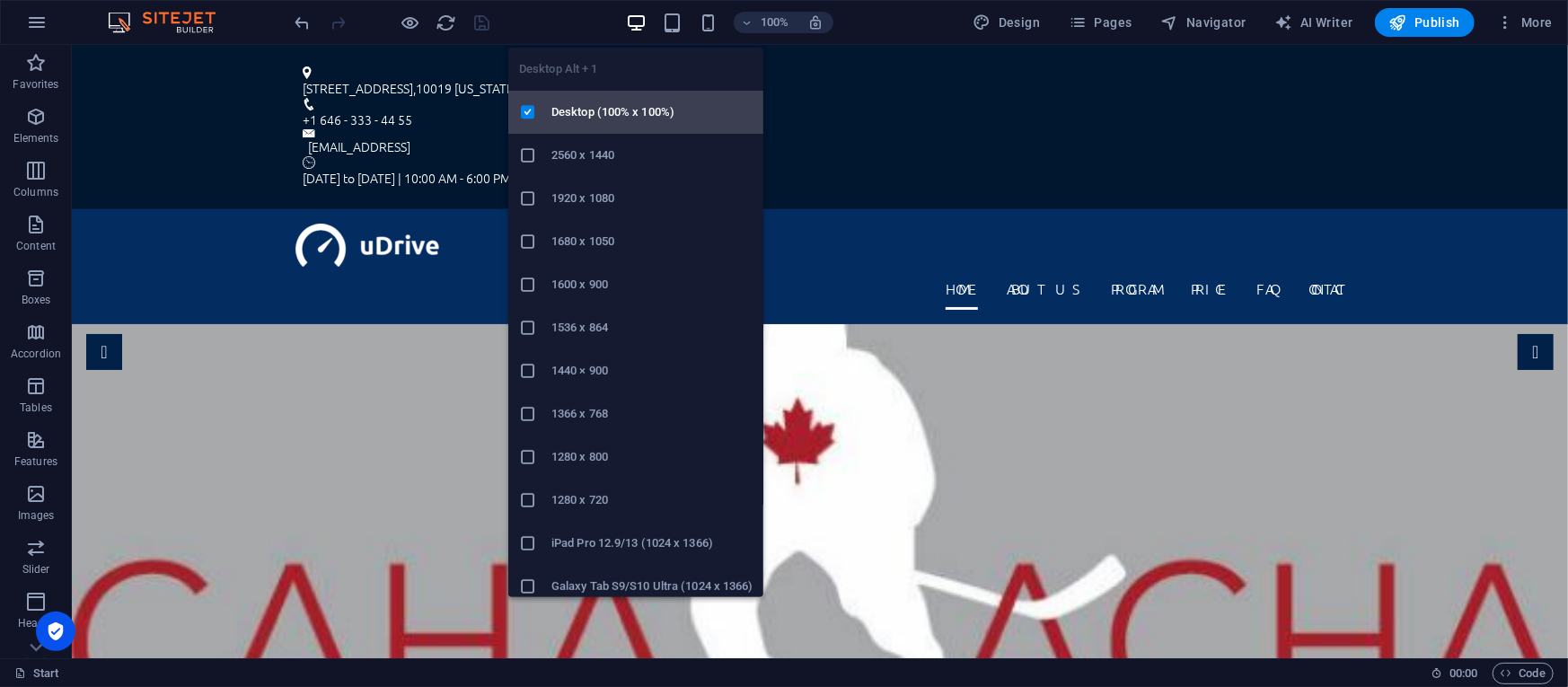click on "Desktop (100% x 100%)" at bounding box center [652, 112] 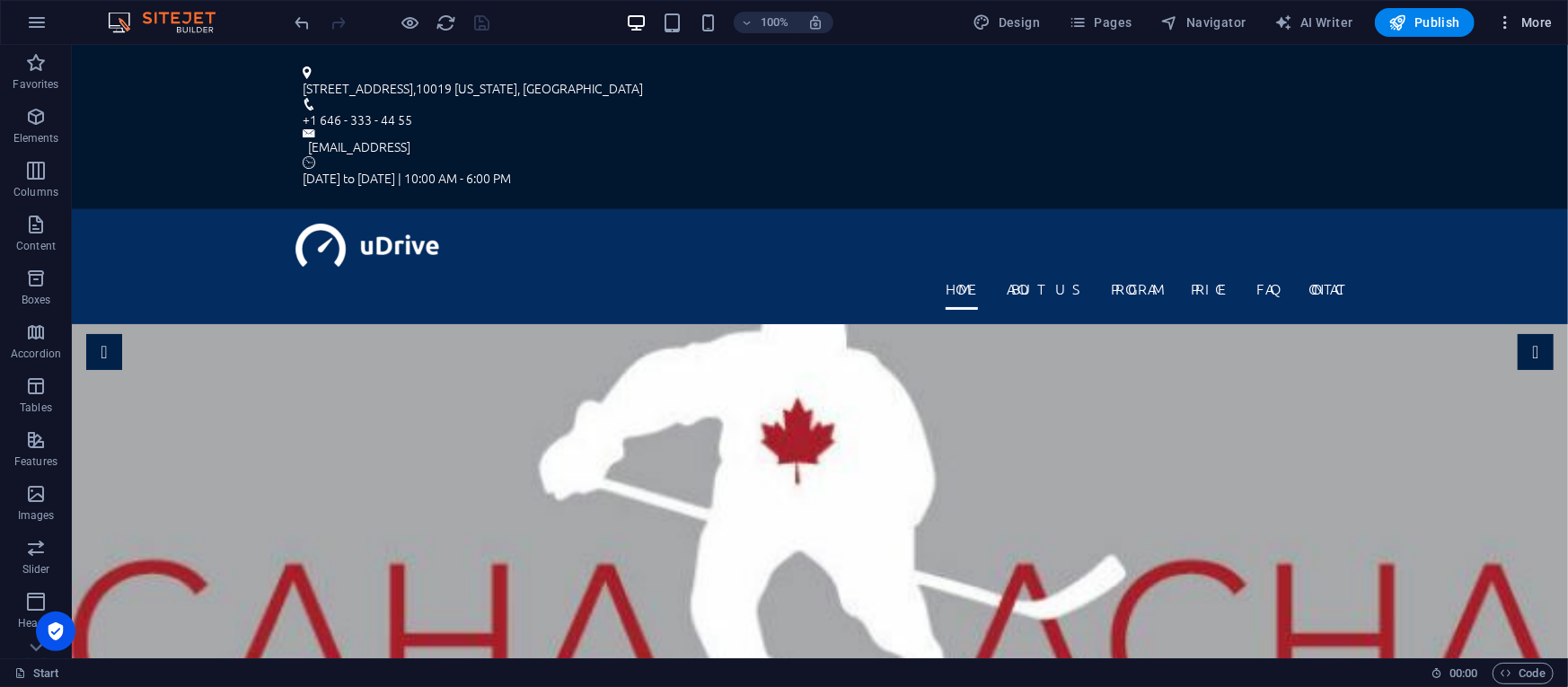 click at bounding box center [1505, 22] 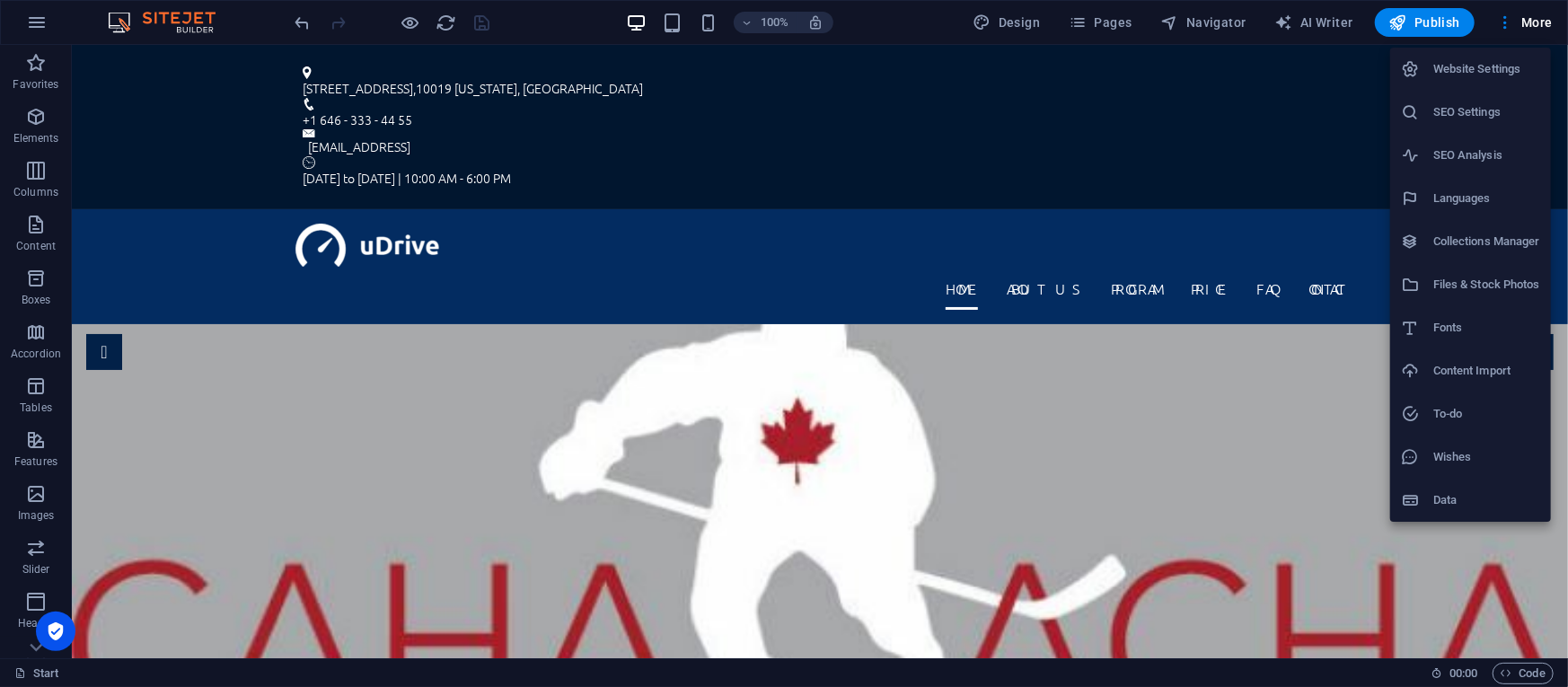 click at bounding box center (784, 343) 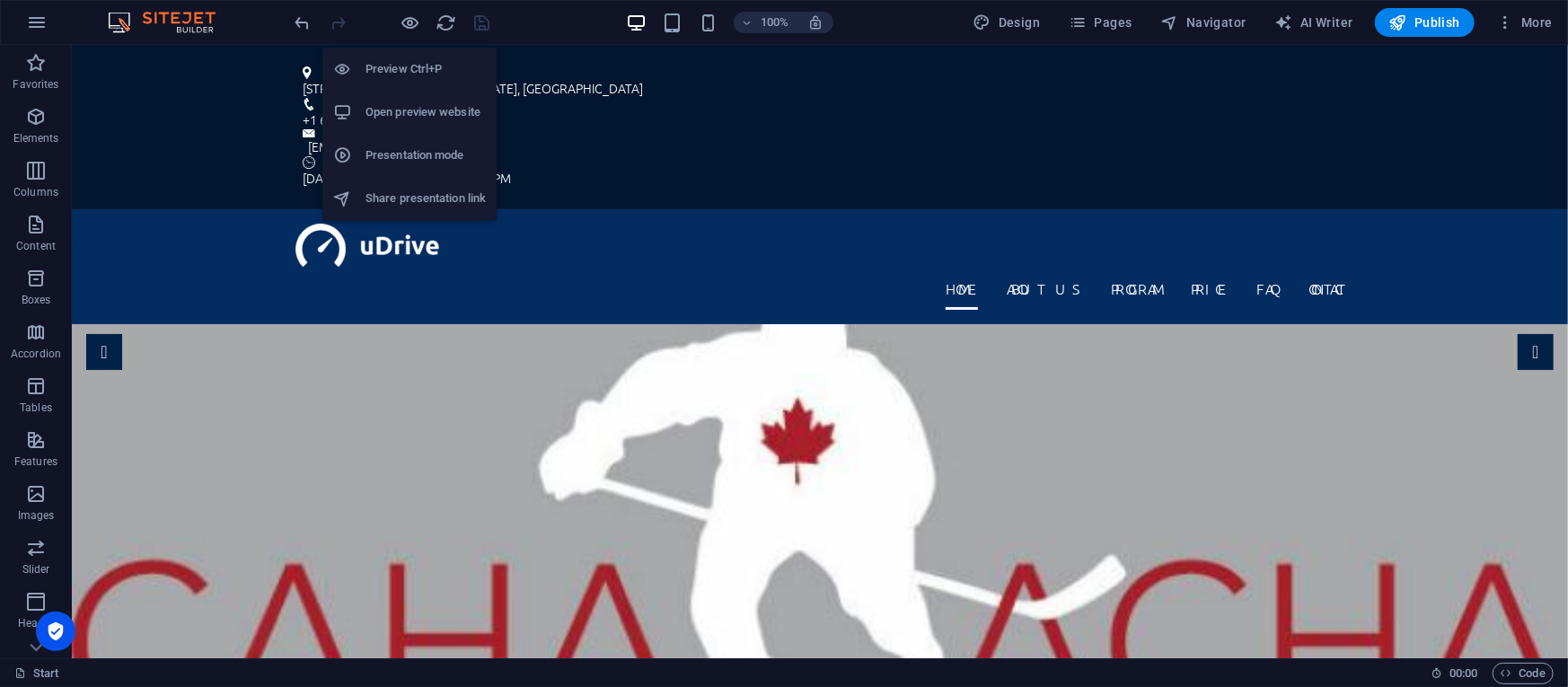 click on "Preview Ctrl+P" at bounding box center [426, 69] 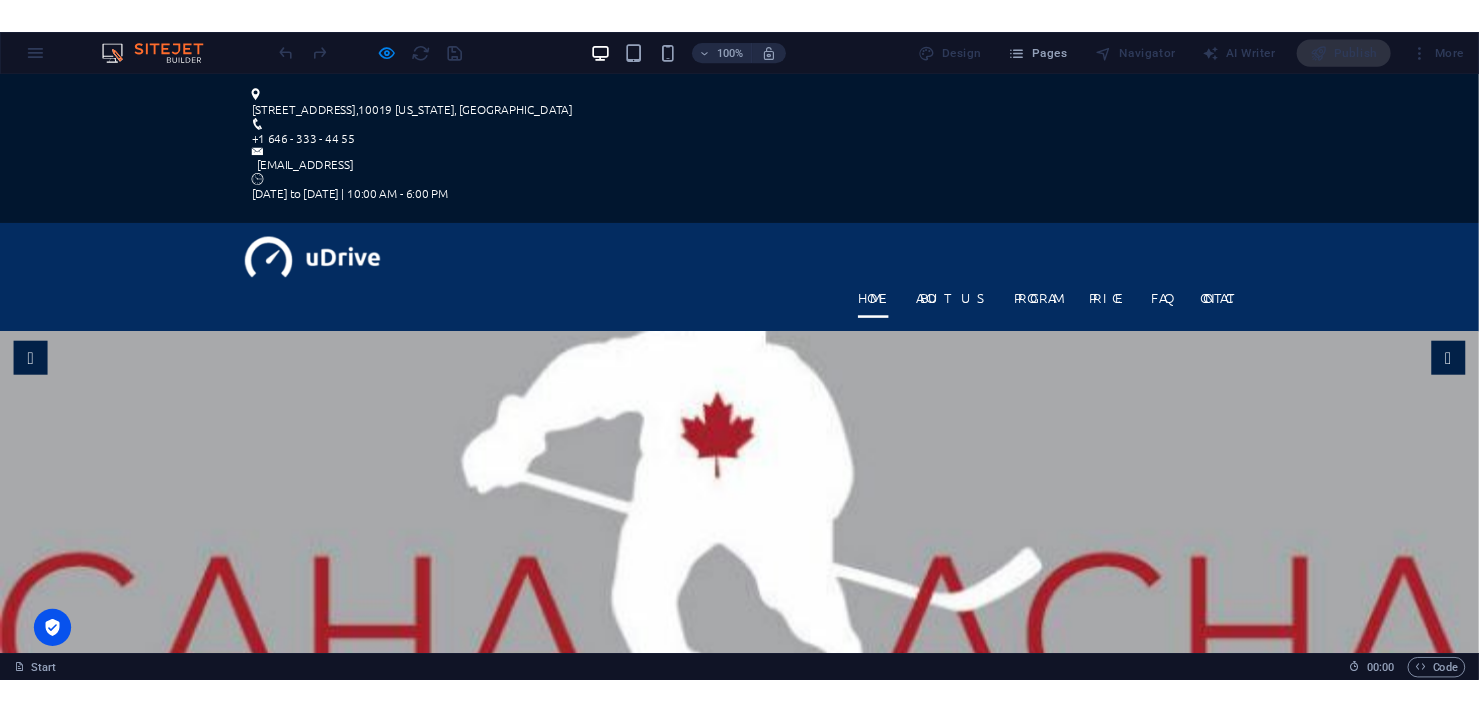 scroll, scrollTop: 0, scrollLeft: 0, axis: both 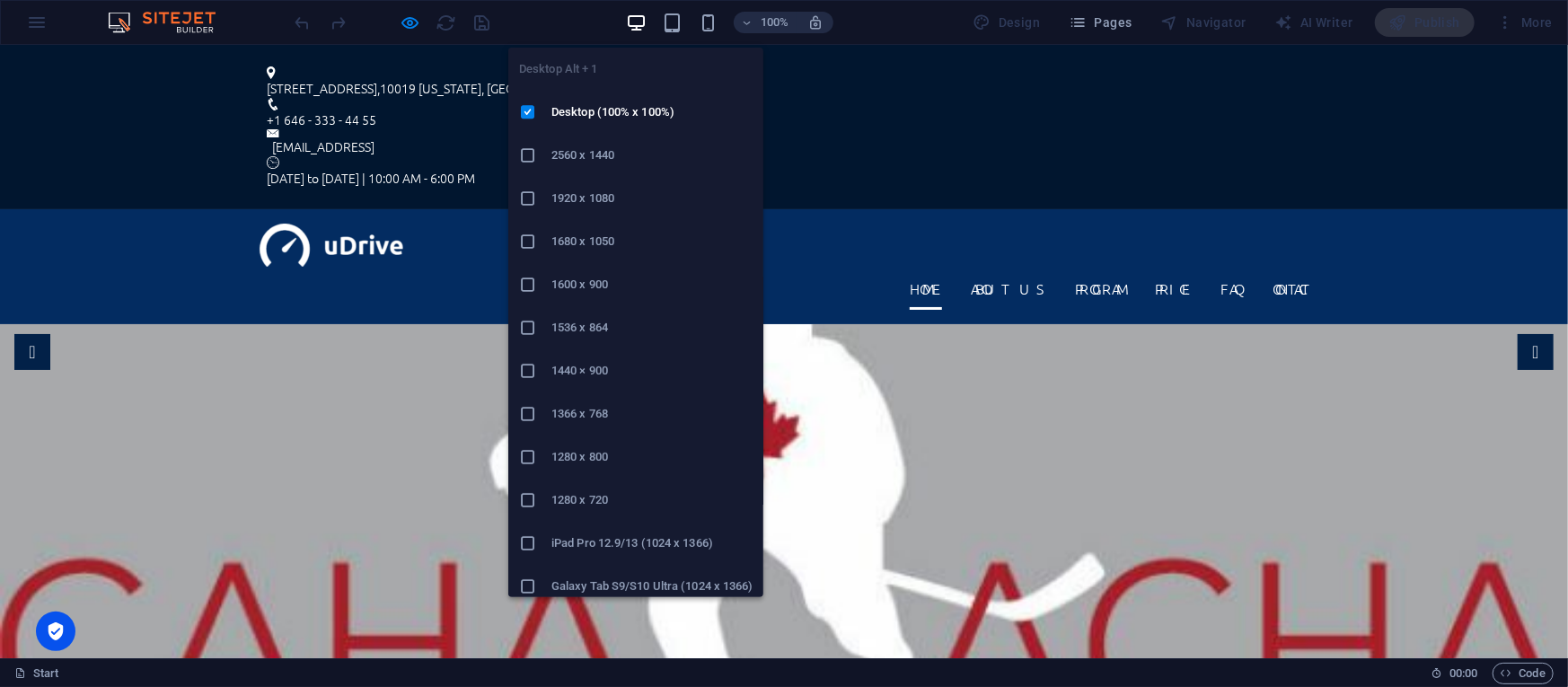 click at bounding box center (636, 22) 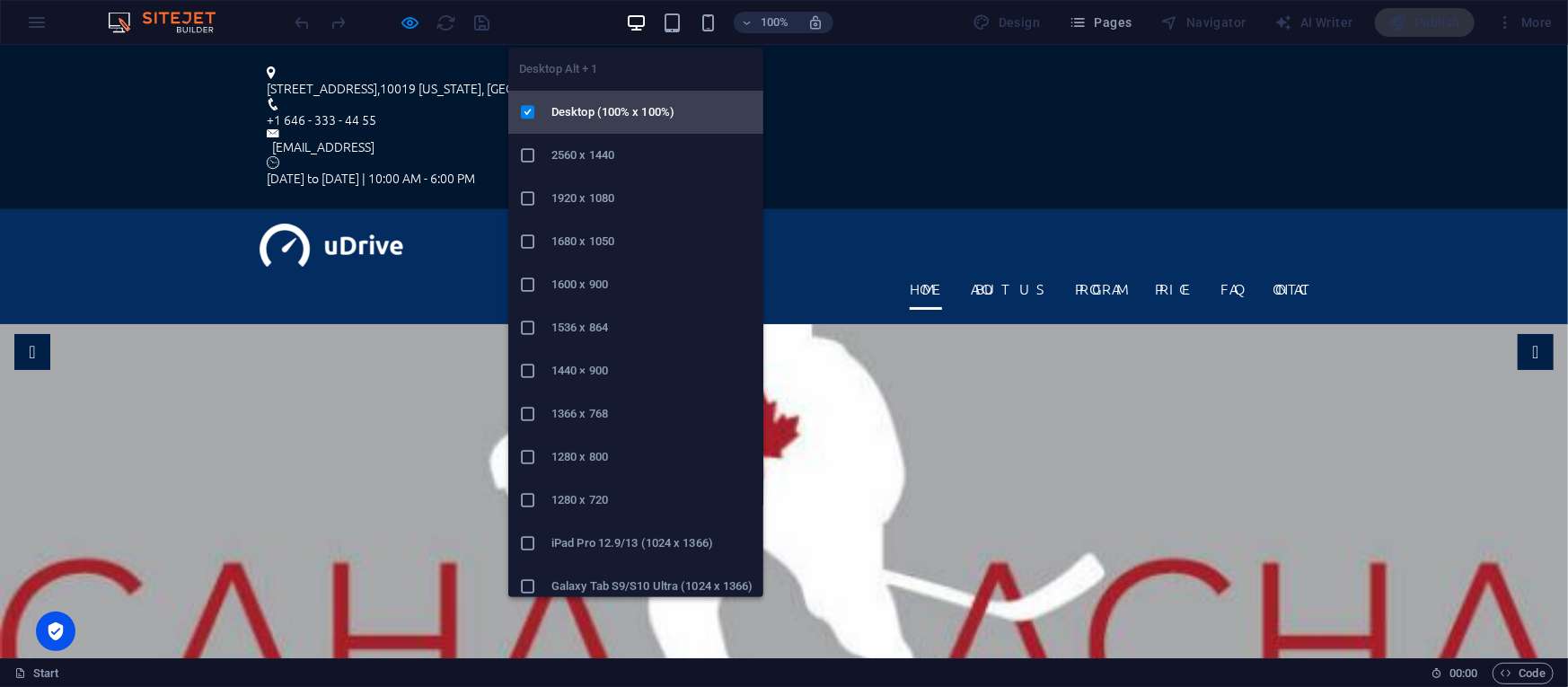 click on "Desktop (100% x 100%)" at bounding box center (652, 112) 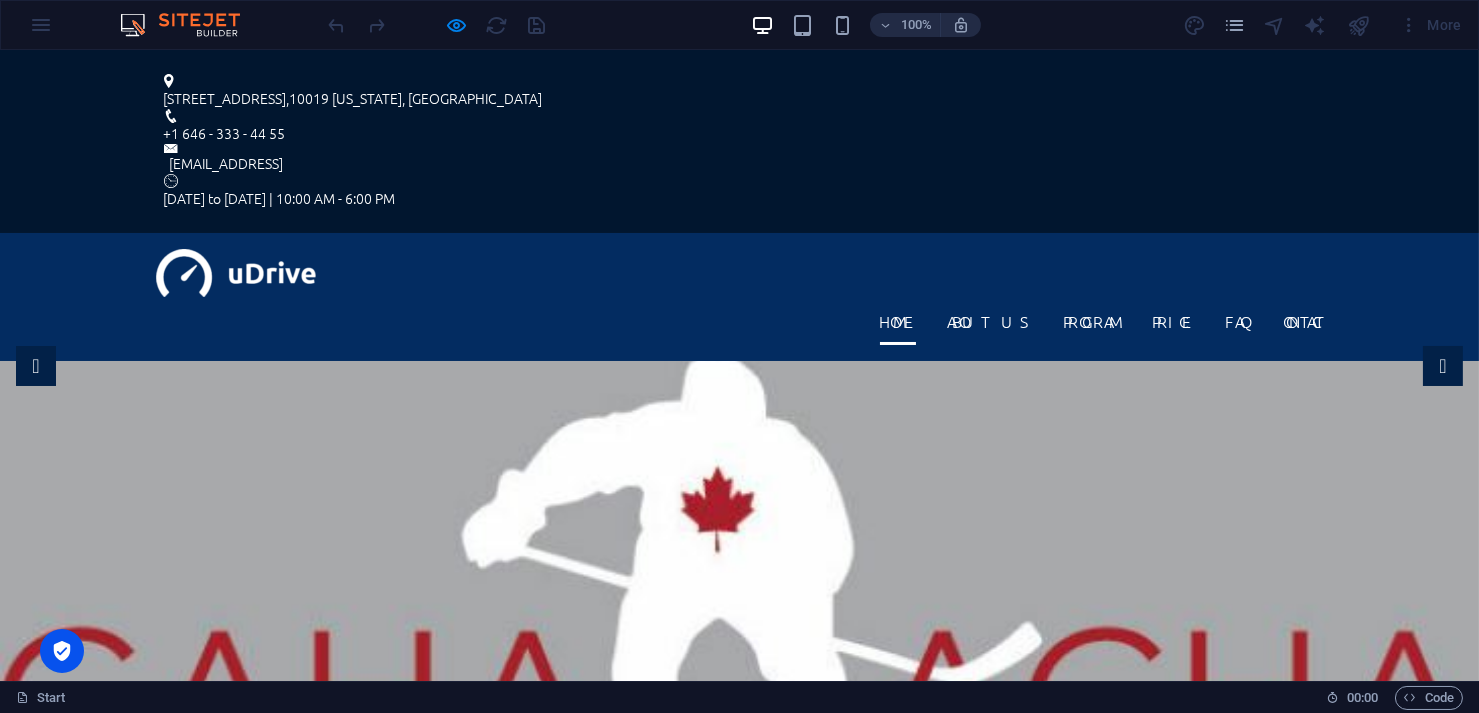 click at bounding box center [236, 273] 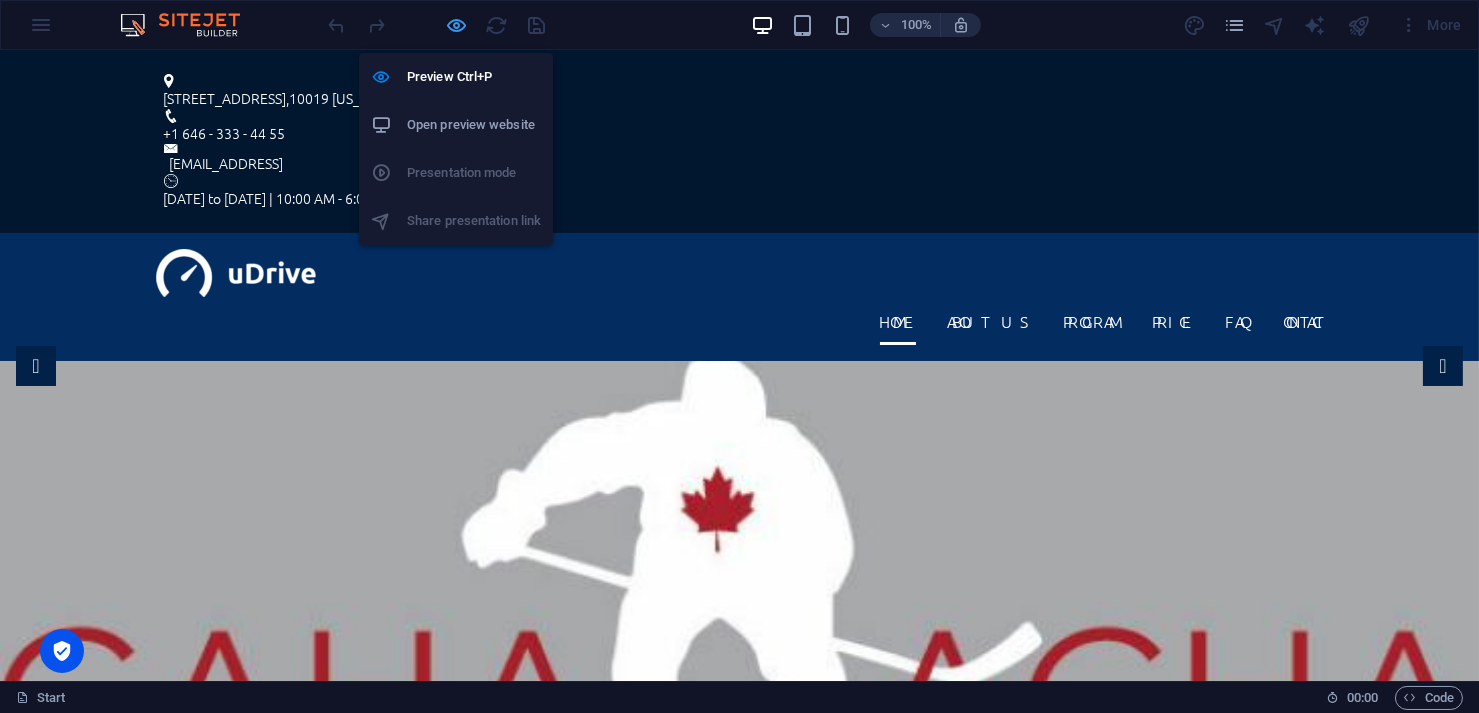 click at bounding box center [457, 25] 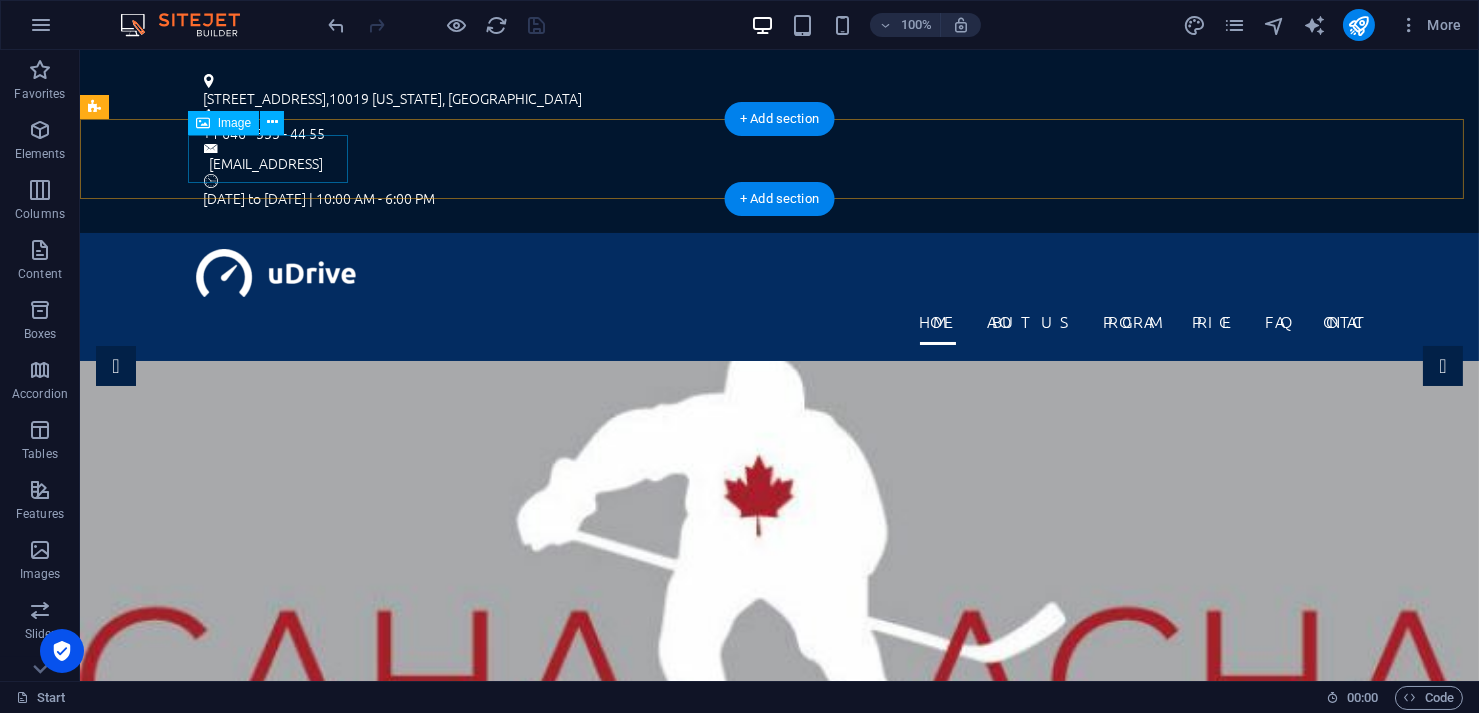click at bounding box center [780, 273] 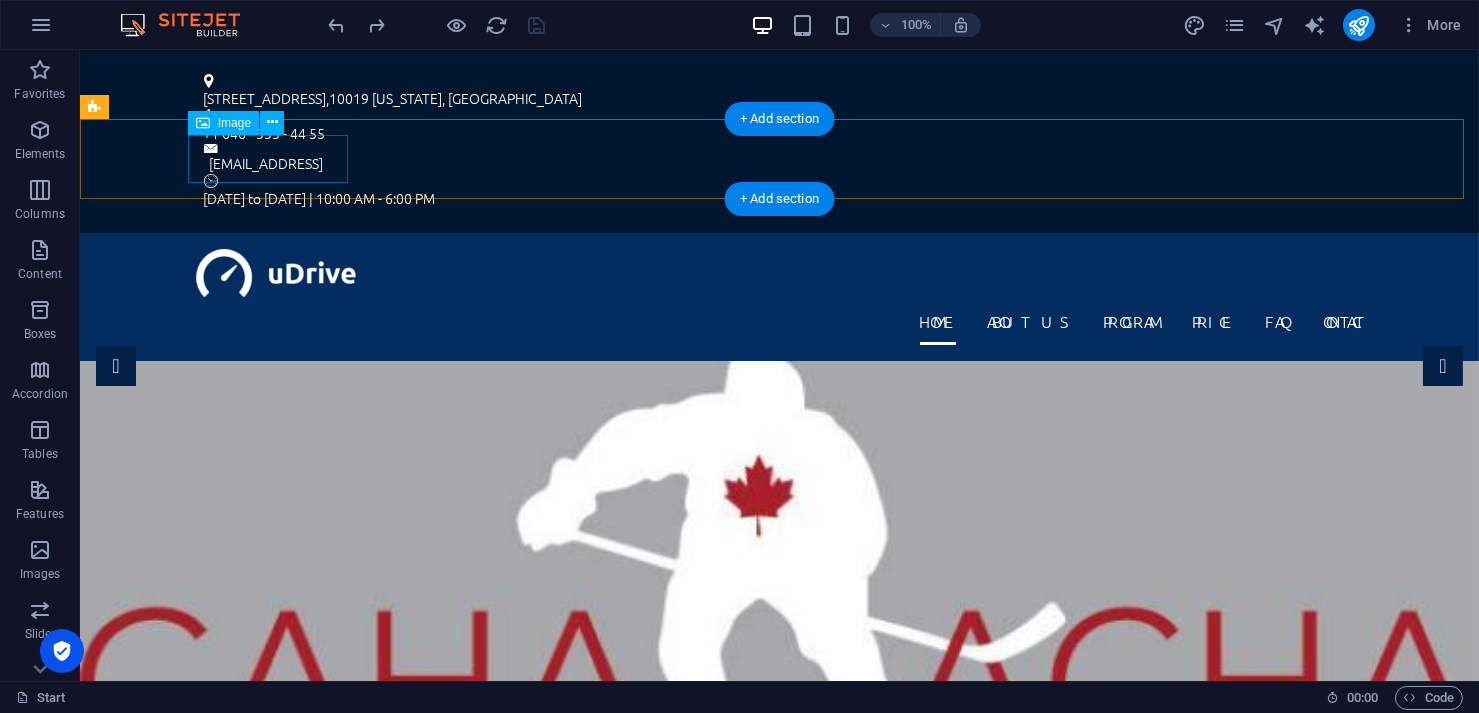 click at bounding box center (780, 273) 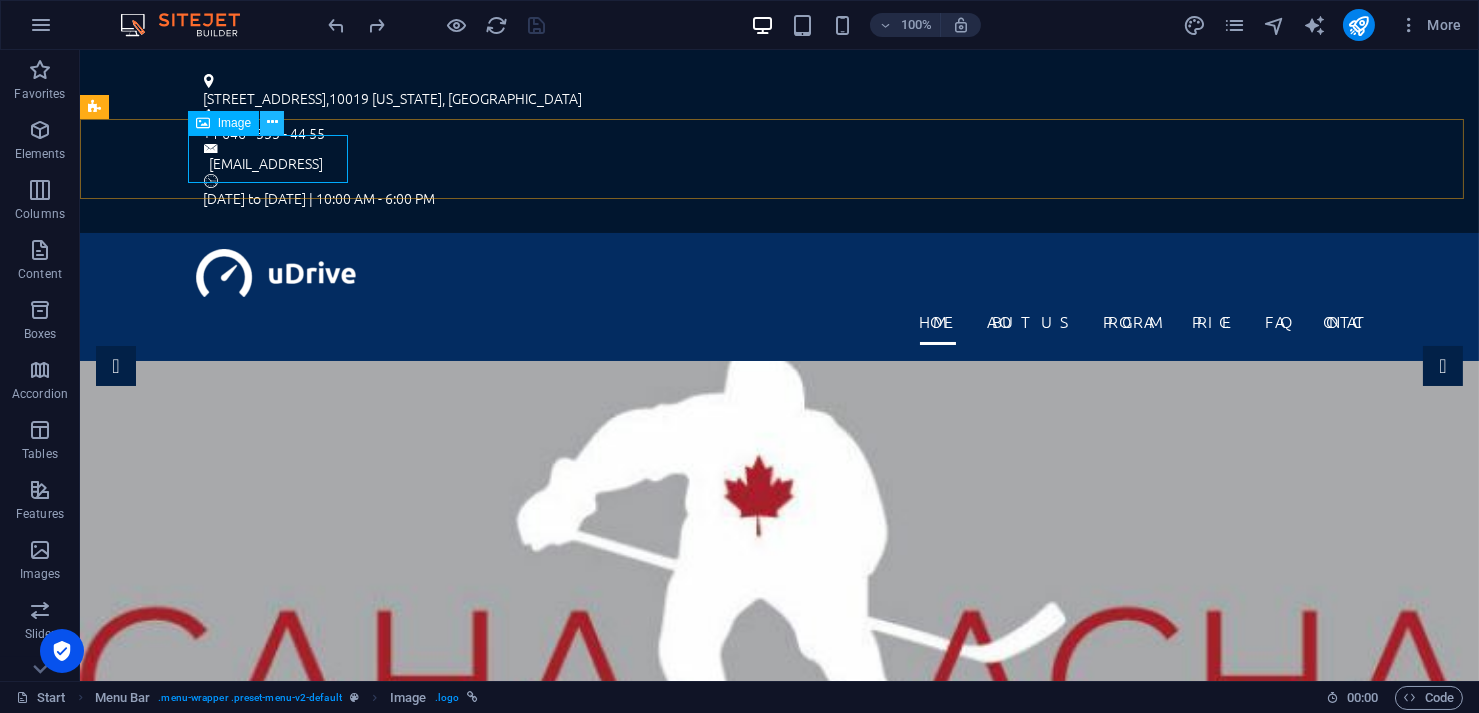 click at bounding box center (272, 122) 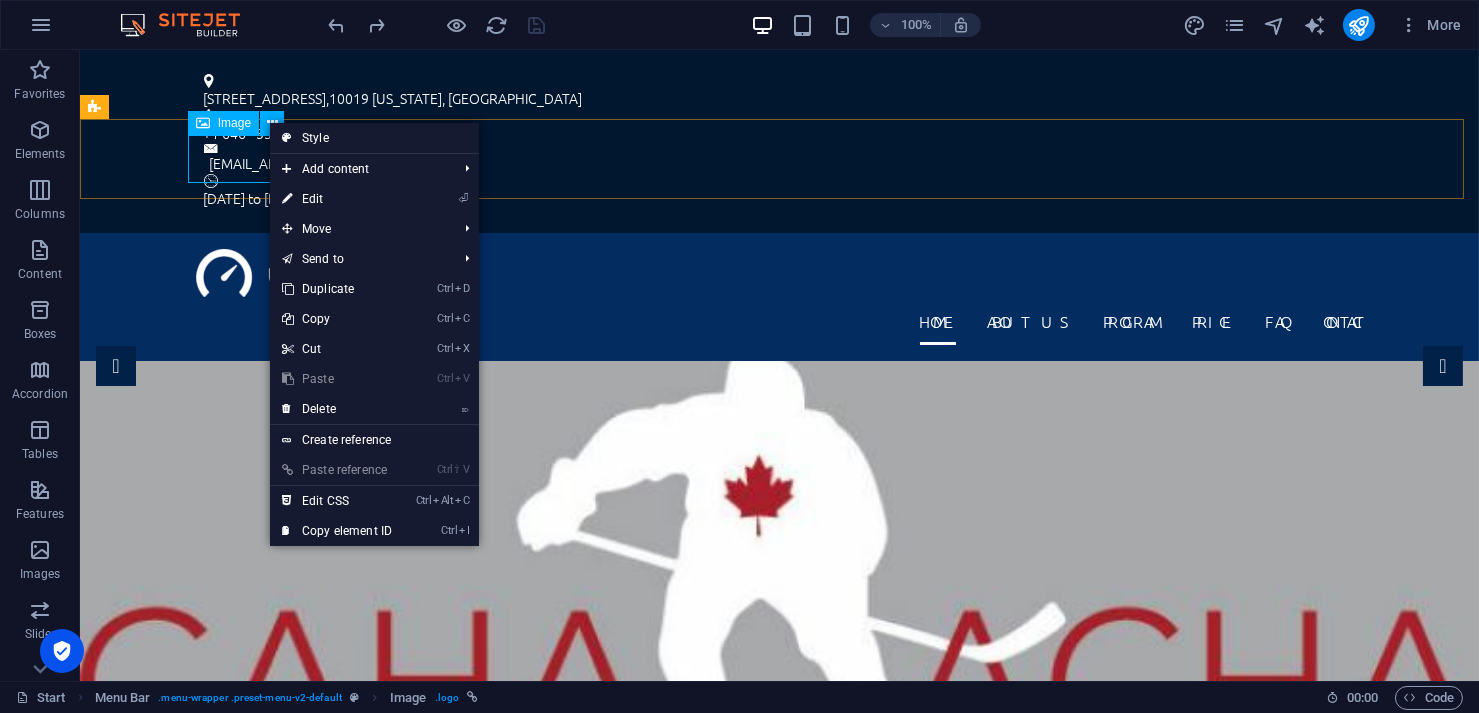 click on "Image" at bounding box center (234, 123) 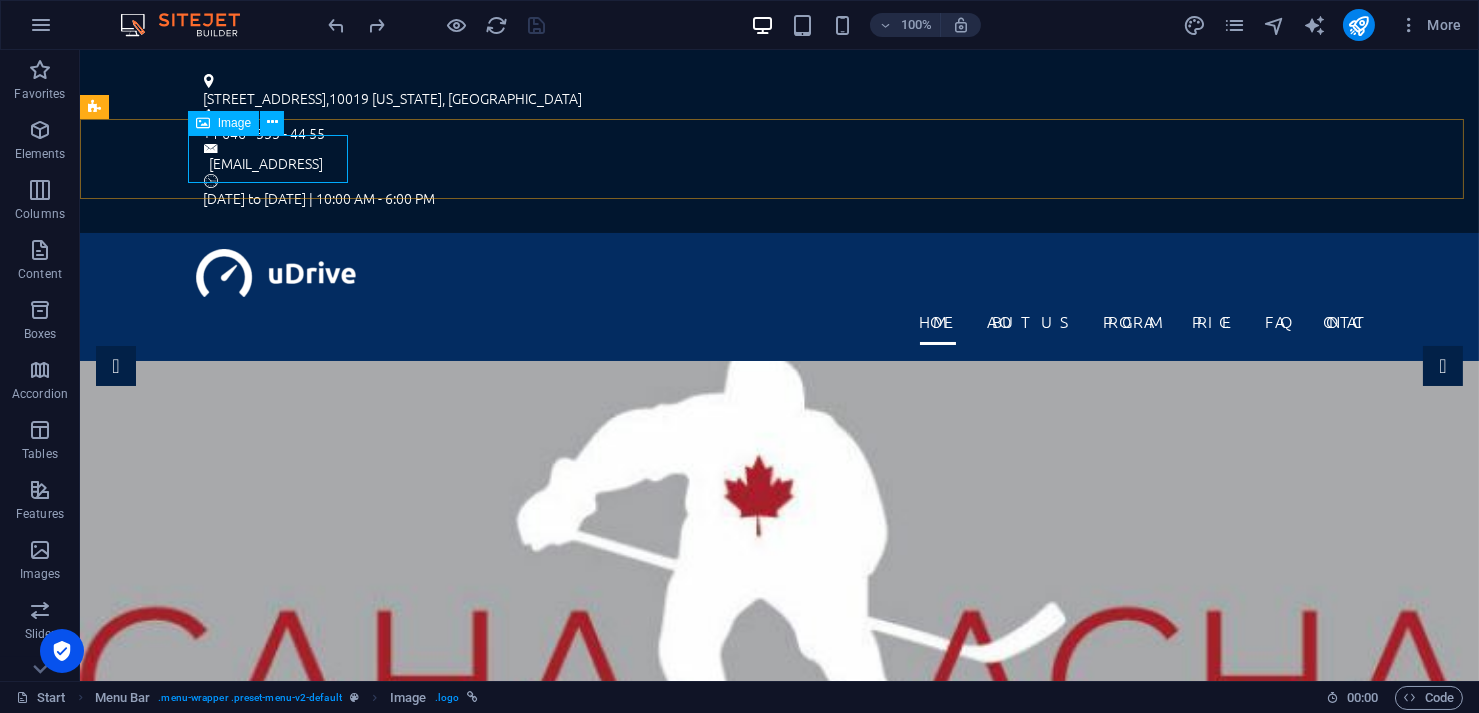 click on "Image" at bounding box center (234, 123) 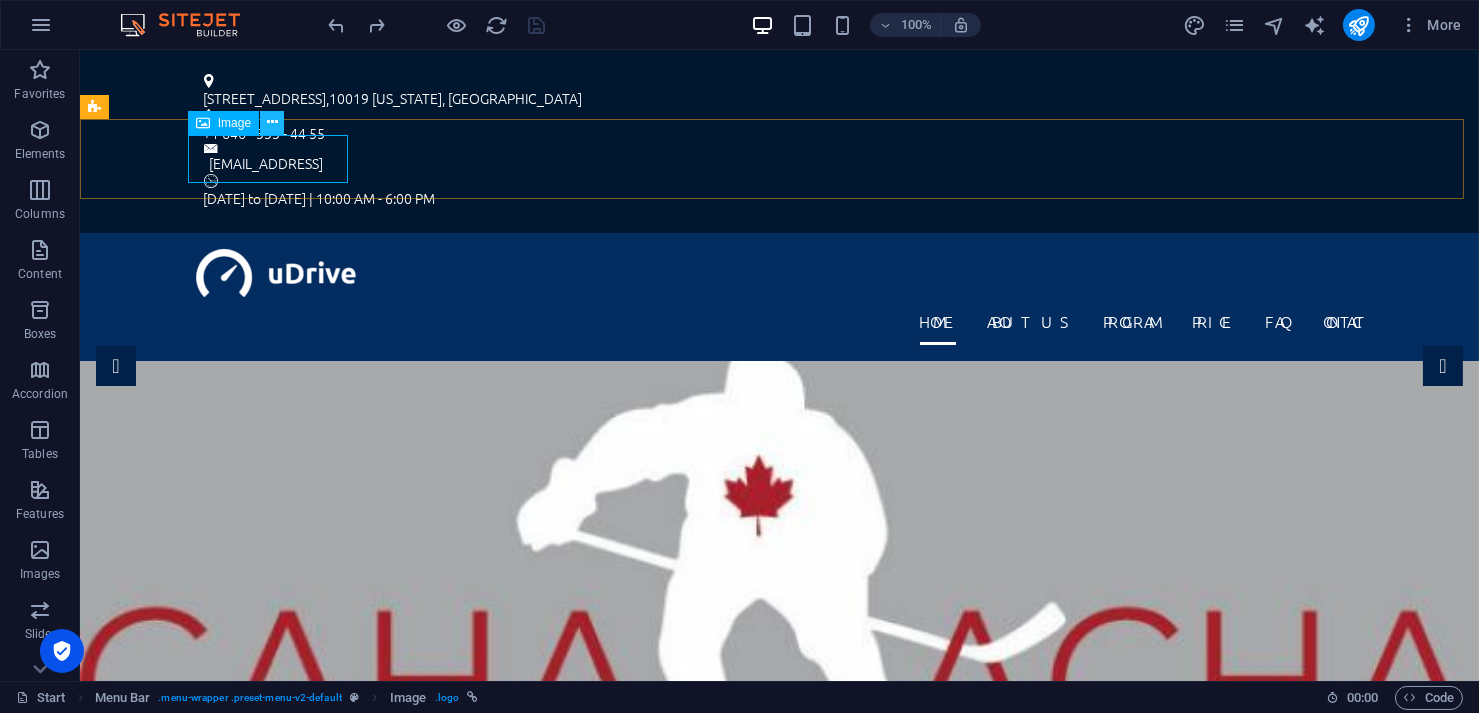 click at bounding box center [272, 122] 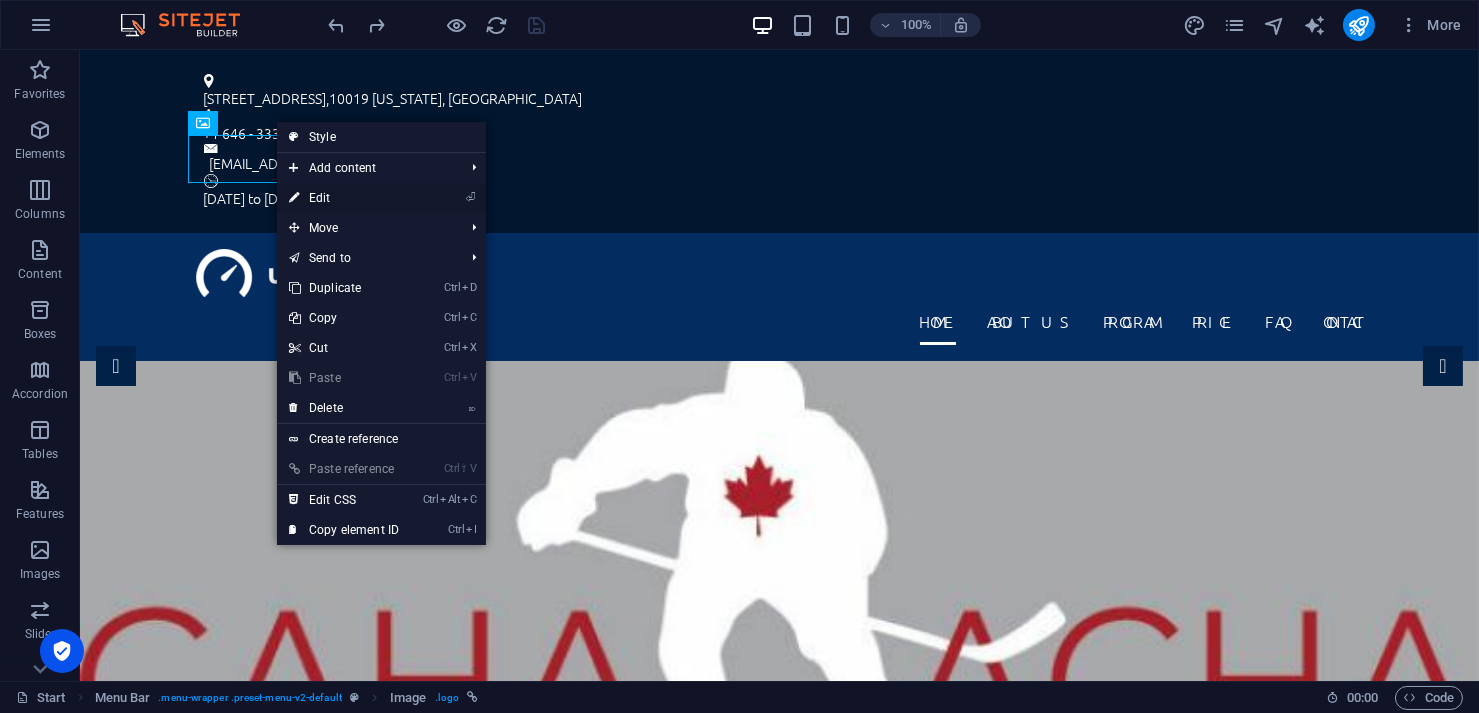 click on "⏎  Edit" at bounding box center (344, 198) 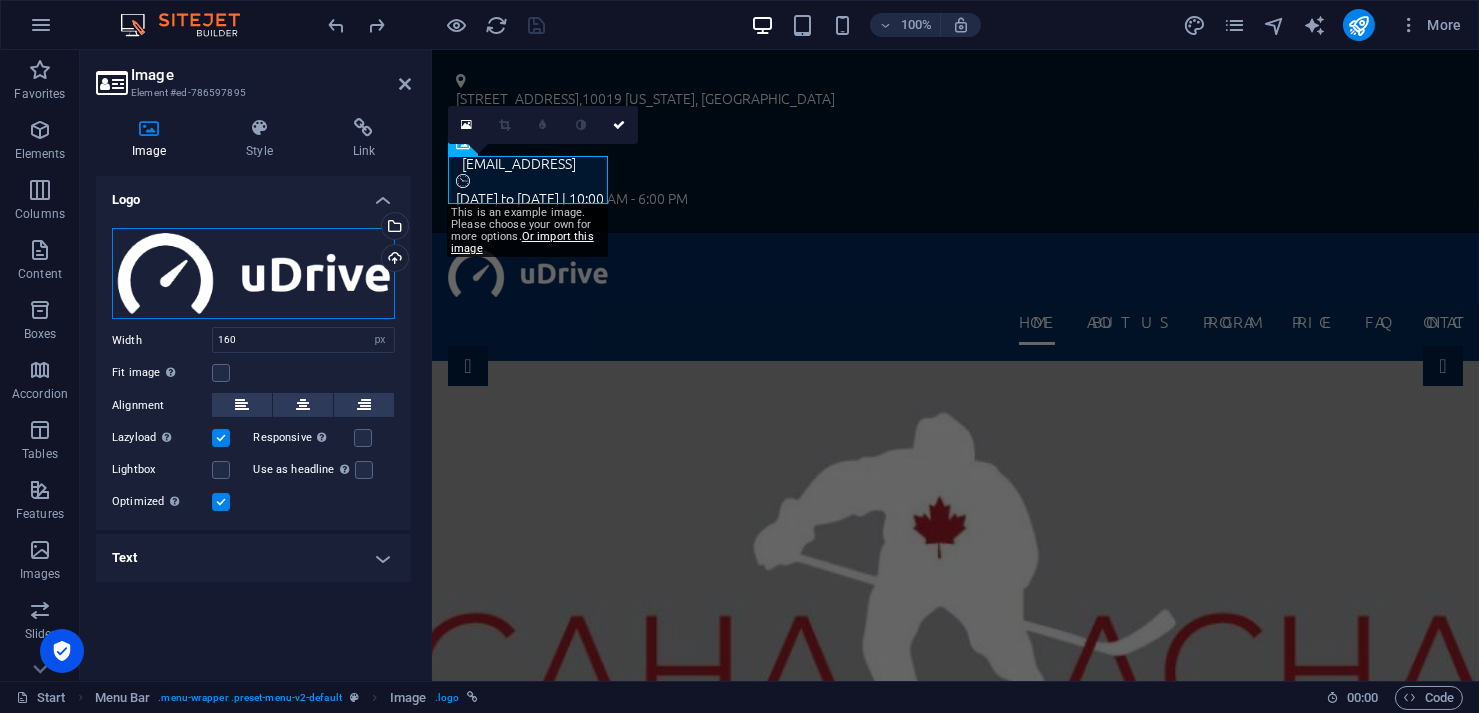 click on "Drag files here, click to choose files or select files from Files or our free stock photos & videos" at bounding box center [253, 274] 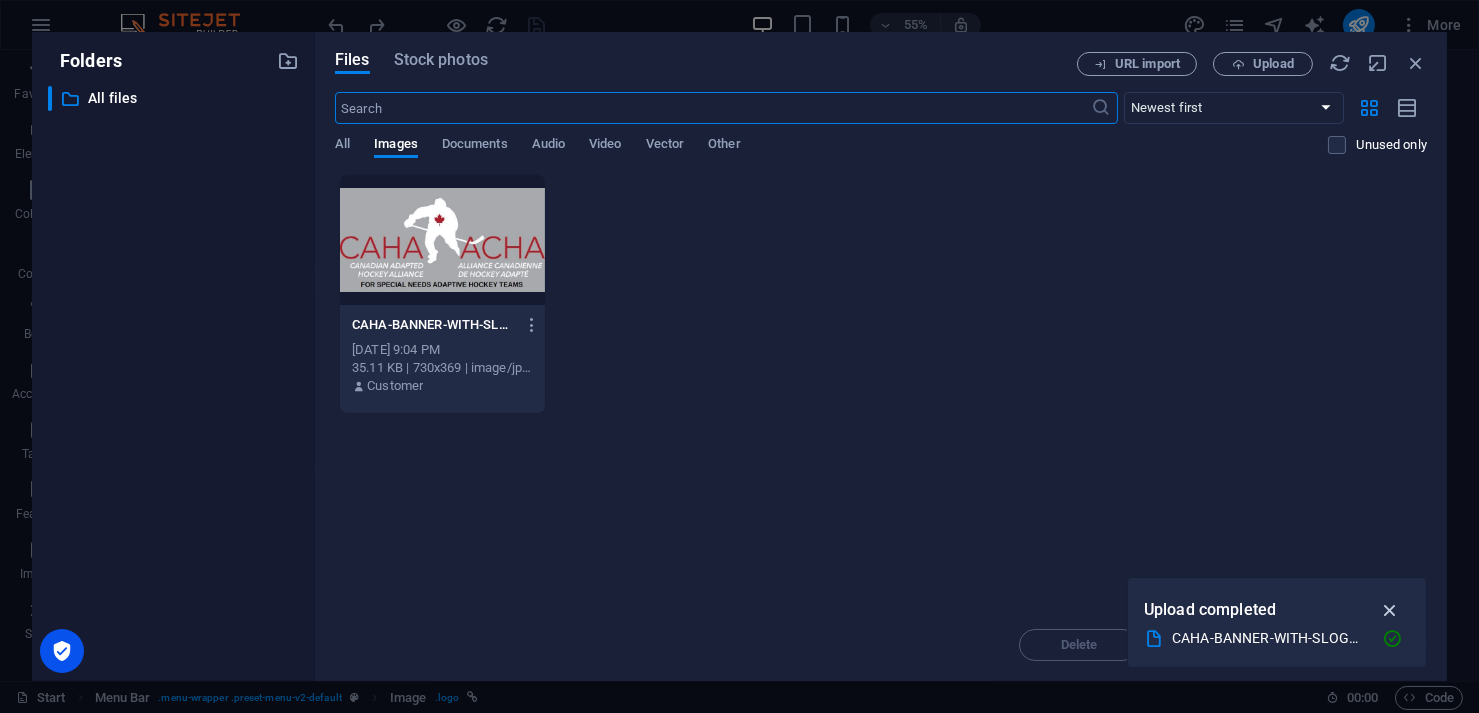 click at bounding box center (1390, 610) 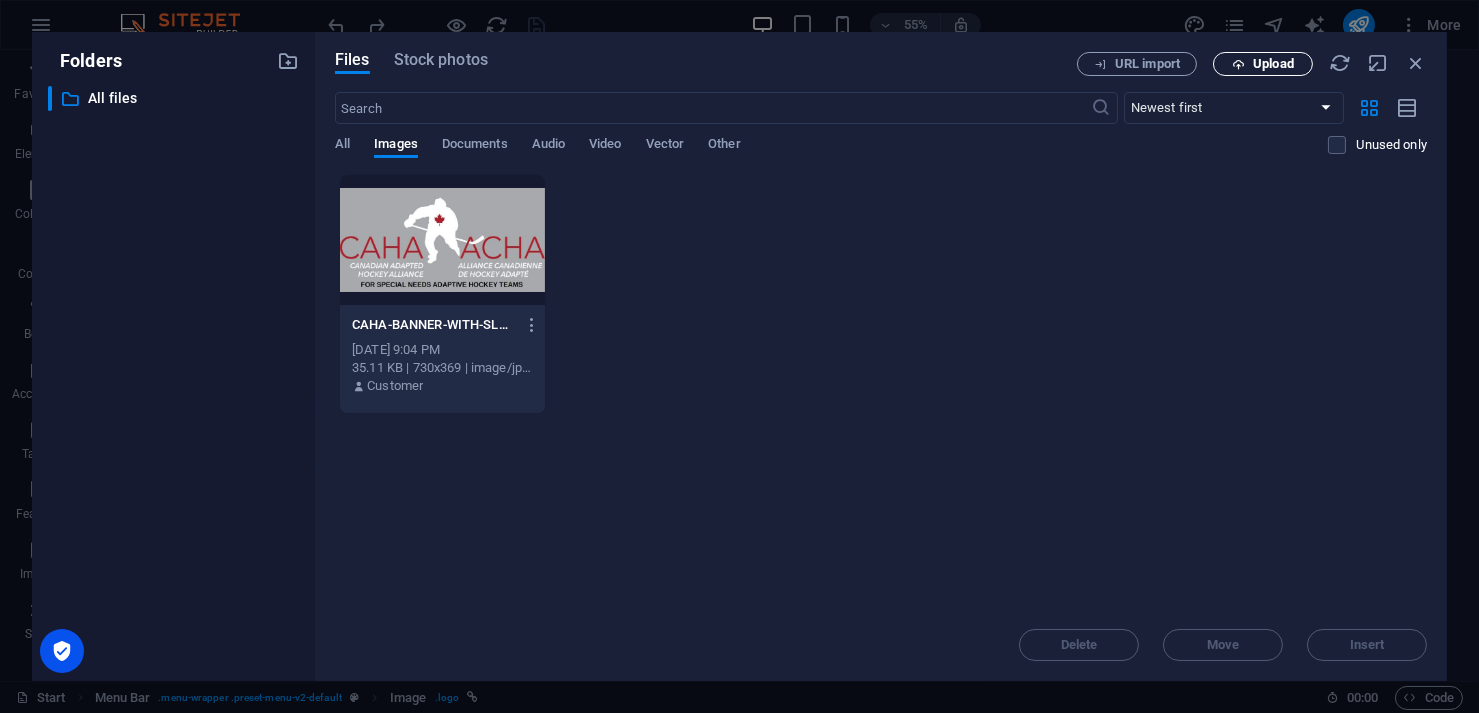 click at bounding box center [1238, 64] 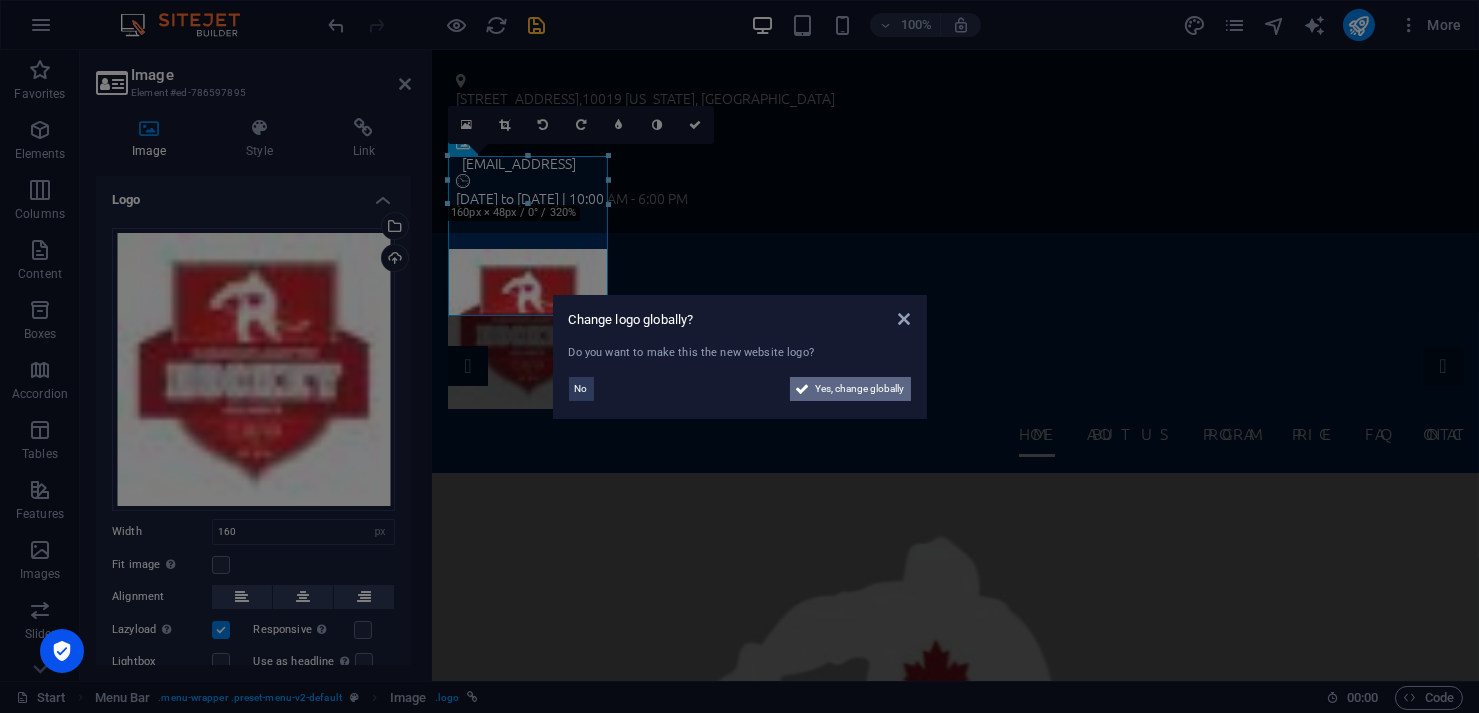 click on "Yes, change globally" at bounding box center (860, 389) 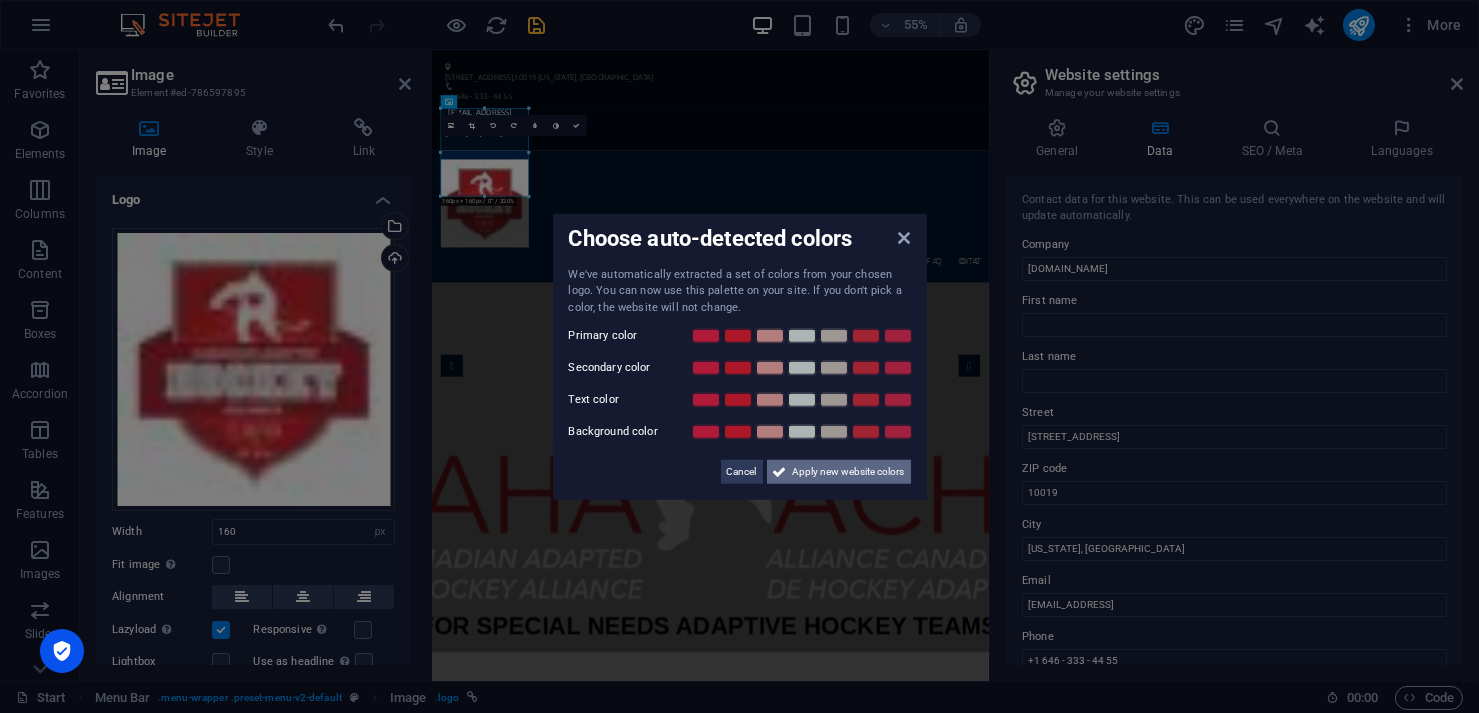 click on "Apply new website colors" at bounding box center (849, 472) 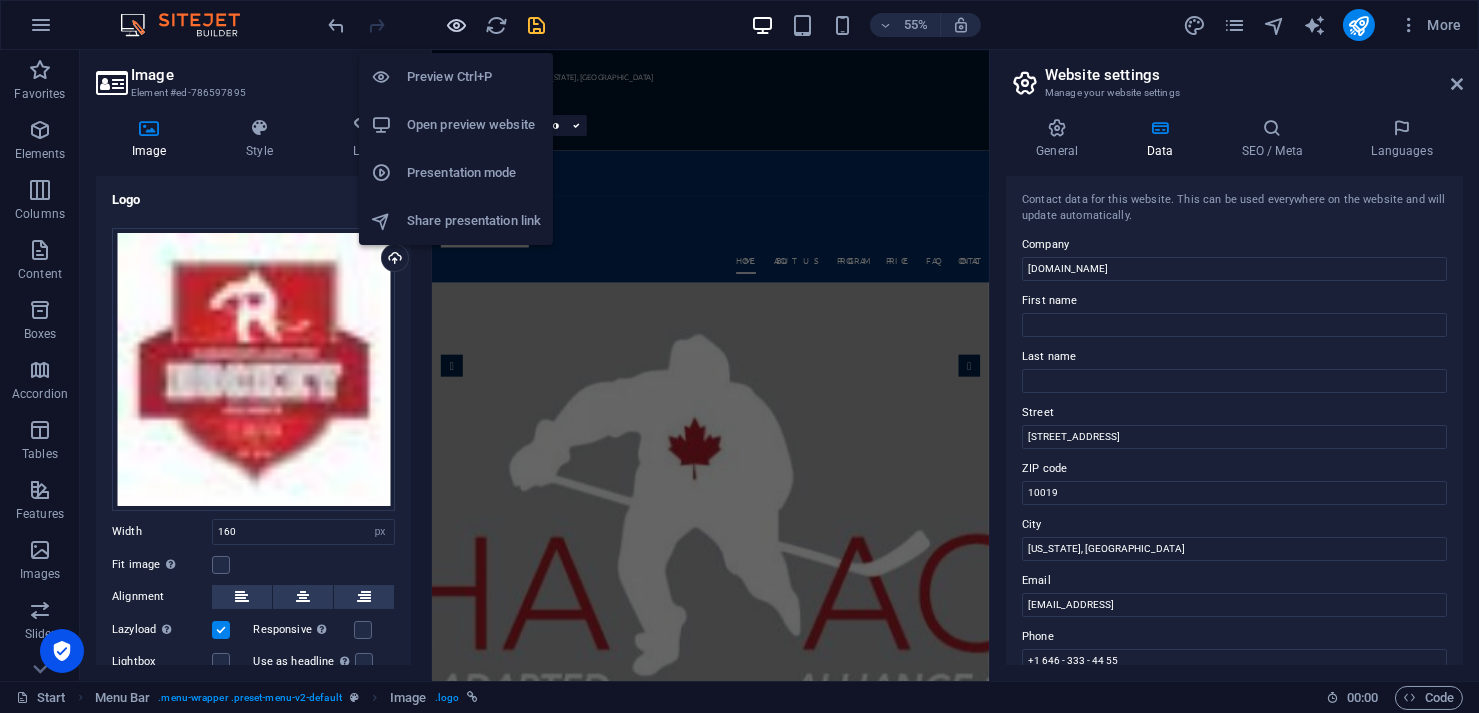 click at bounding box center (457, 25) 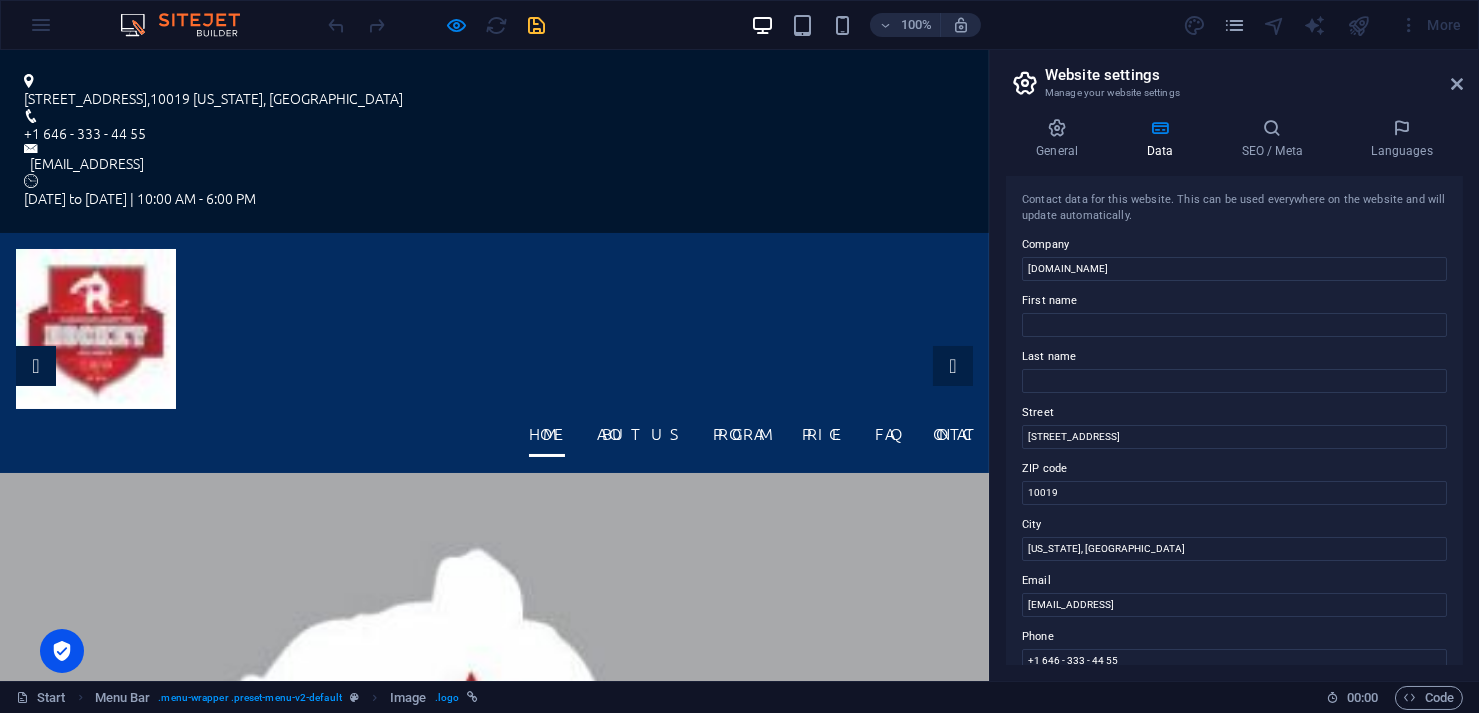 click at bounding box center [96, 329] 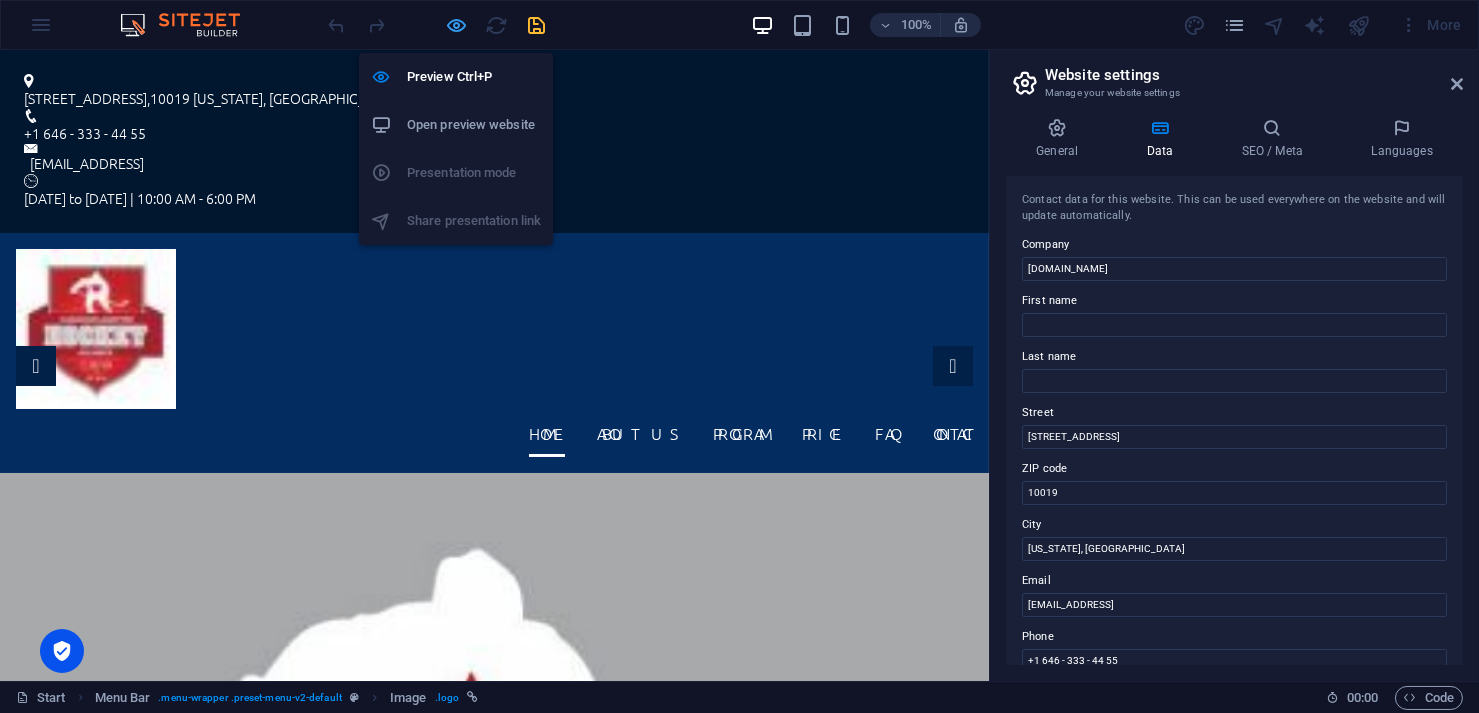 click at bounding box center (457, 25) 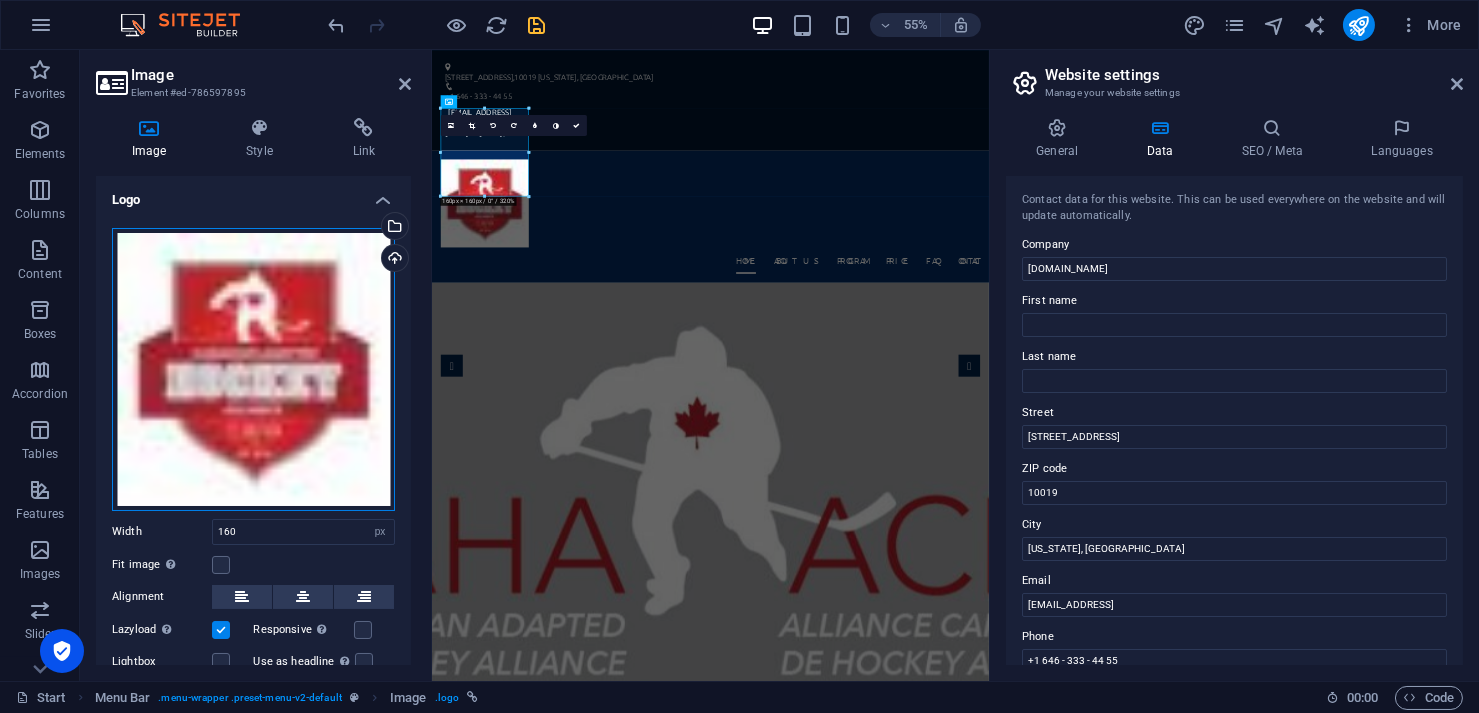 click on "Drag files here, click to choose files or select files from Files or our free stock photos & videos" at bounding box center [253, 369] 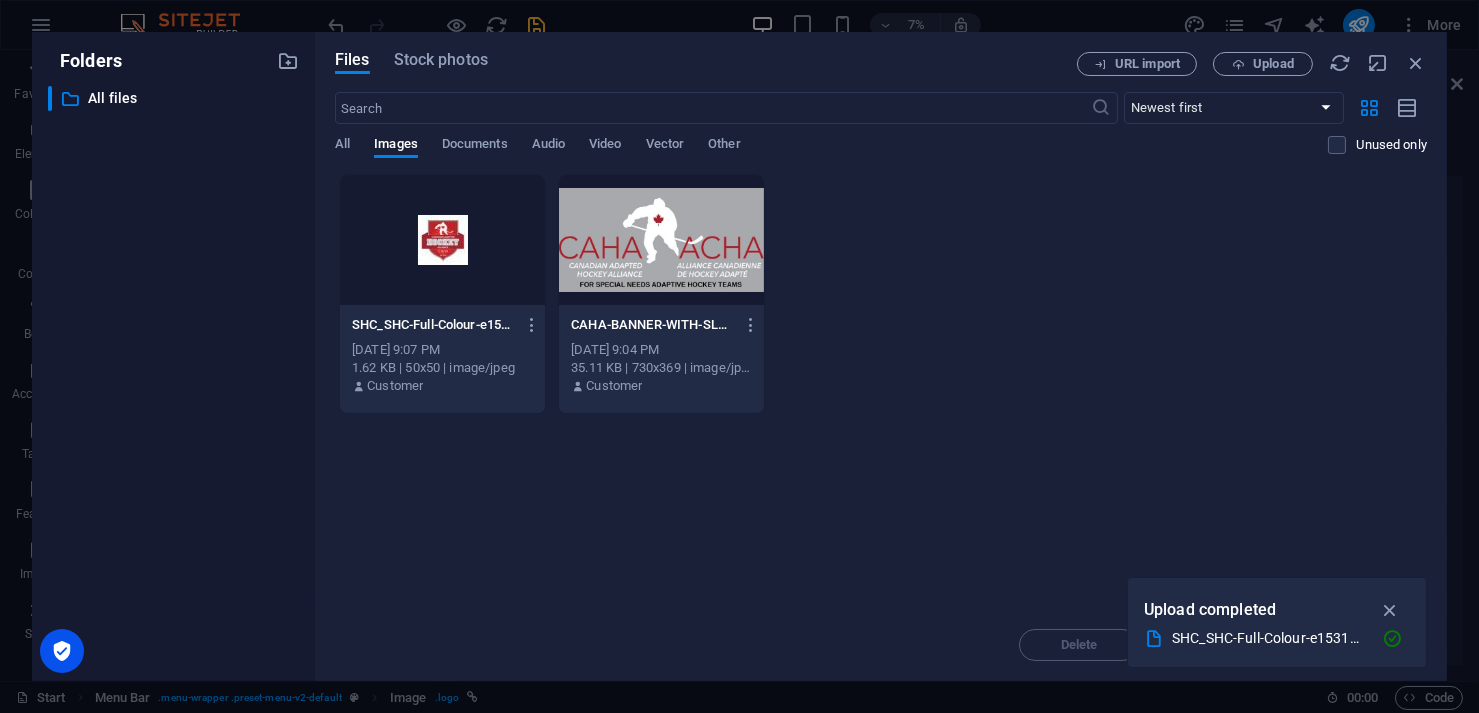 click at bounding box center (442, 240) 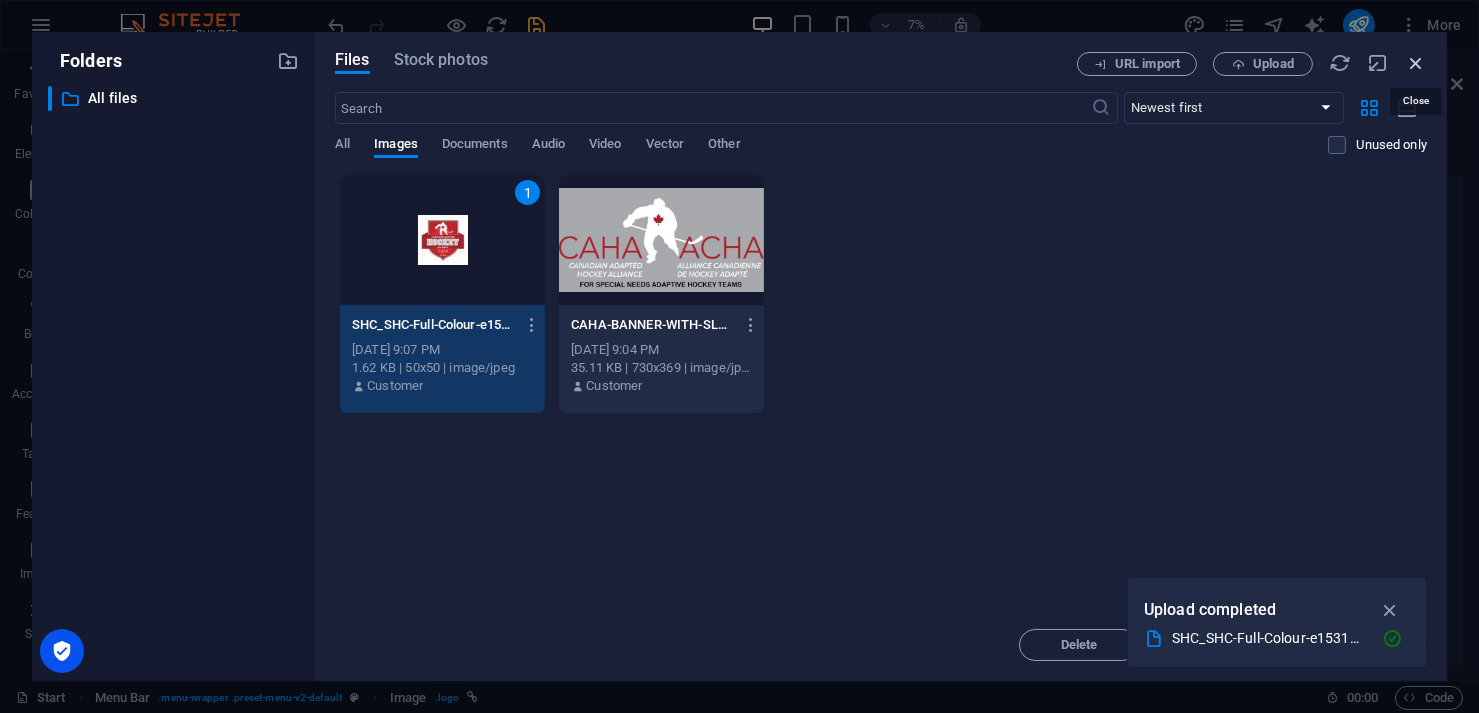 click at bounding box center [1416, 63] 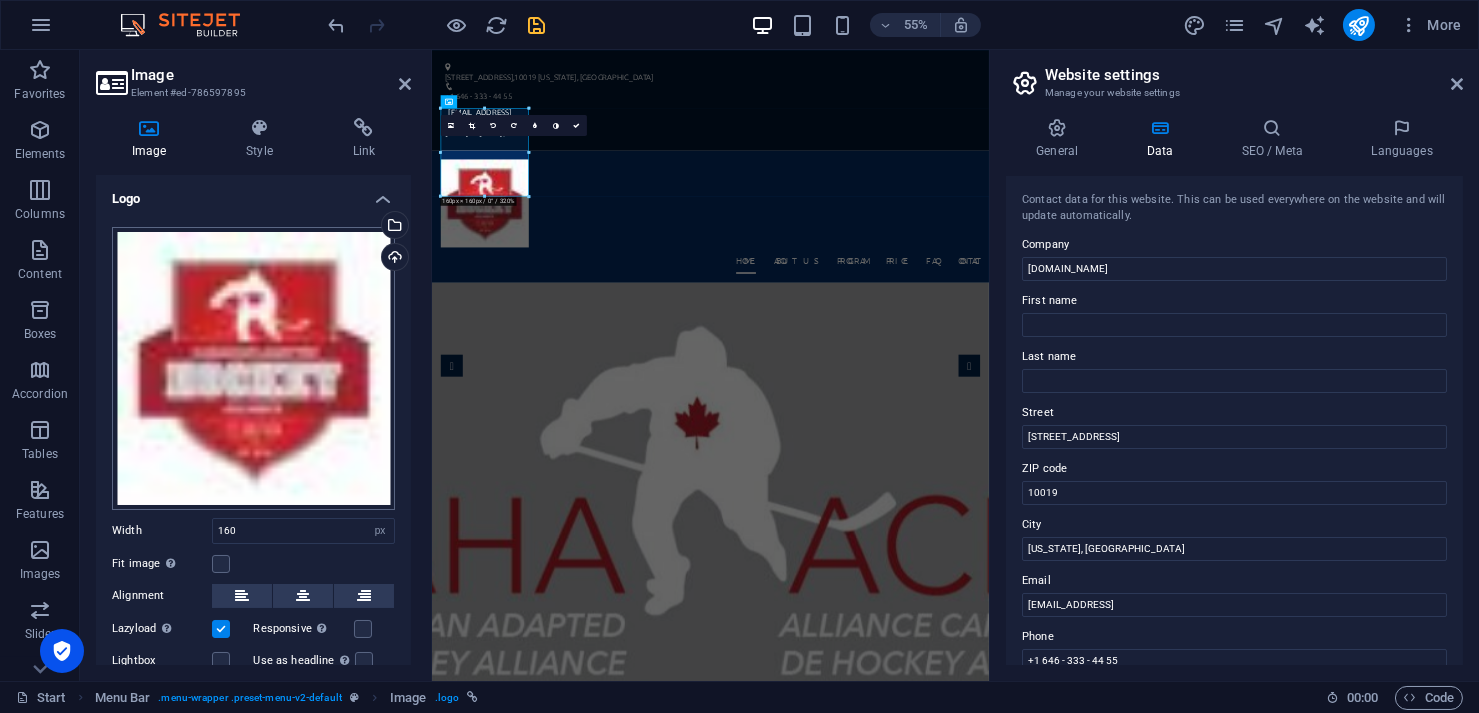 scroll, scrollTop: 0, scrollLeft: 0, axis: both 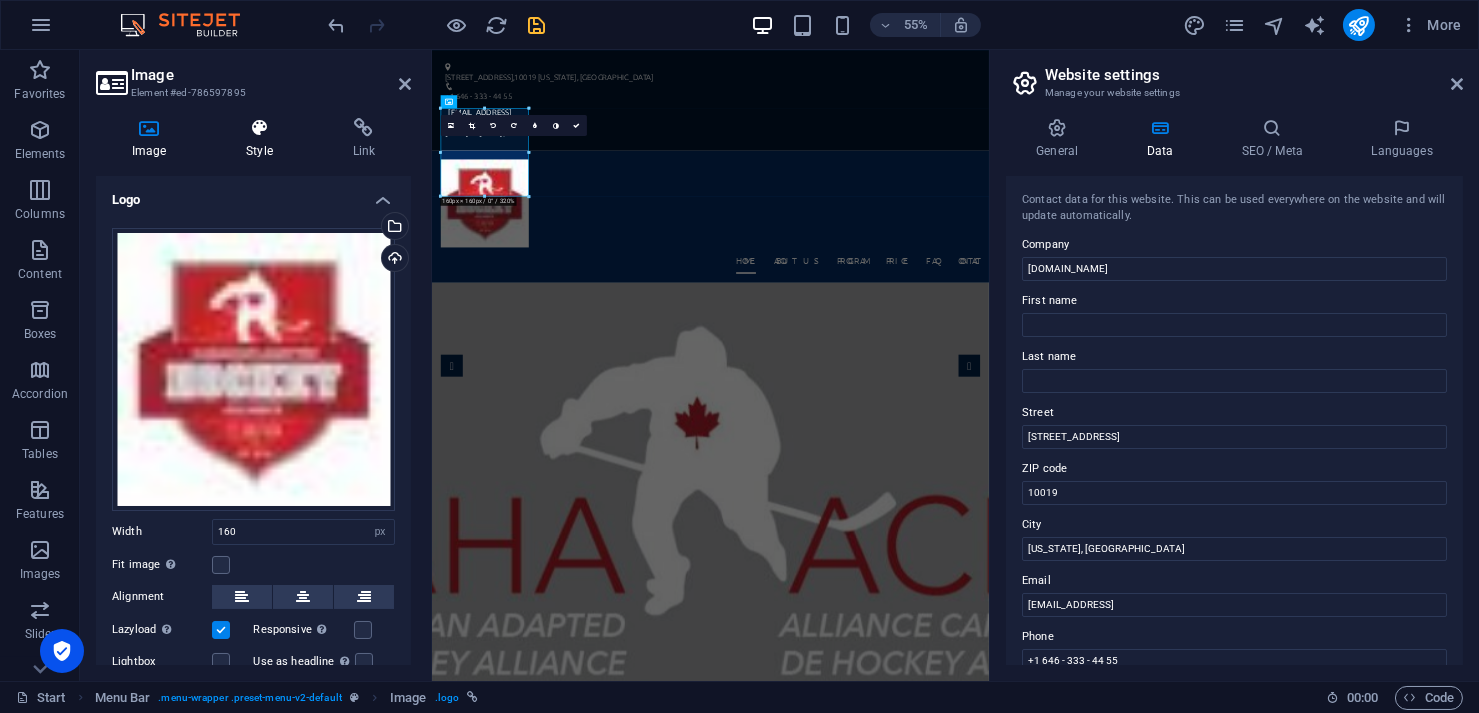 click at bounding box center (259, 128) 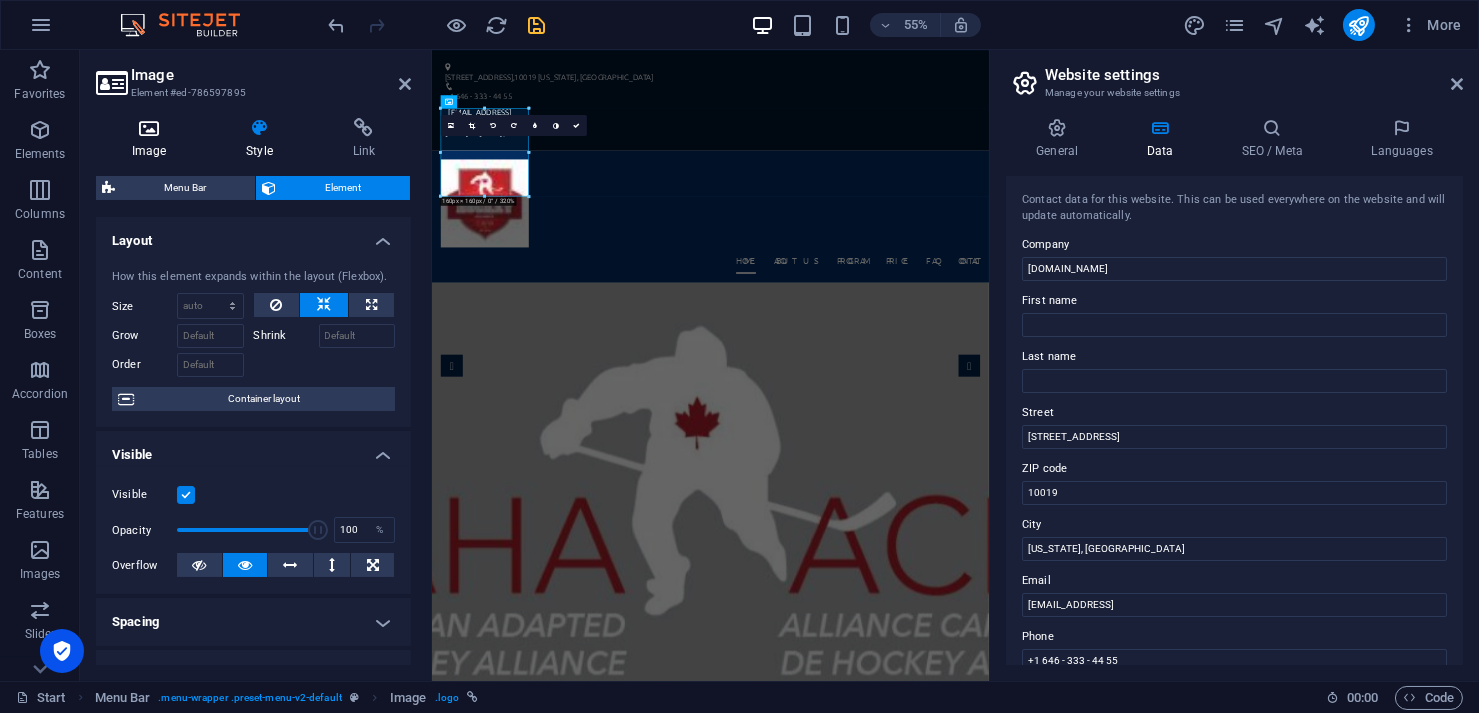 click at bounding box center [149, 128] 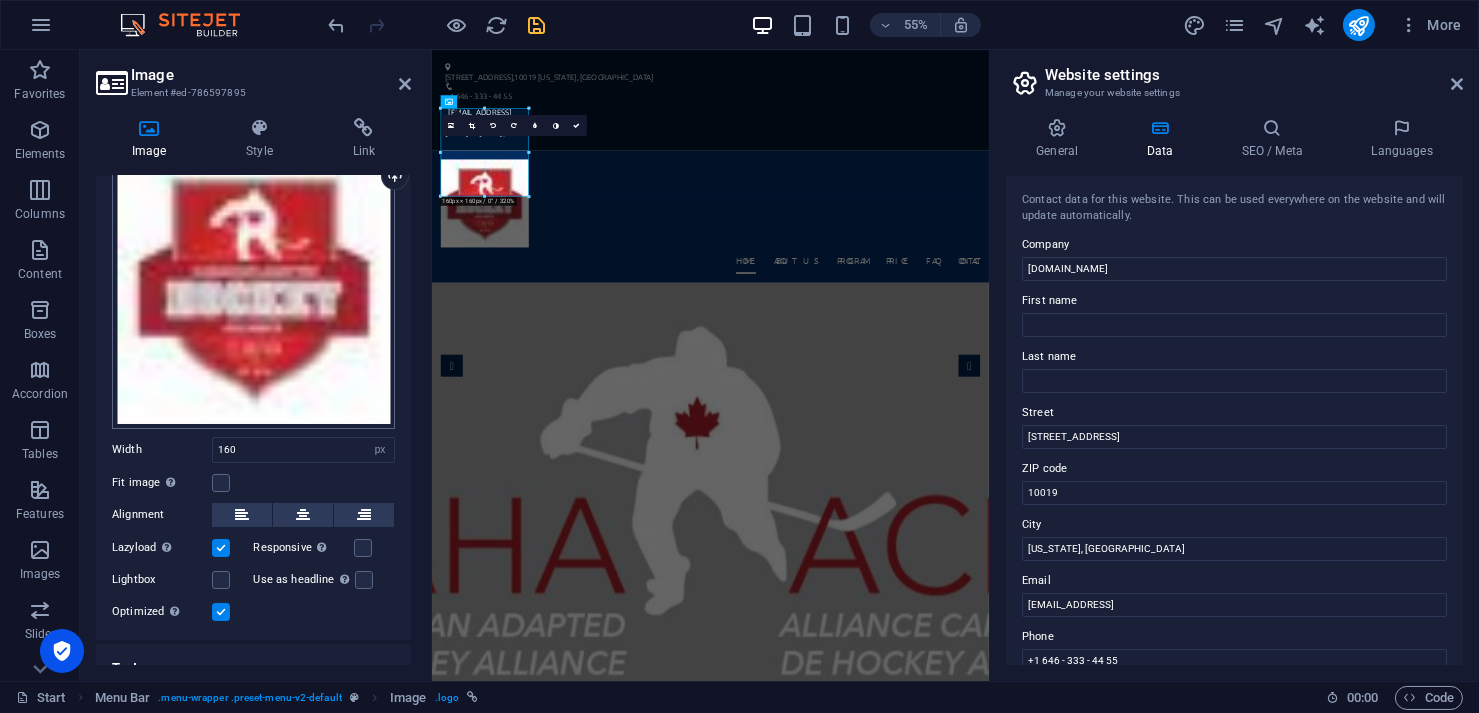scroll, scrollTop: 105, scrollLeft: 0, axis: vertical 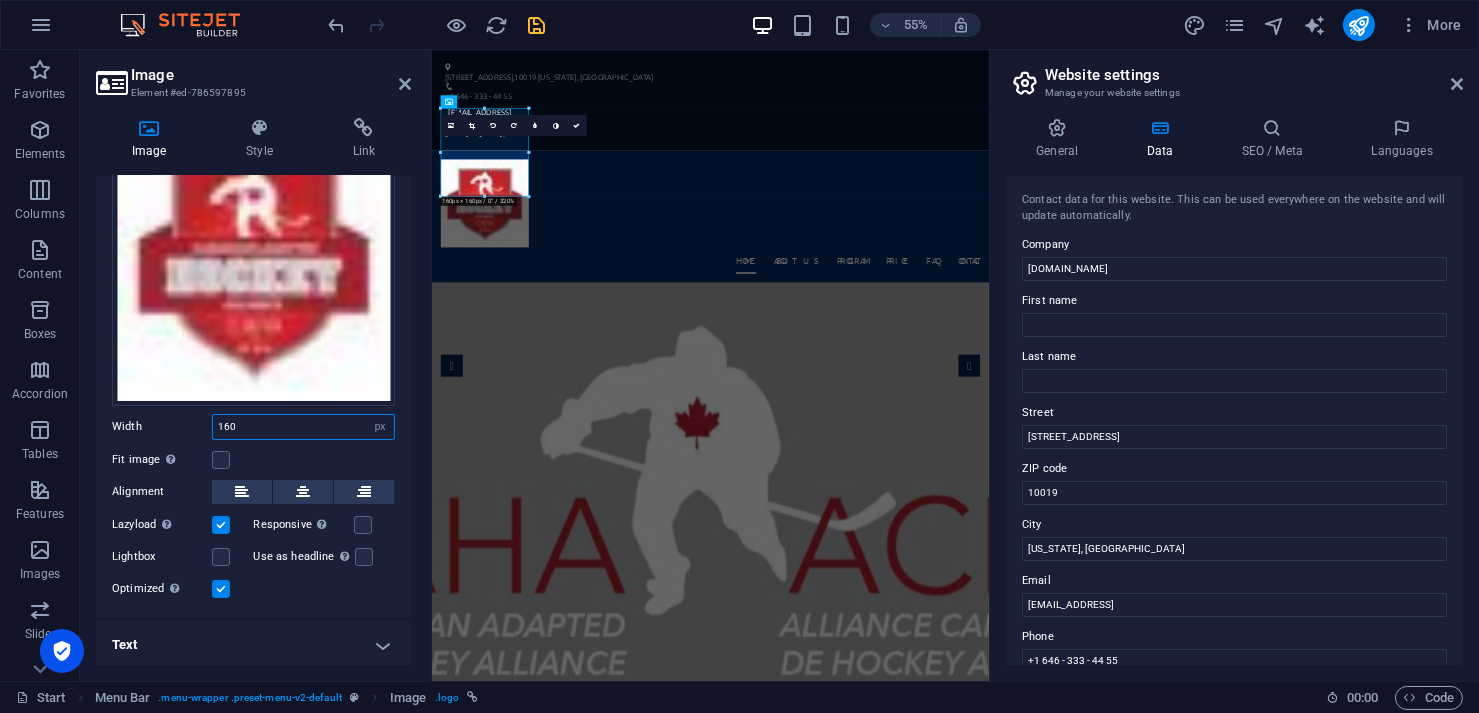 click on "160" at bounding box center (303, 427) 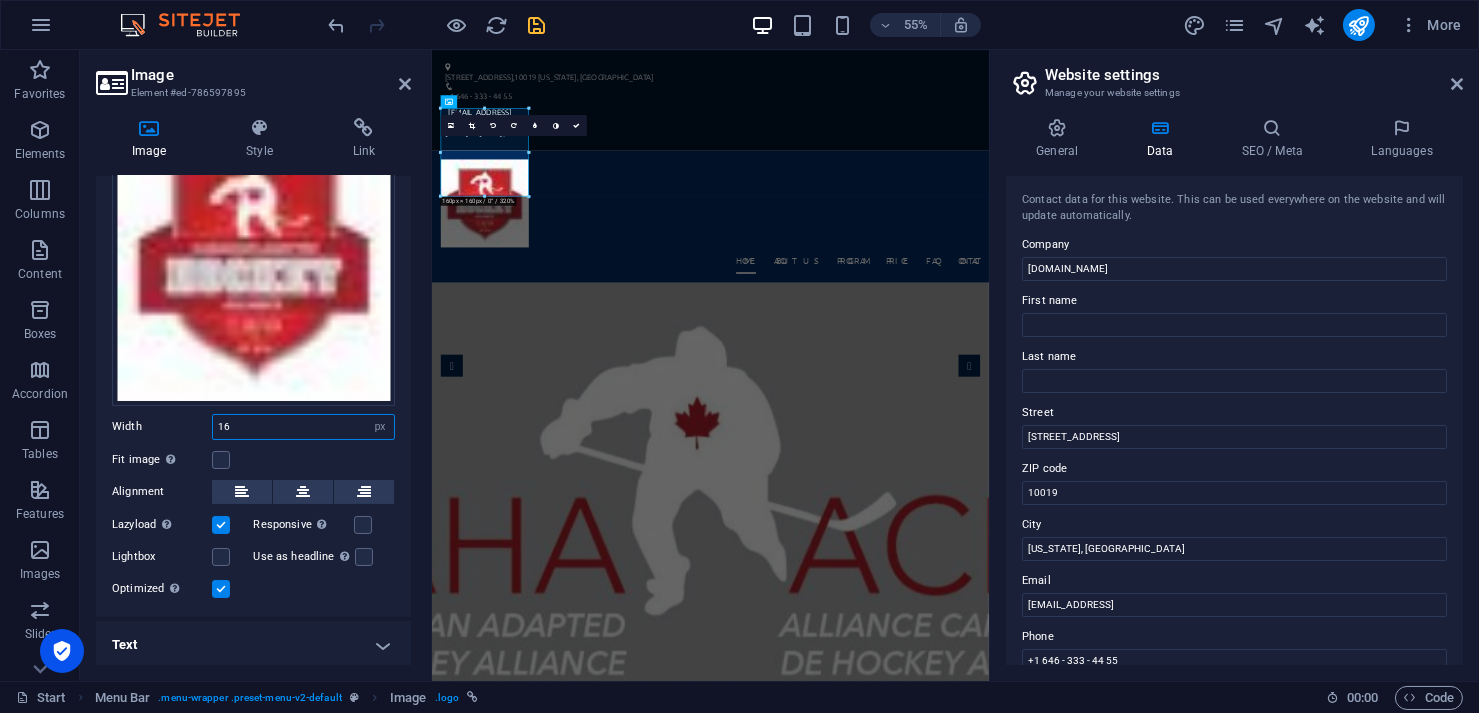 type on "1" 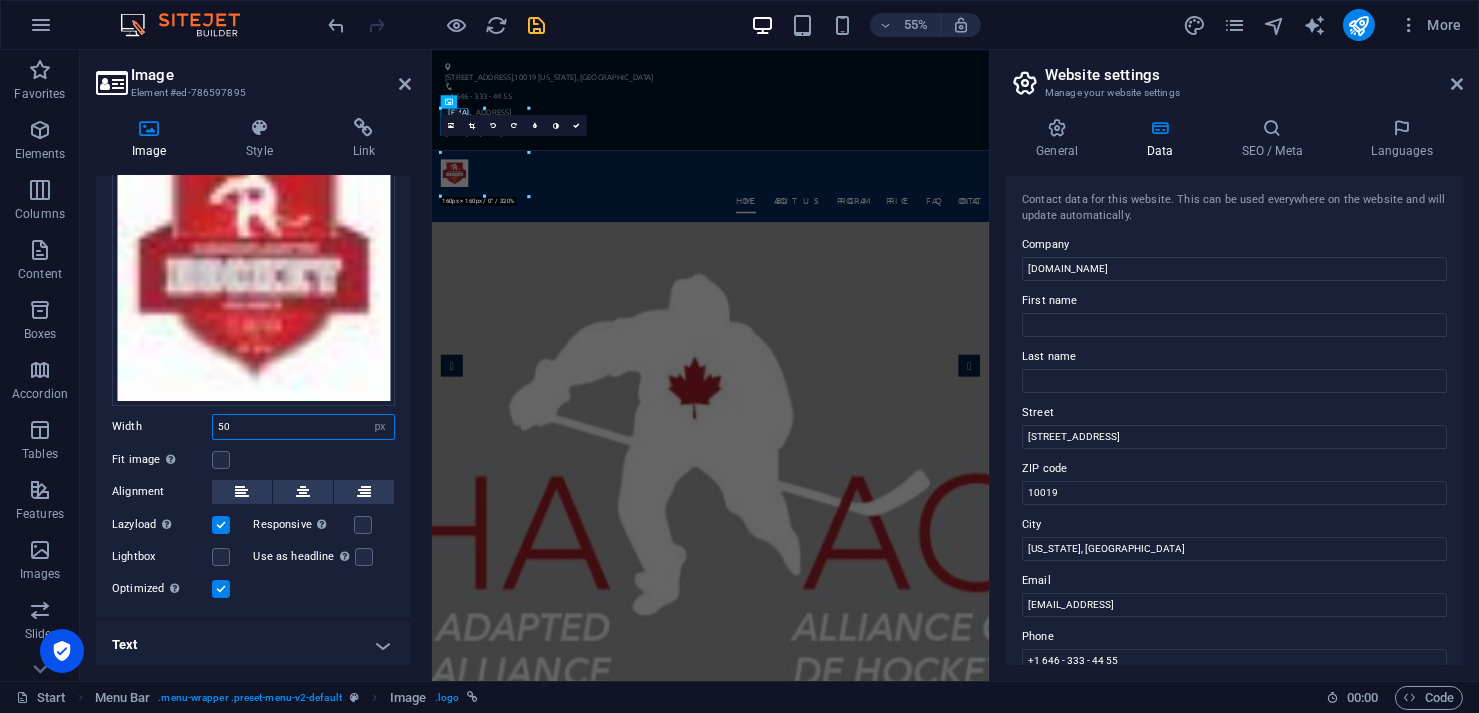 click on "50" at bounding box center [303, 427] 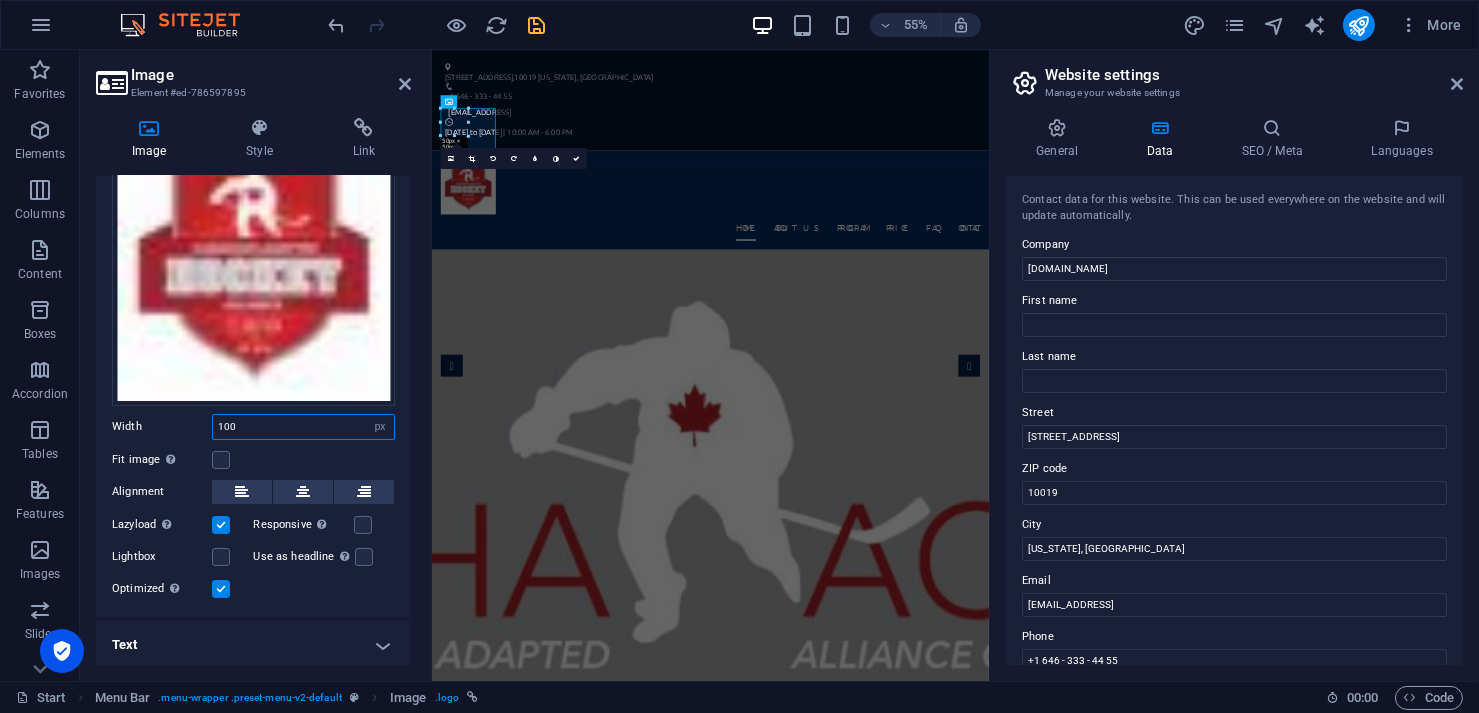 type on "100" 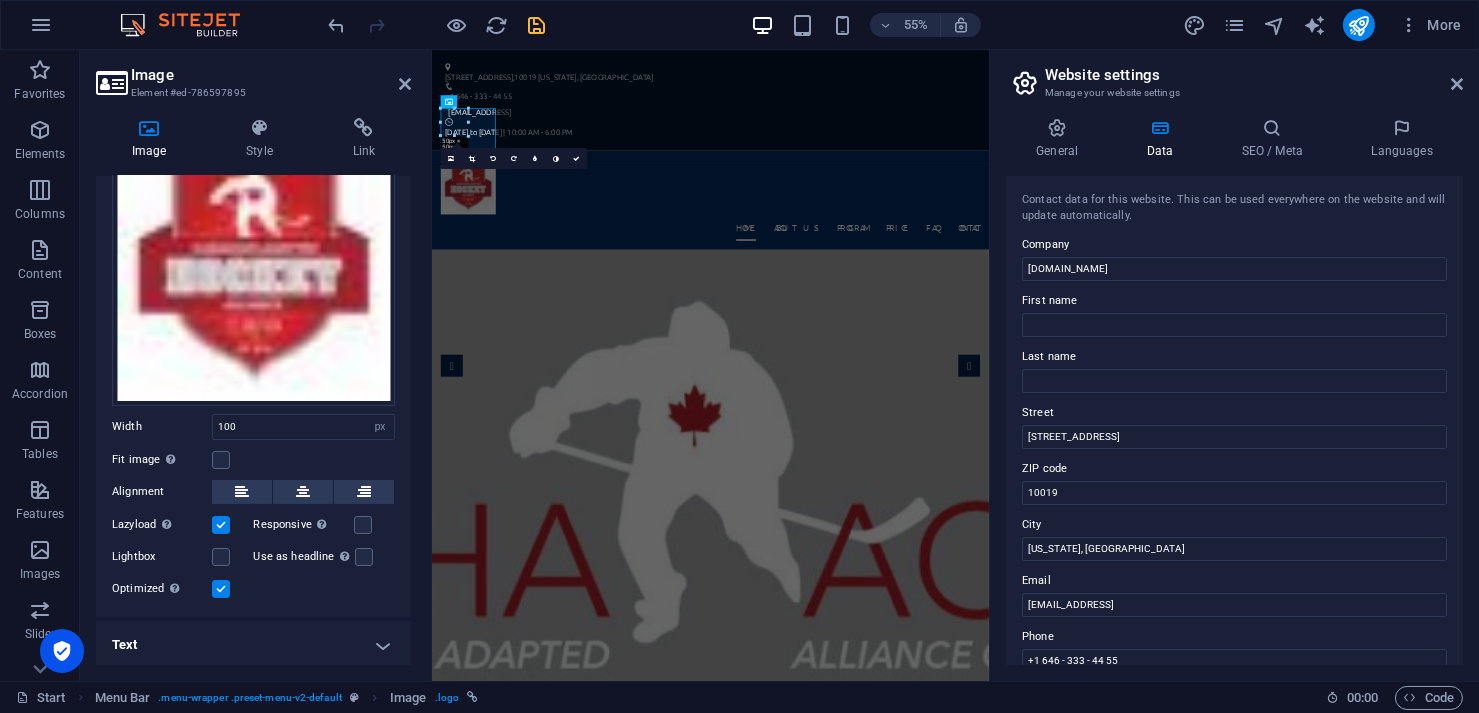 click on "Fit image Automatically fit image to a fixed width and height" at bounding box center (253, 460) 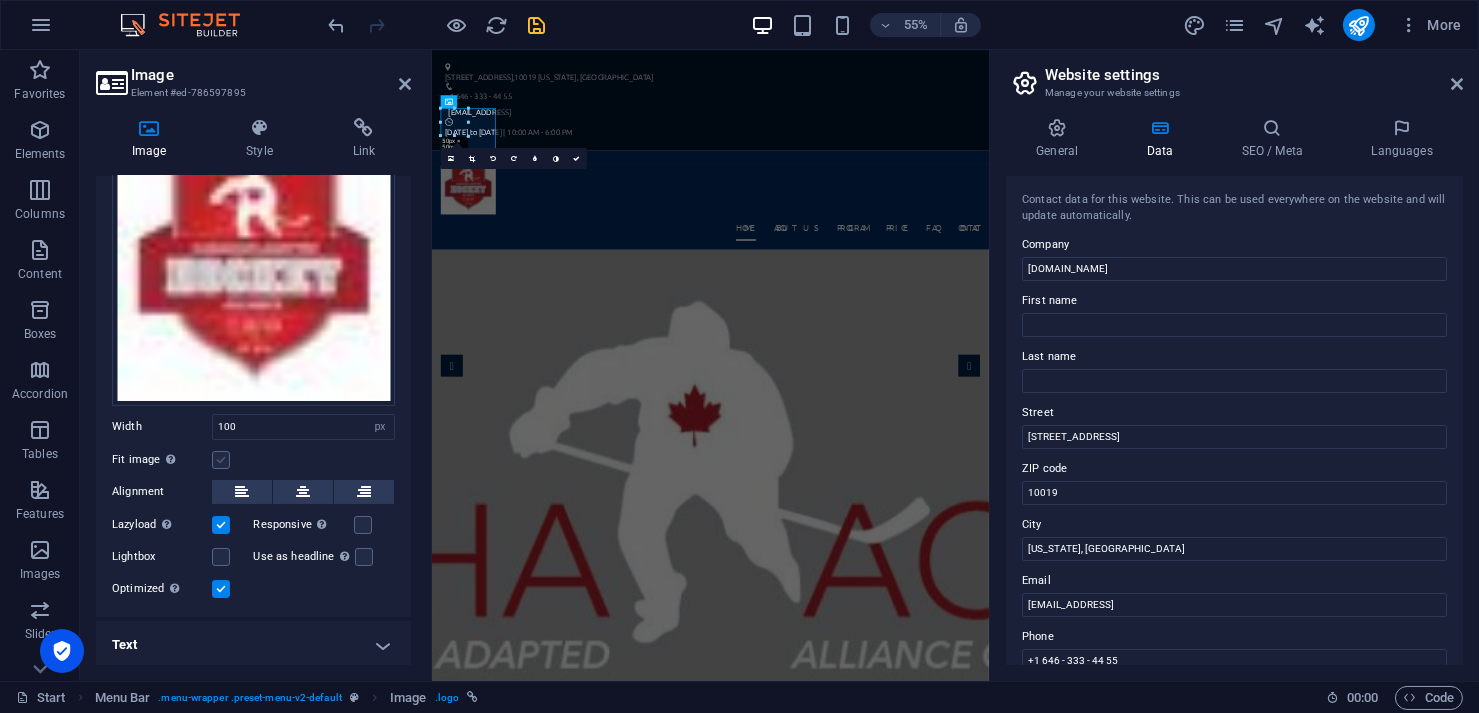click at bounding box center [221, 460] 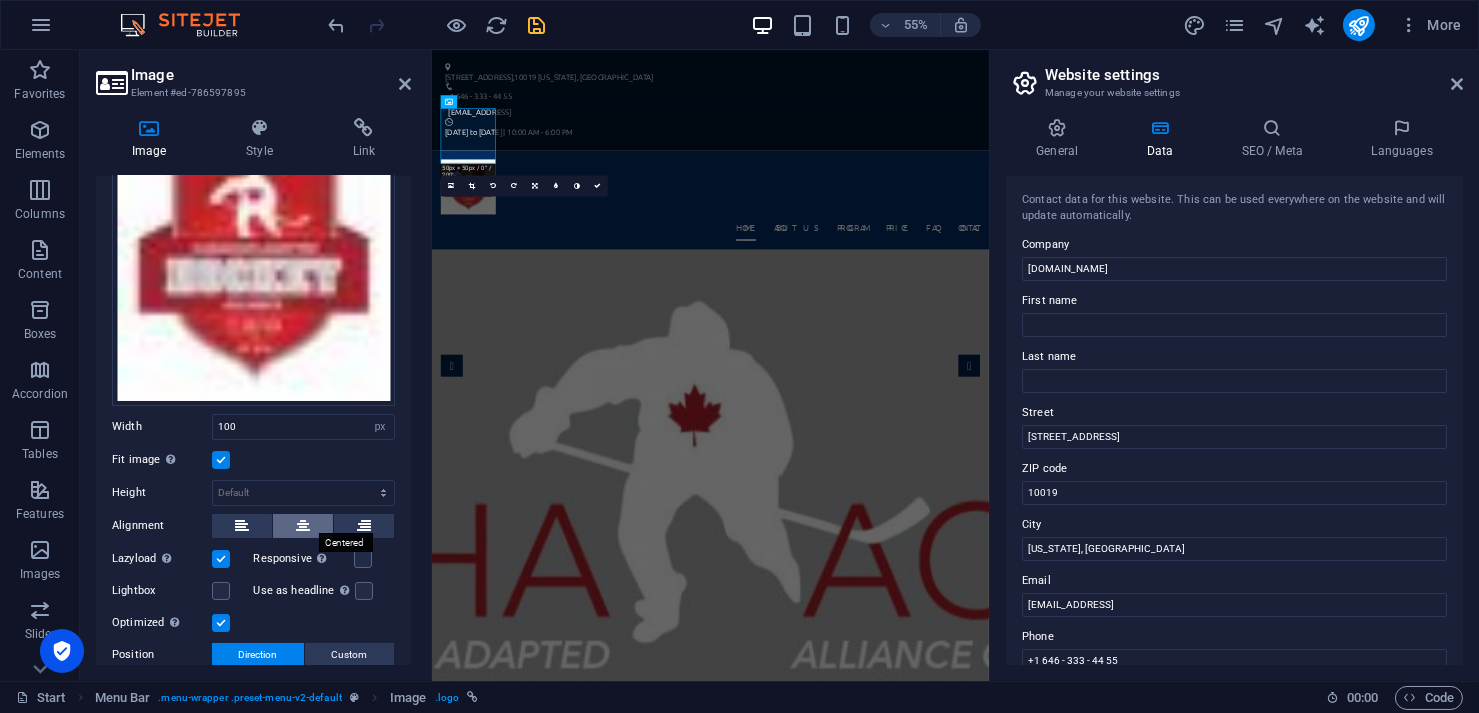 click at bounding box center [303, 526] 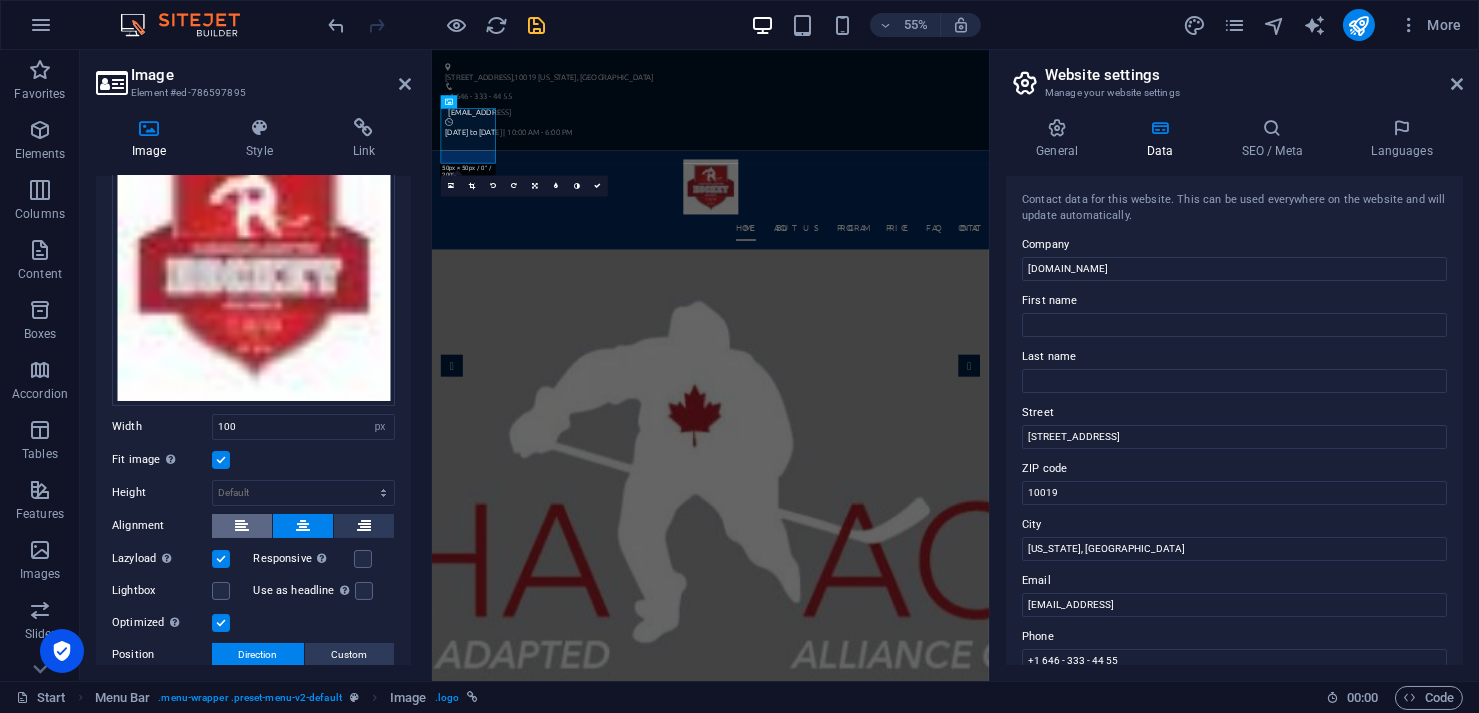 click at bounding box center (242, 526) 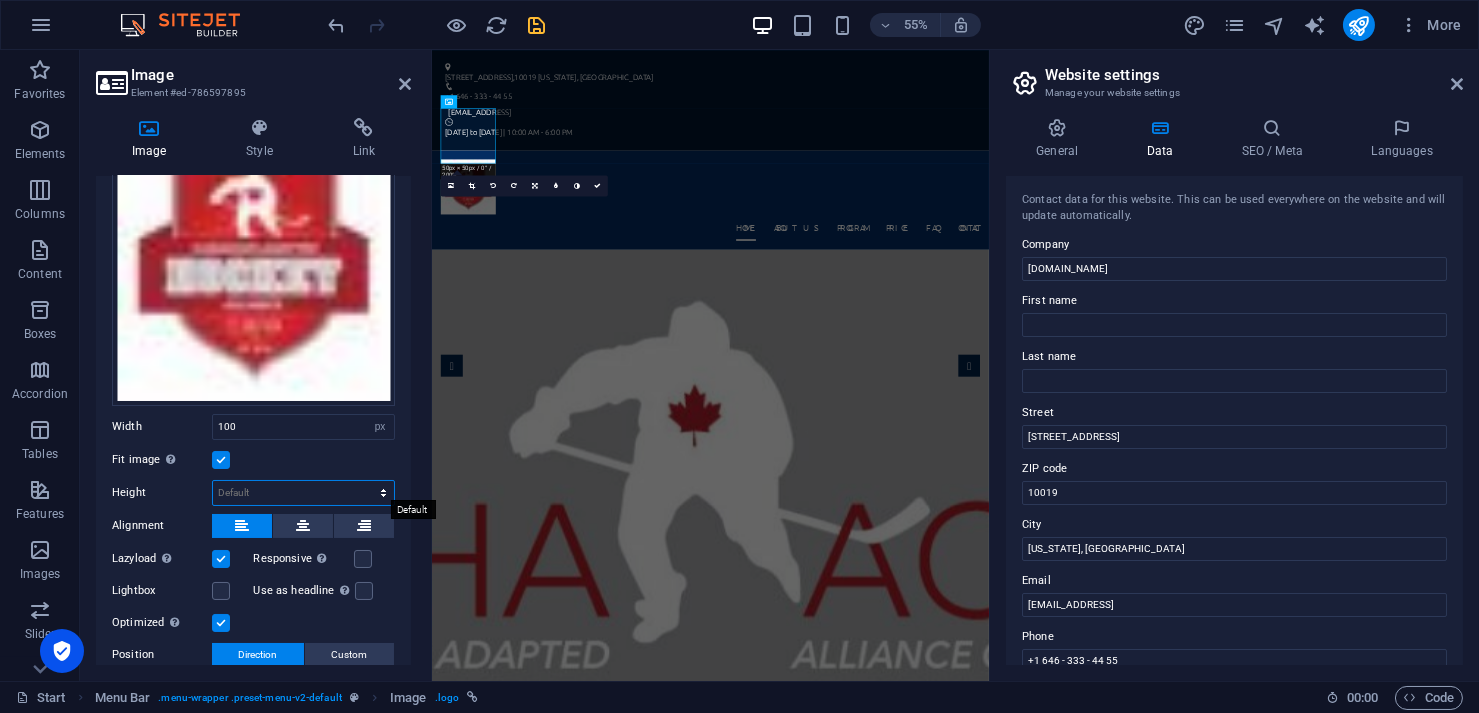 click on "Default auto px" at bounding box center (303, 493) 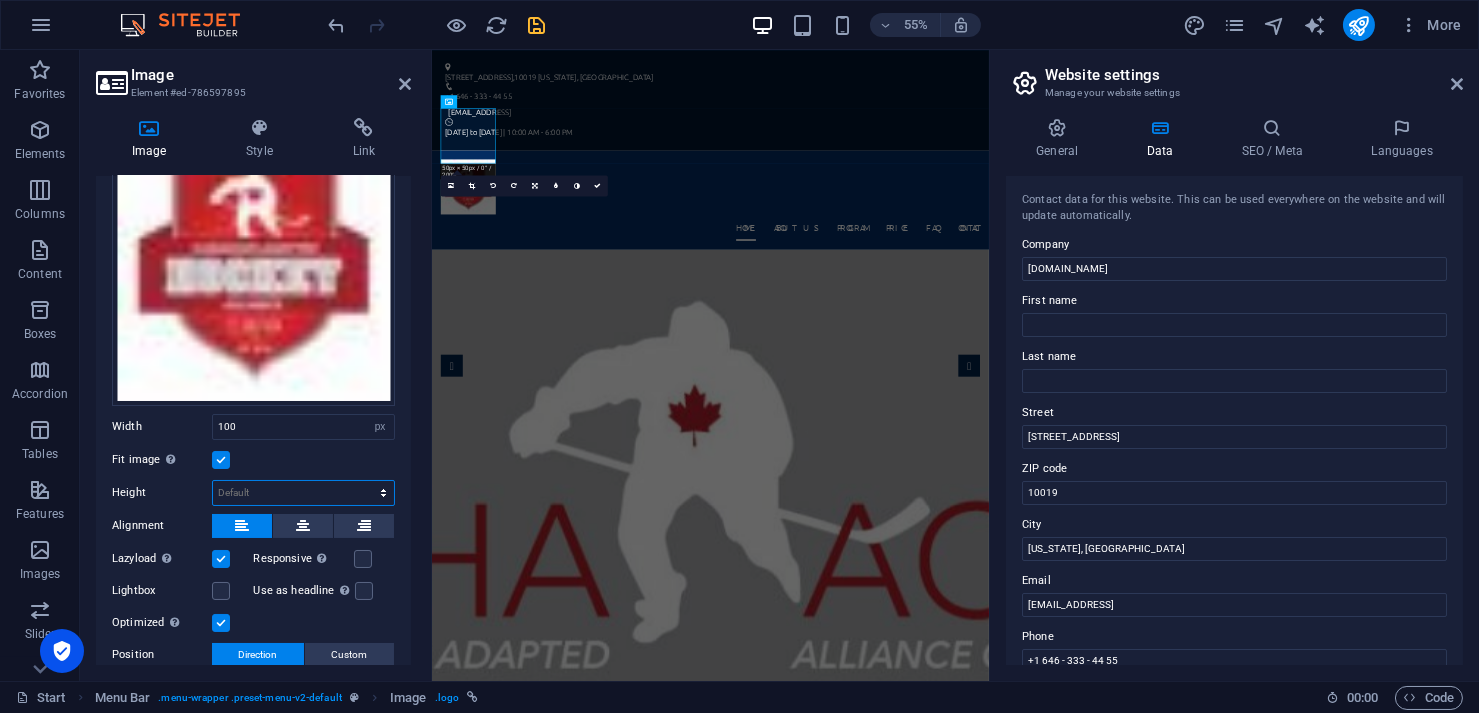 click on "Default auto px" at bounding box center [303, 493] 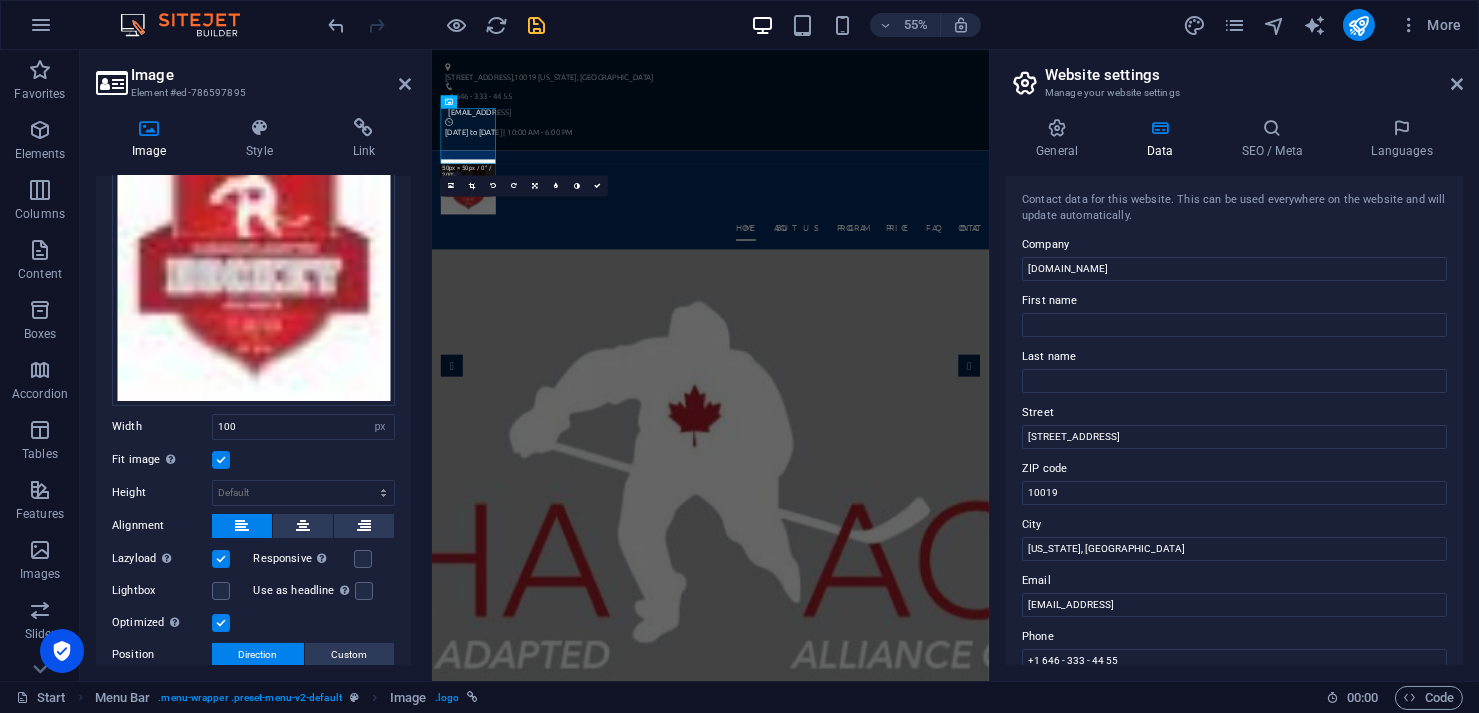 click on "Fit image Automatically fit image to a fixed width and height" at bounding box center (253, 460) 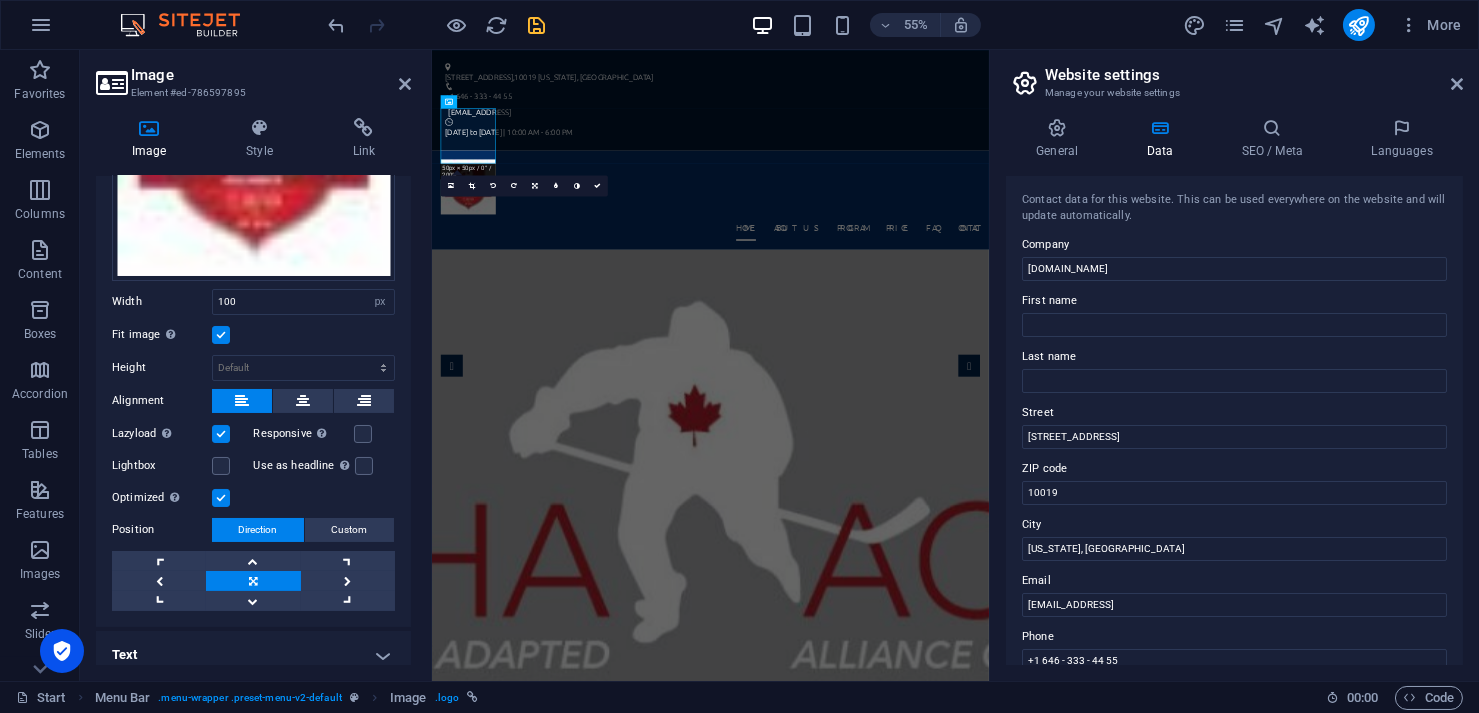 scroll, scrollTop: 240, scrollLeft: 0, axis: vertical 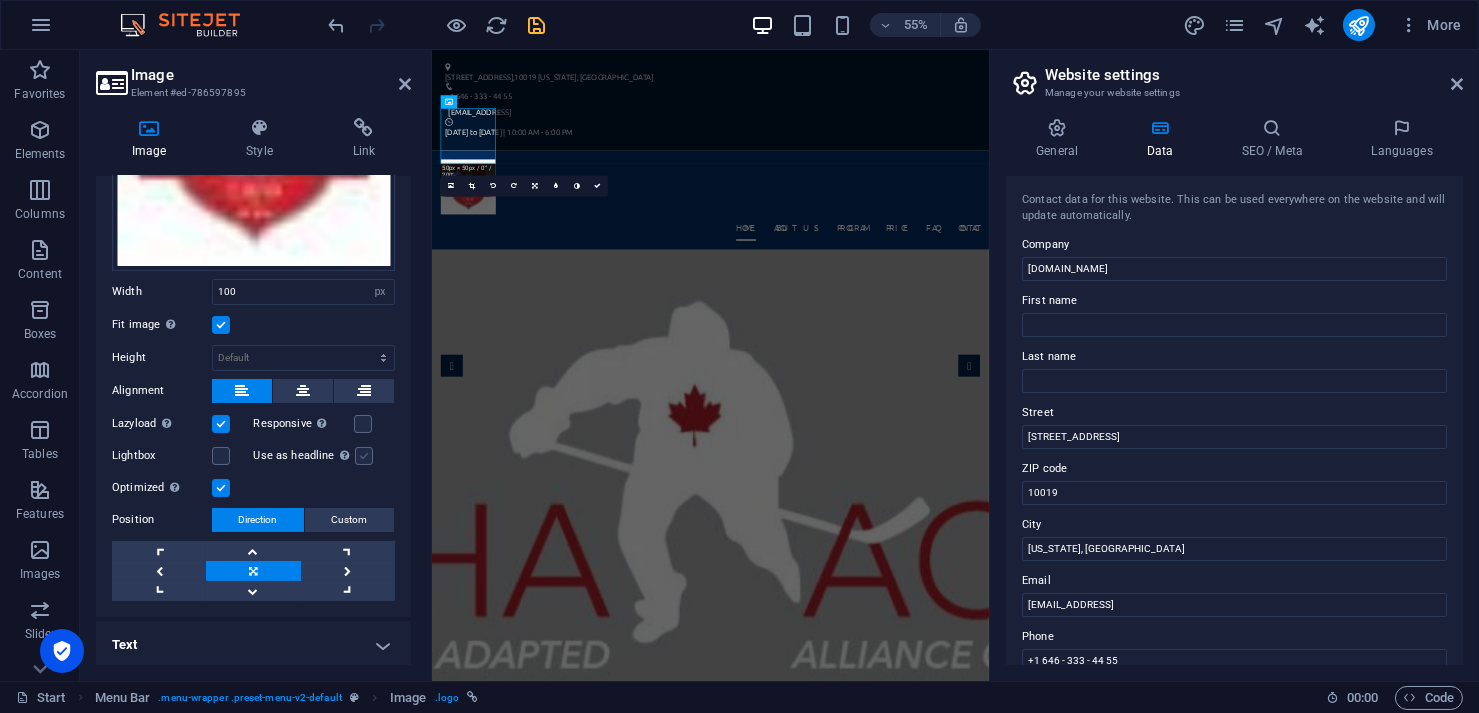 click at bounding box center (364, 456) 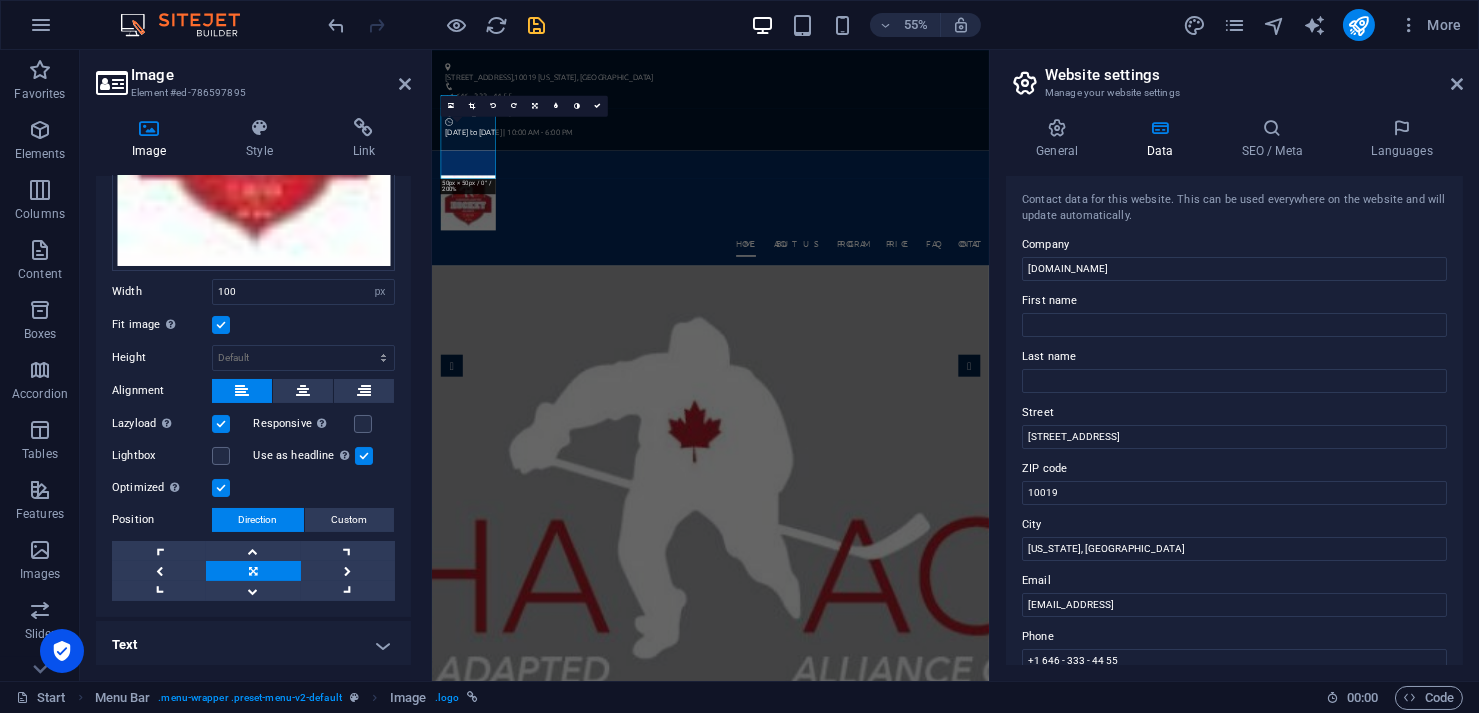 click at bounding box center [364, 456] 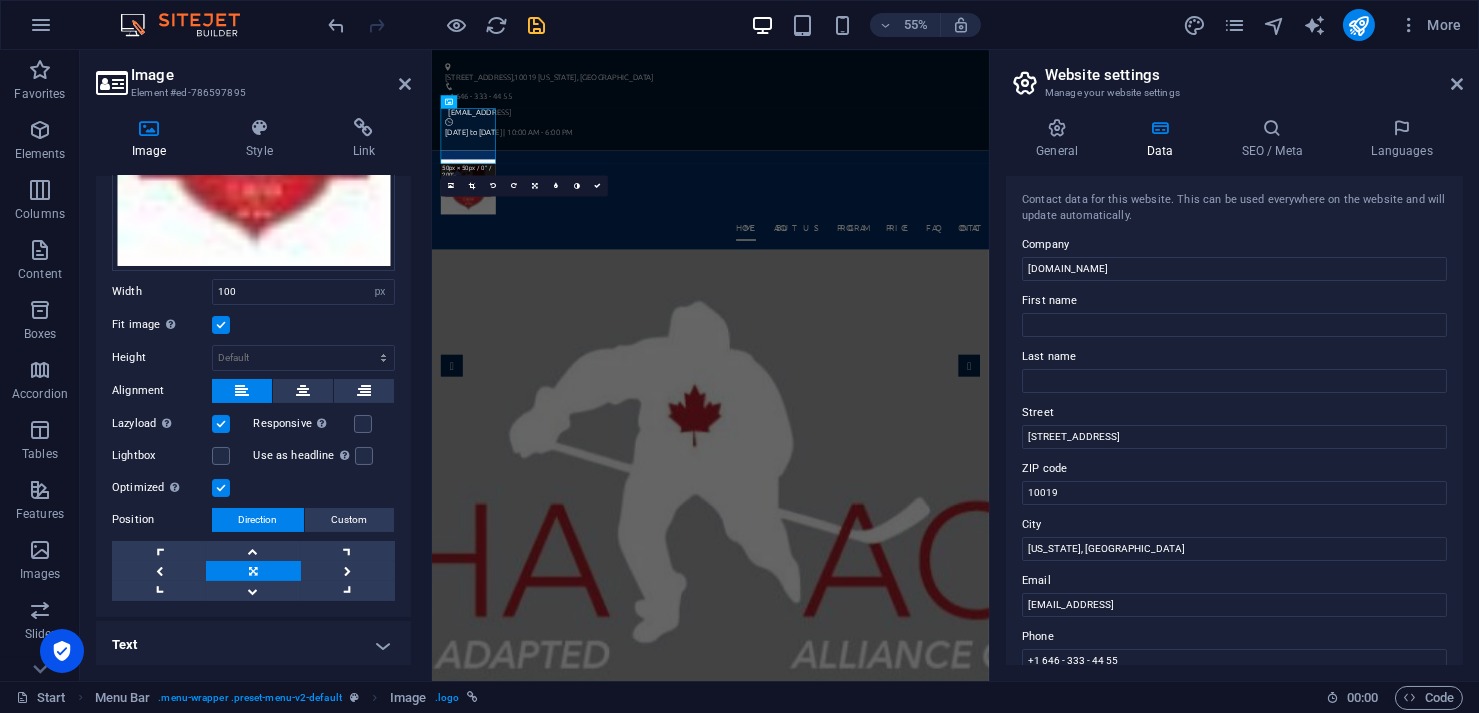 click at bounding box center [221, 488] 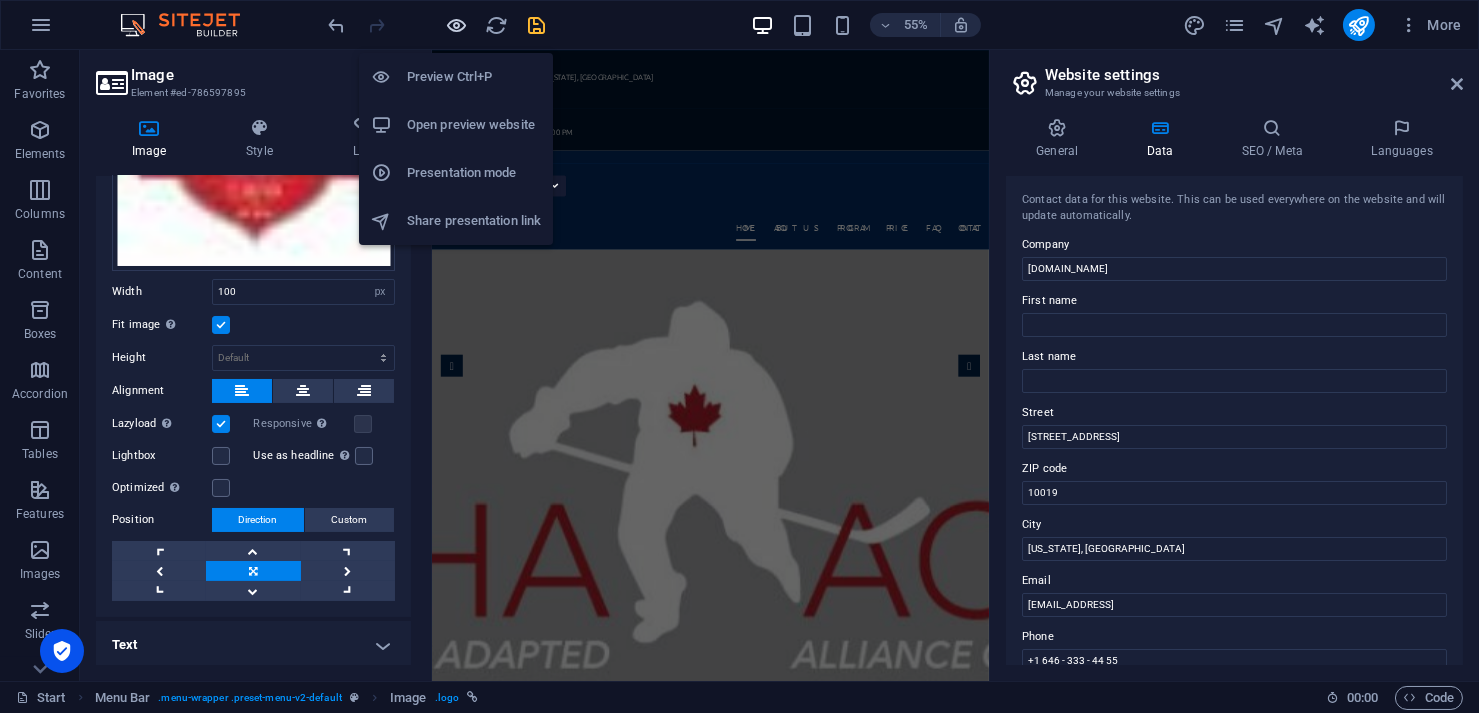 click at bounding box center [457, 25] 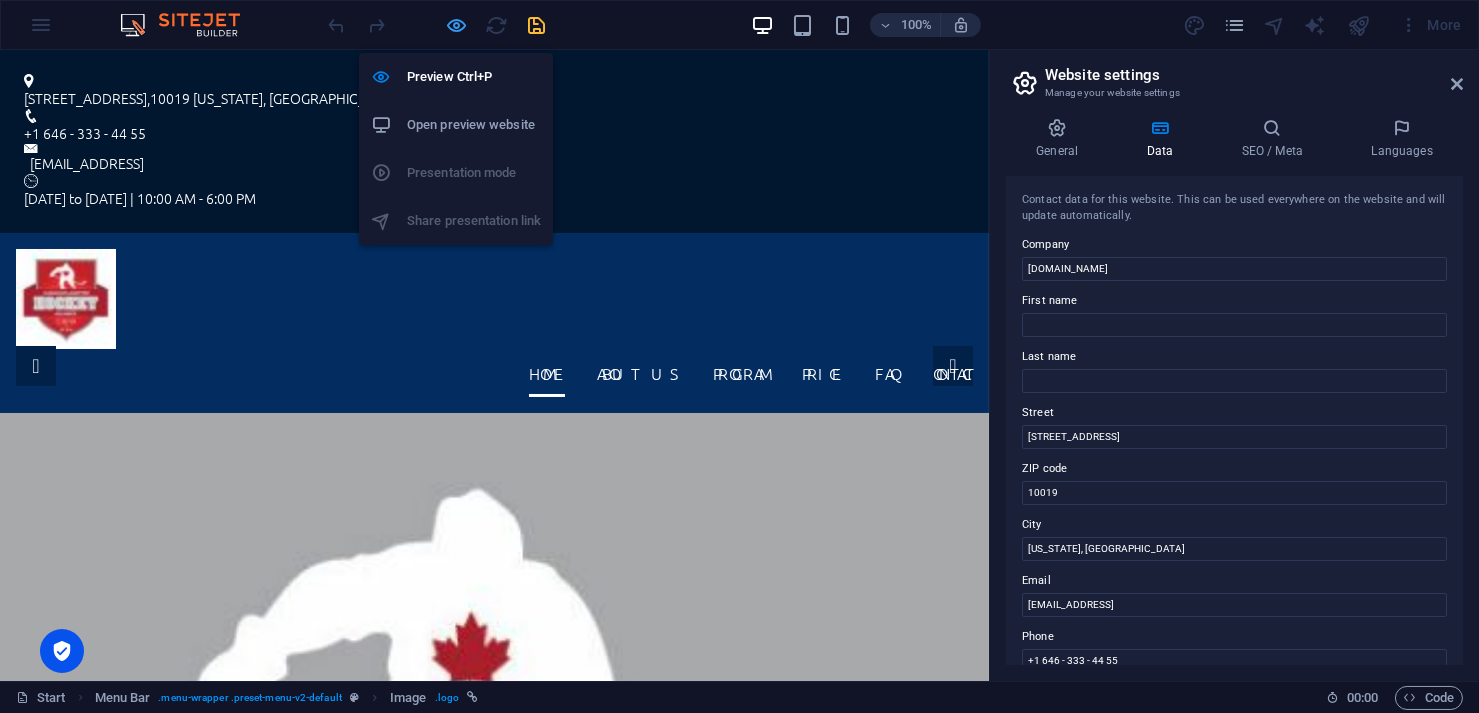 click at bounding box center (457, 25) 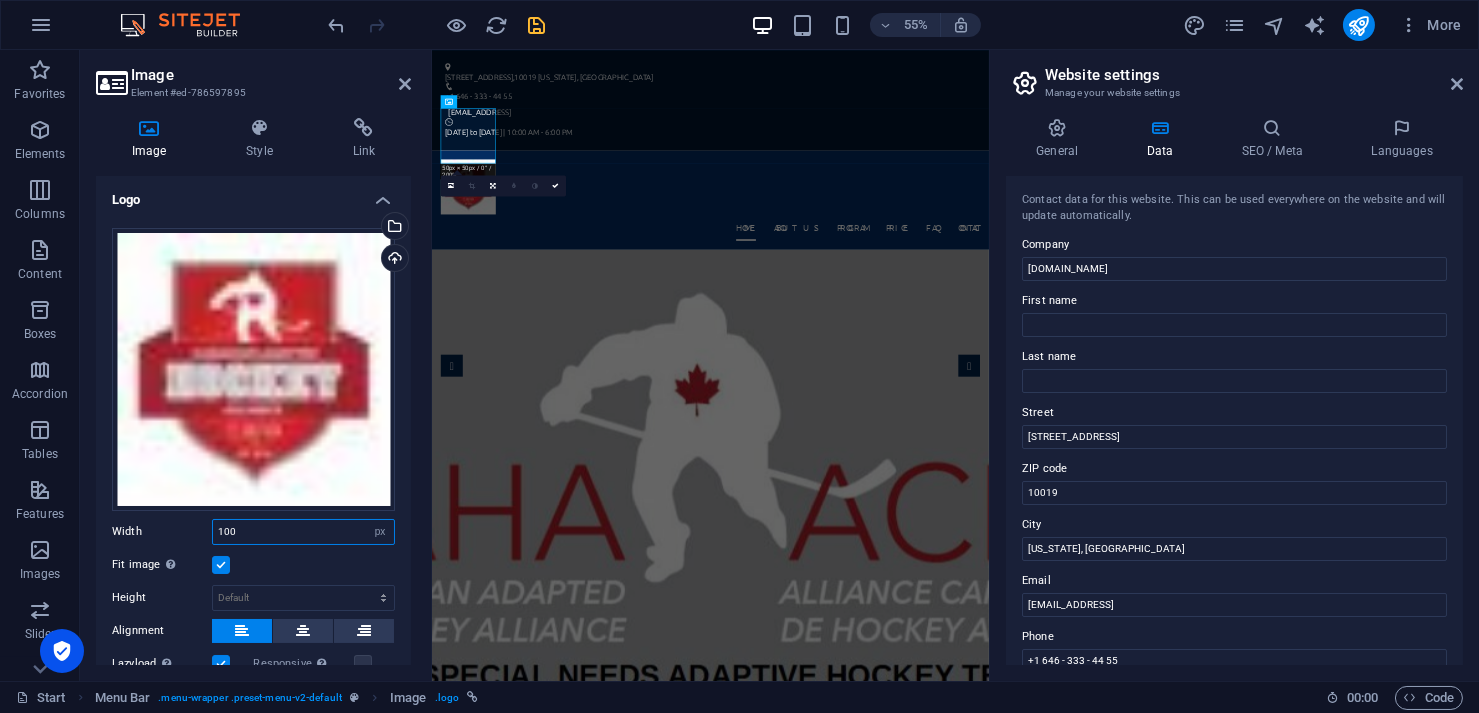 click on "100" at bounding box center [303, 532] 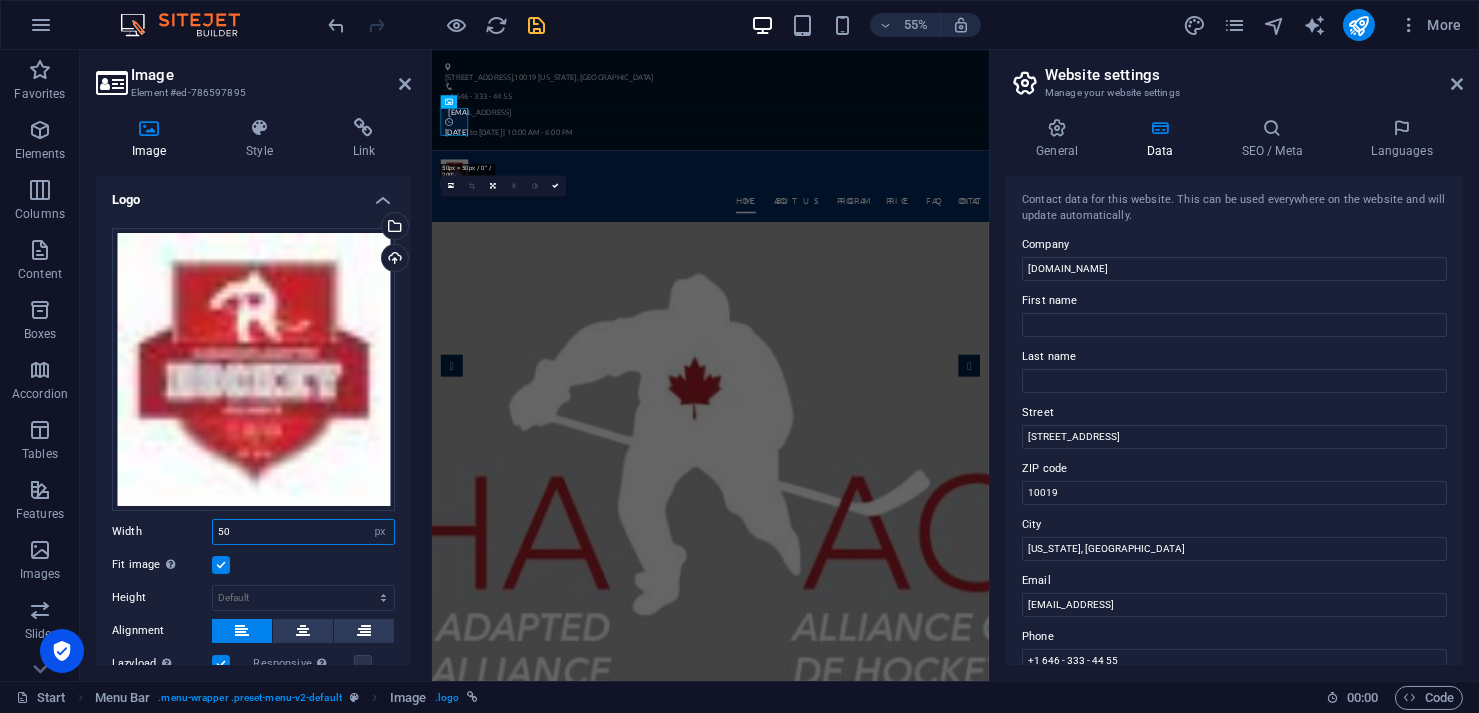 type on "50" 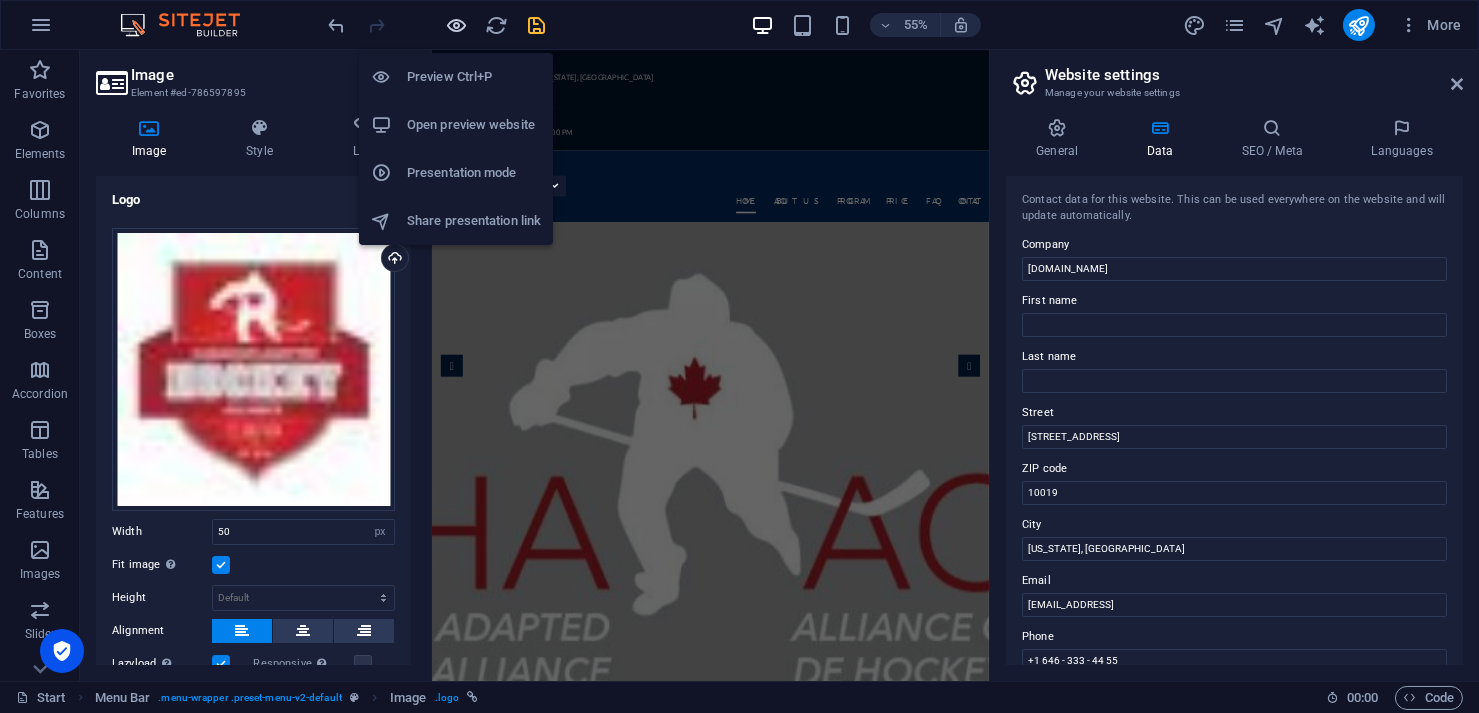 click at bounding box center (457, 25) 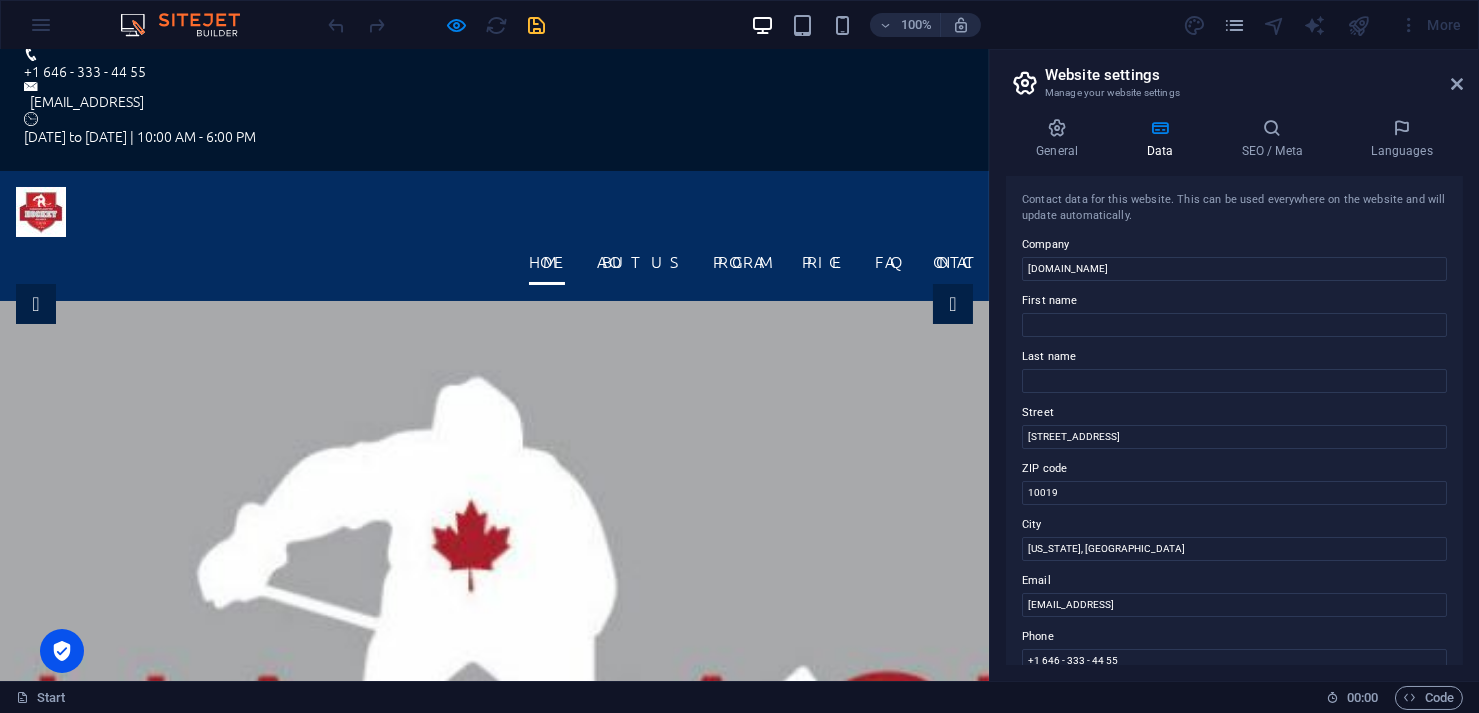 scroll, scrollTop: 0, scrollLeft: 0, axis: both 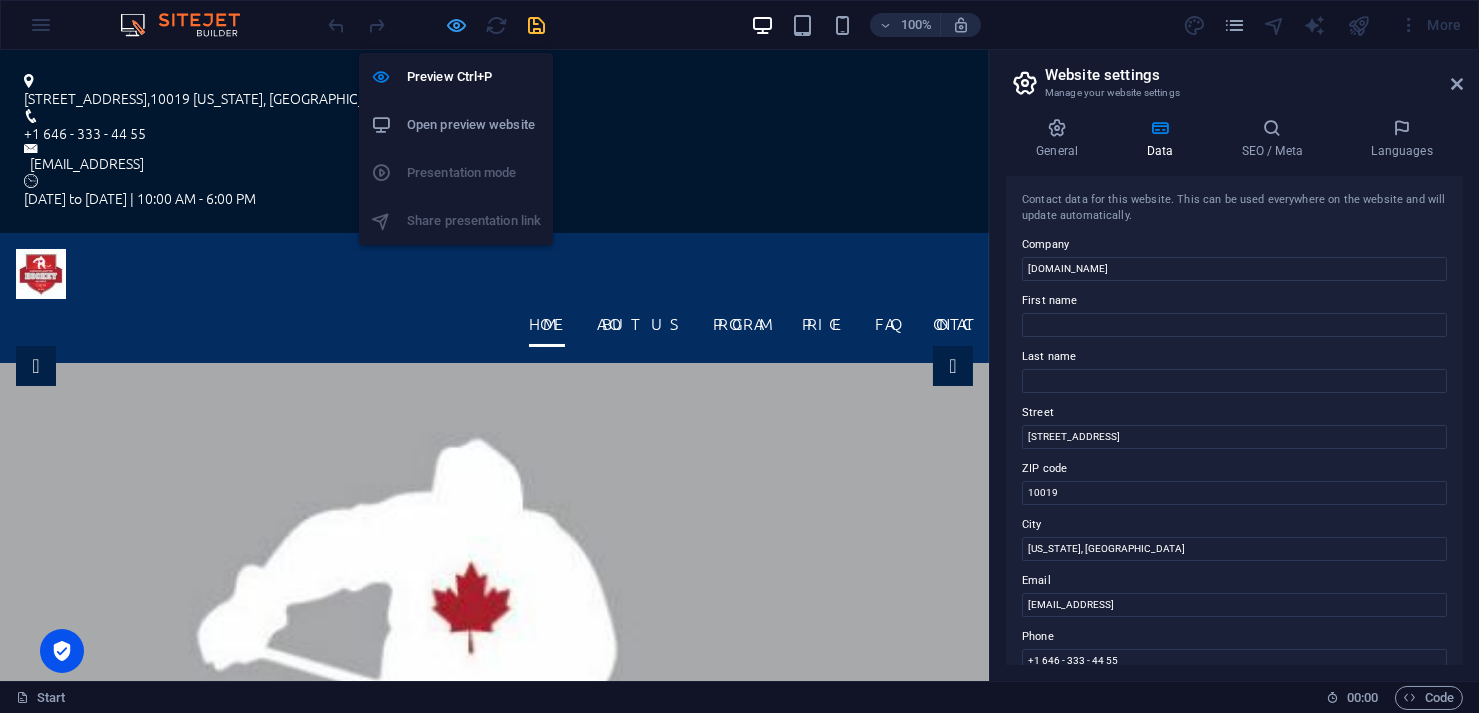 click at bounding box center (457, 25) 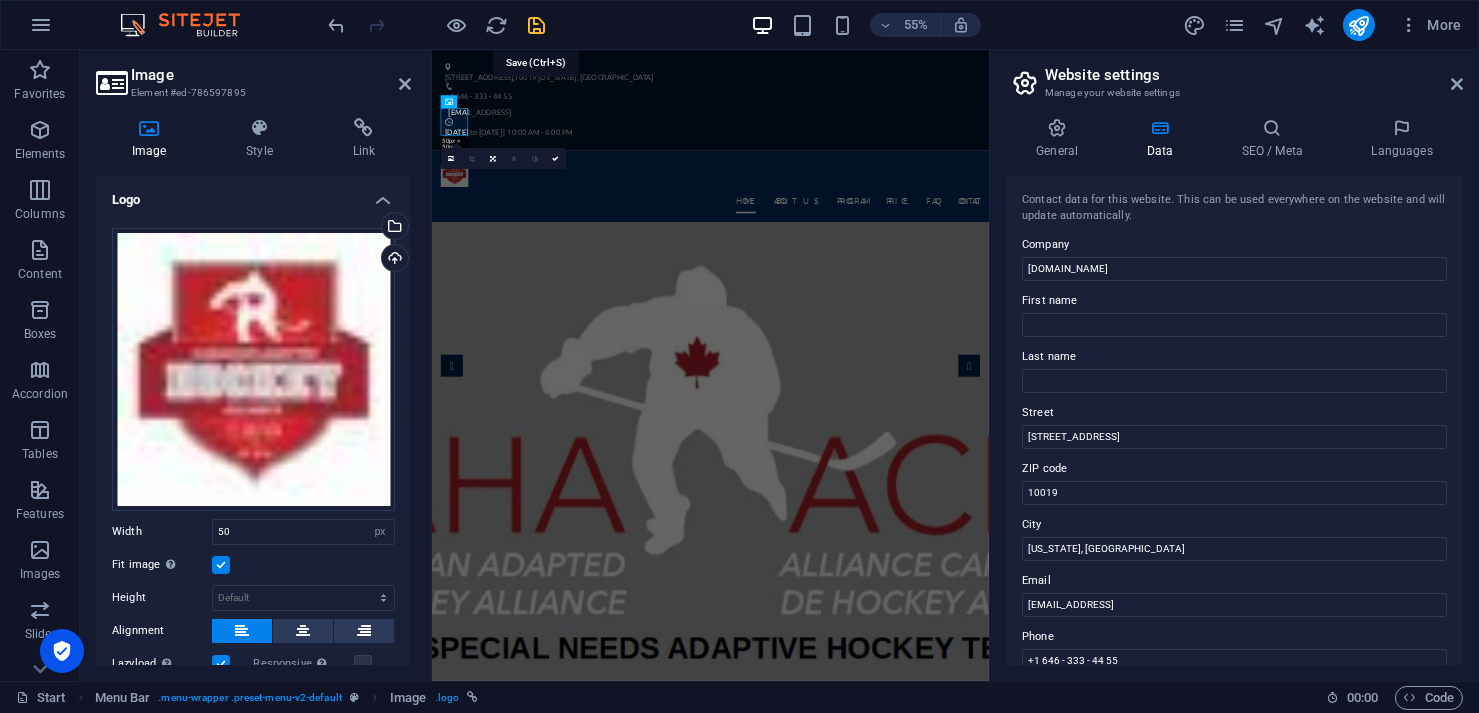 click at bounding box center (537, 25) 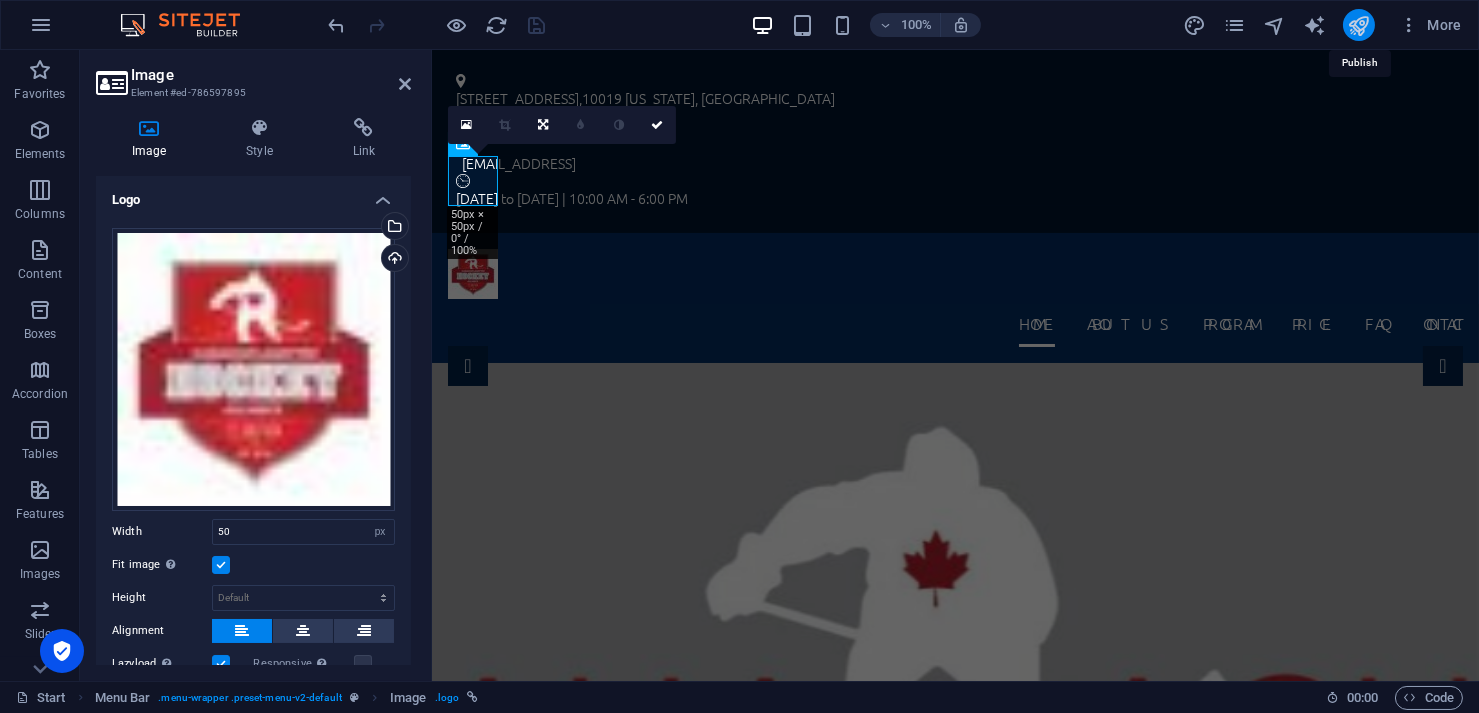 click at bounding box center (1358, 25) 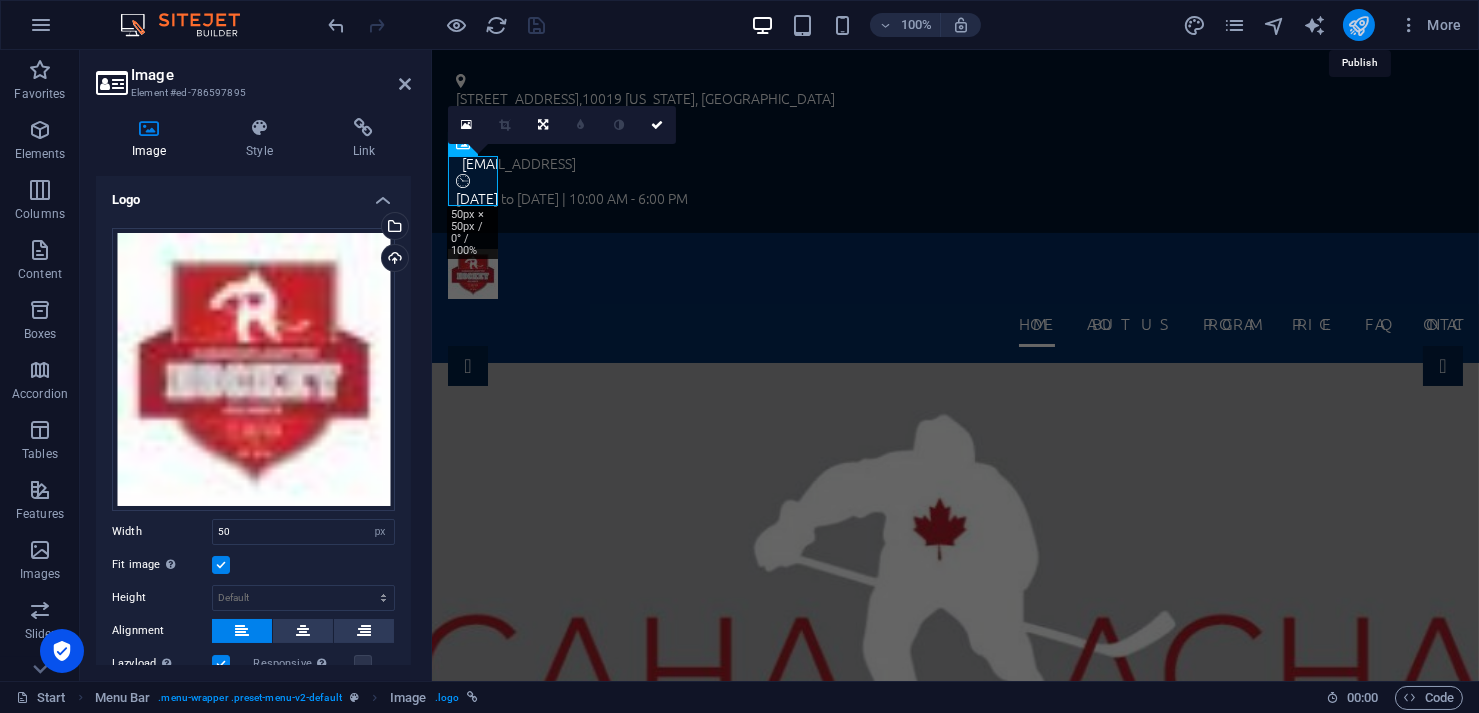 select on "px" 